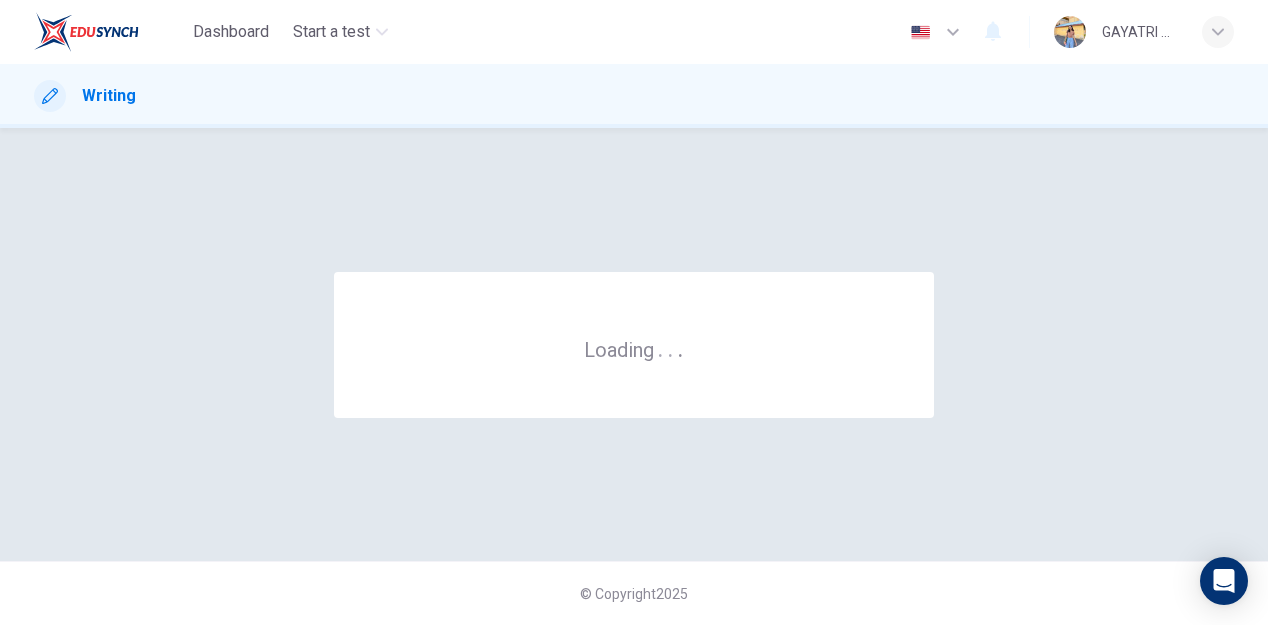 scroll, scrollTop: 0, scrollLeft: 0, axis: both 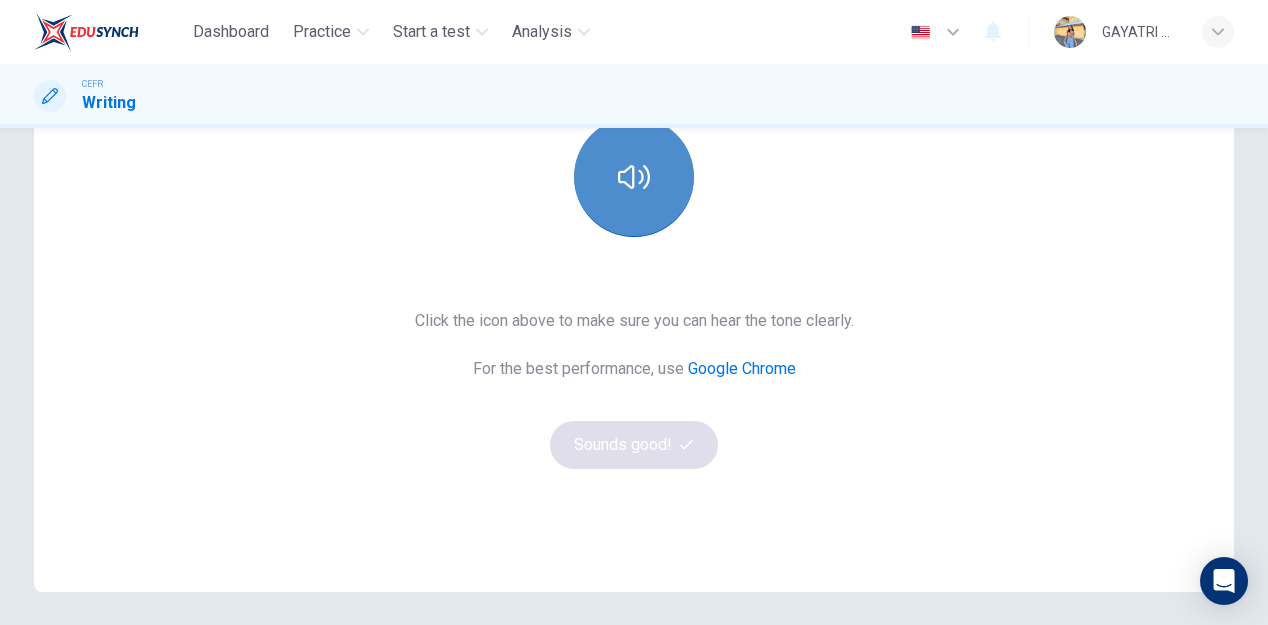 click 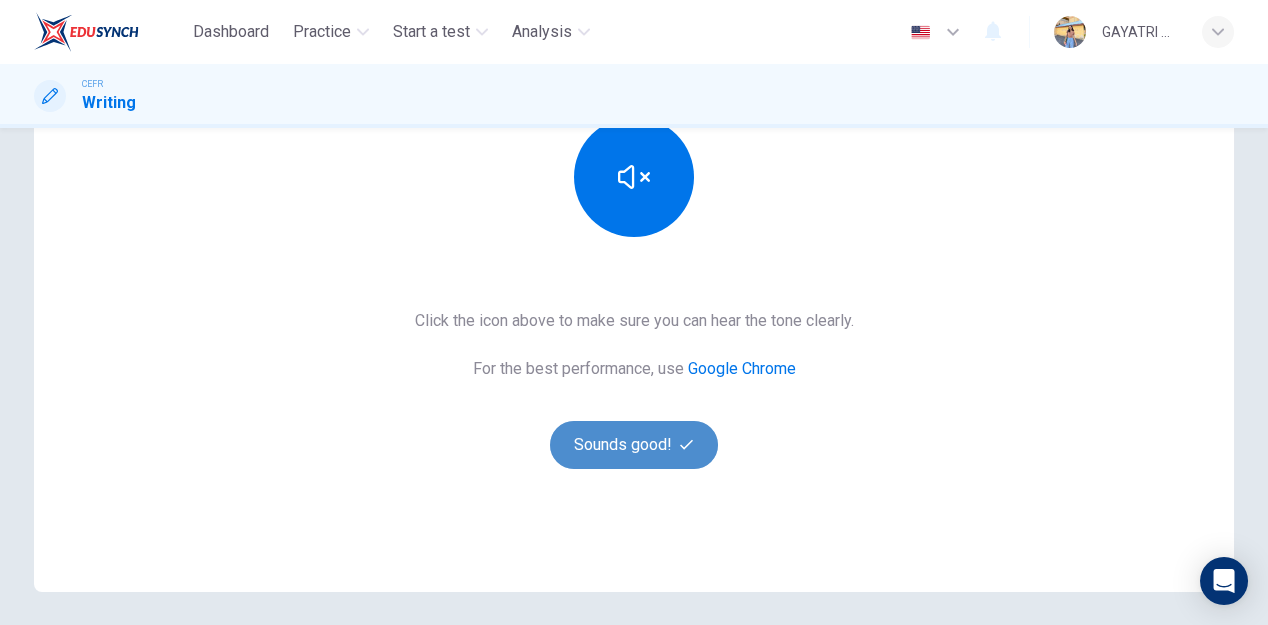 click on "Sounds good!" at bounding box center (634, 445) 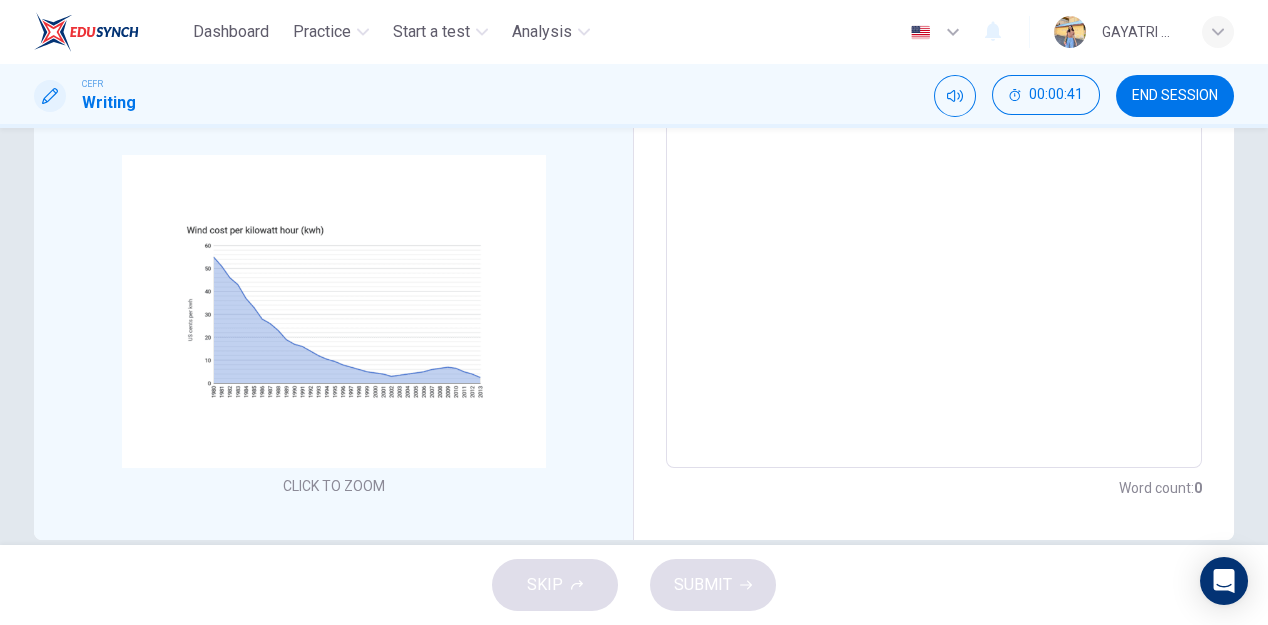 scroll, scrollTop: 325, scrollLeft: 0, axis: vertical 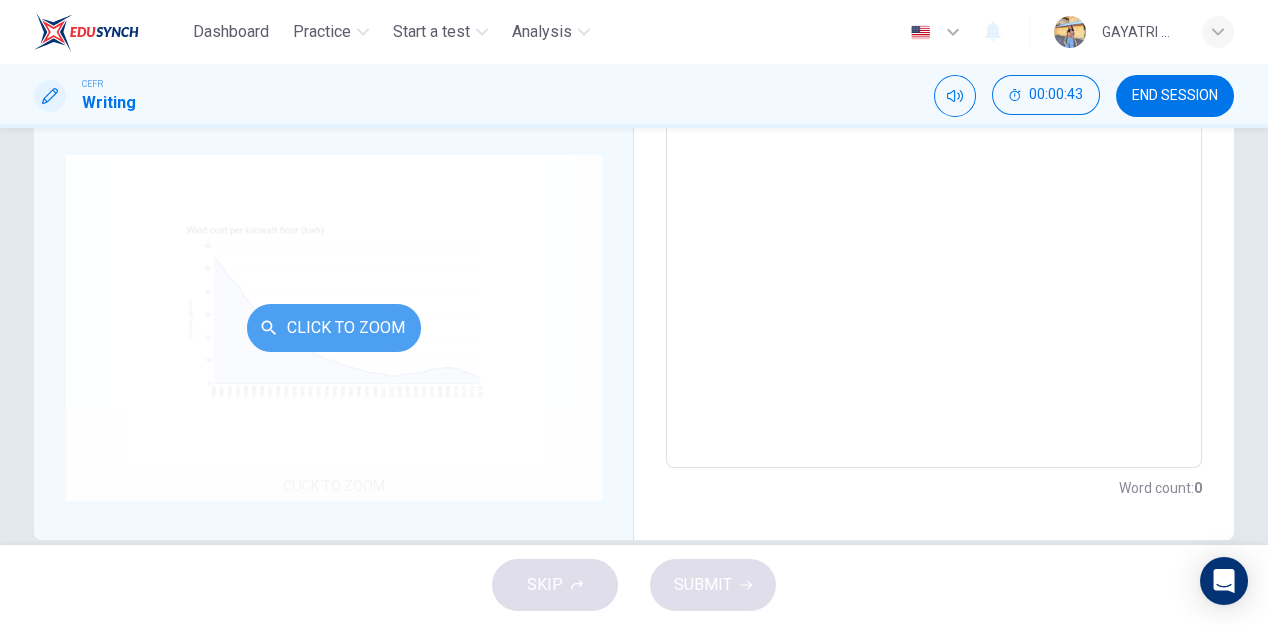 click on "Click to Zoom" at bounding box center (334, 328) 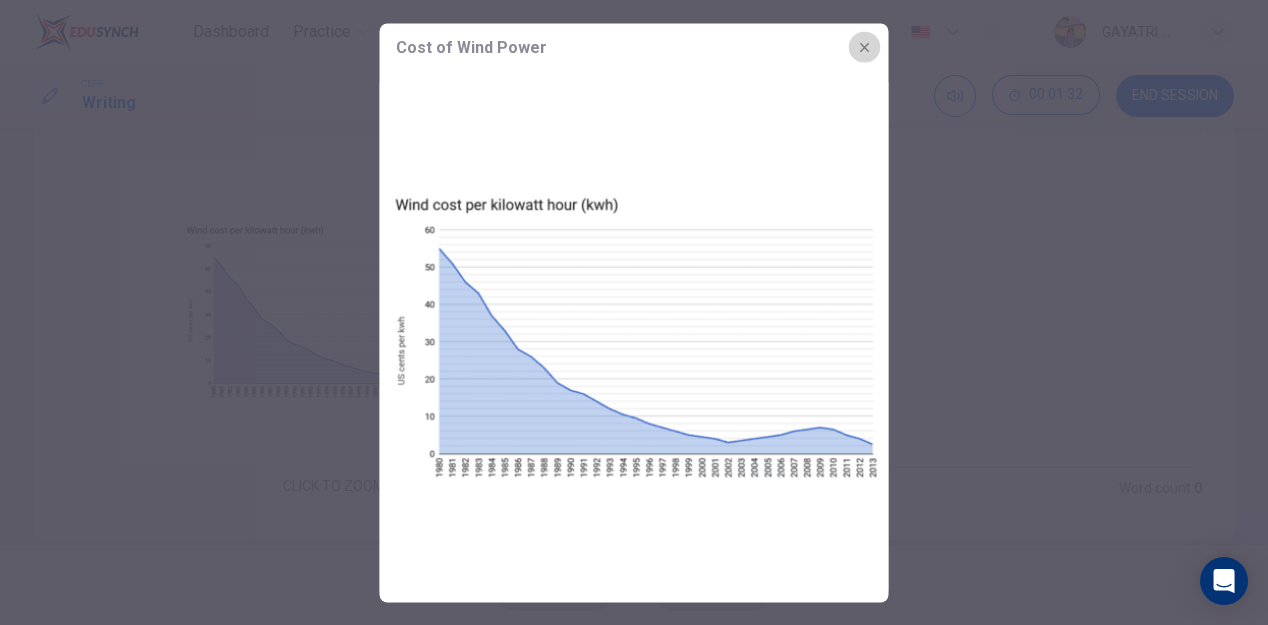 click 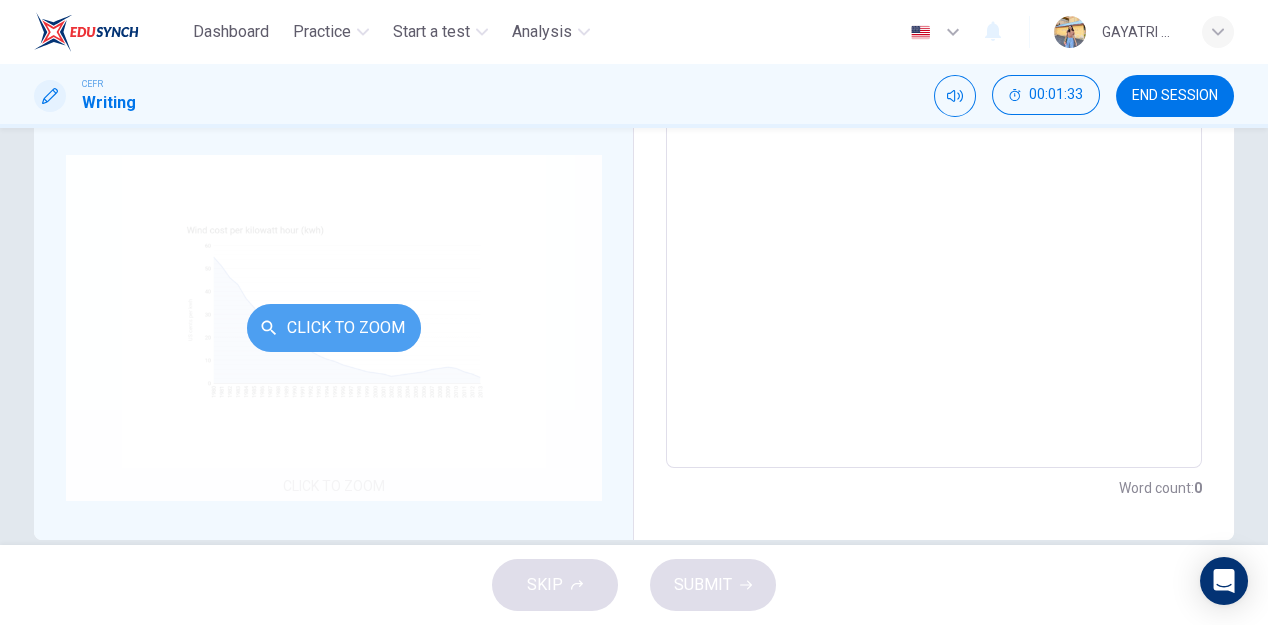 click on "Click to Zoom" at bounding box center [334, 328] 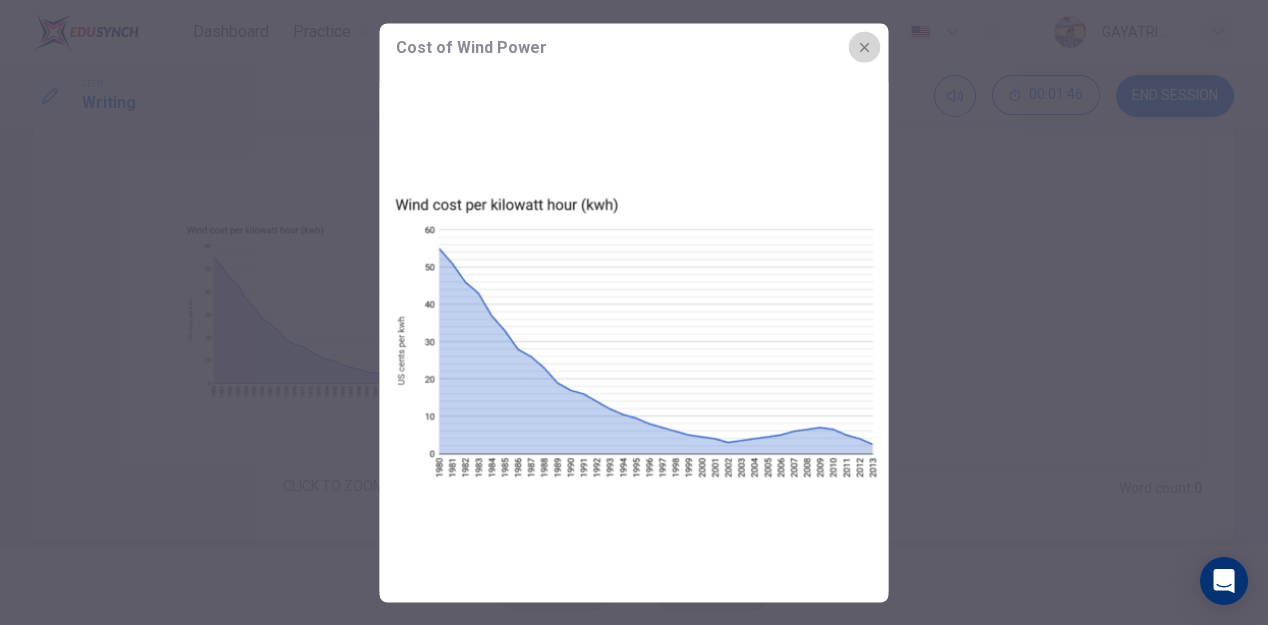 click 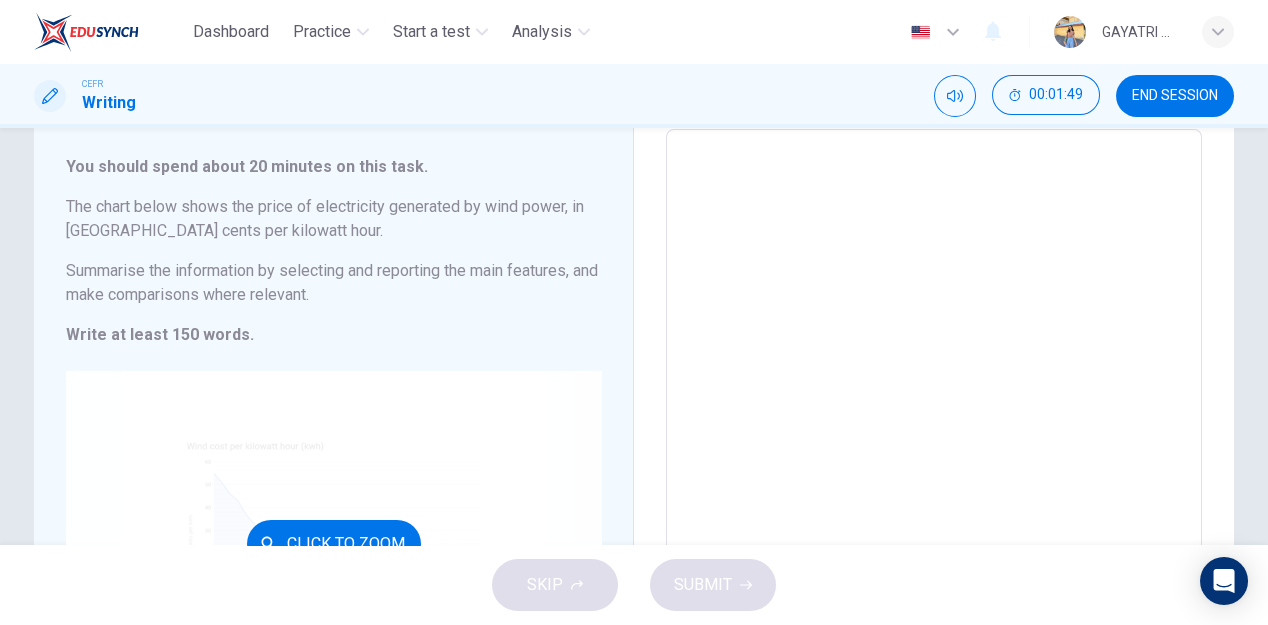 scroll, scrollTop: 102, scrollLeft: 0, axis: vertical 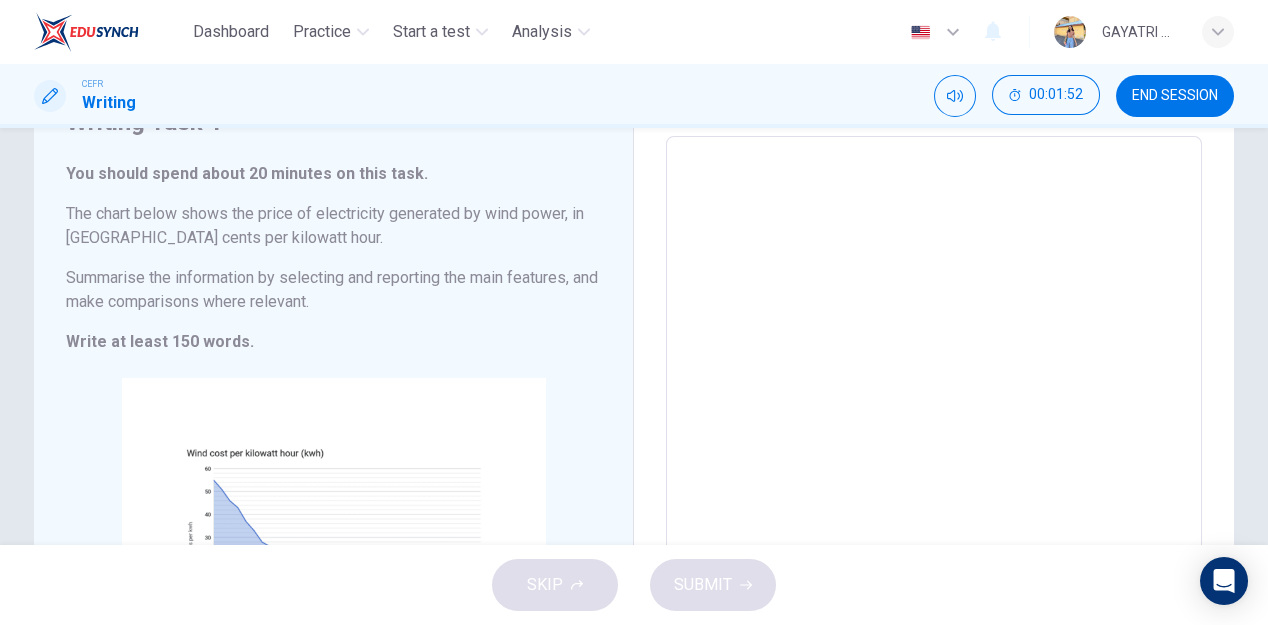 click at bounding box center [934, 414] 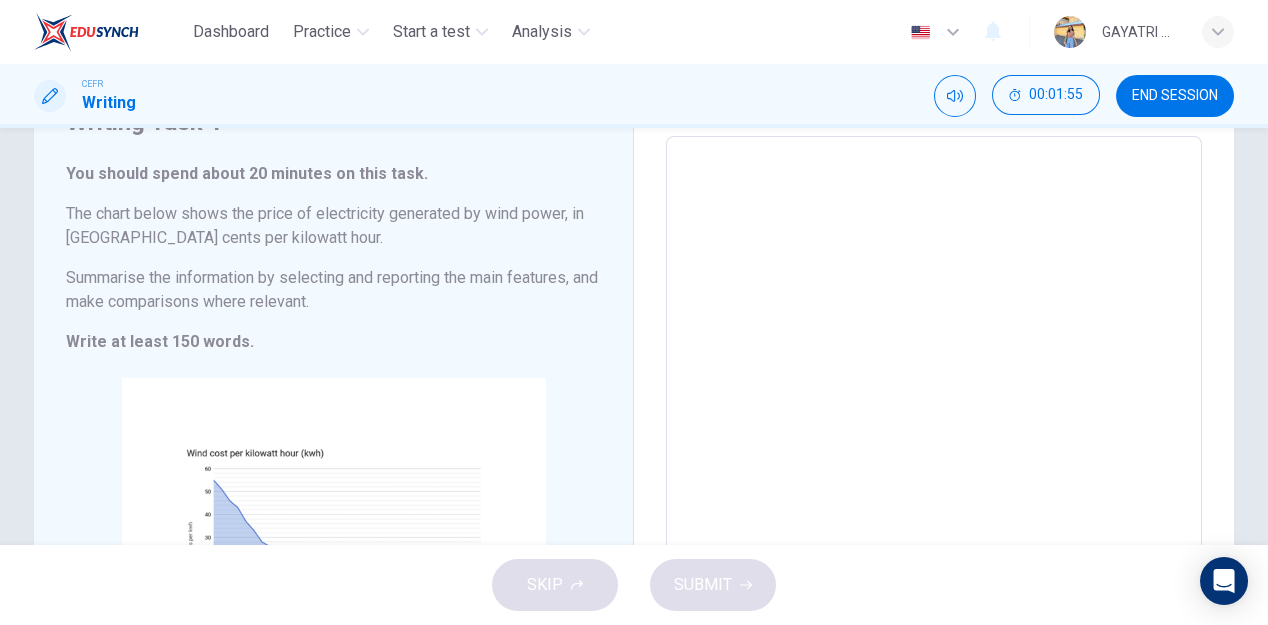 type on "W" 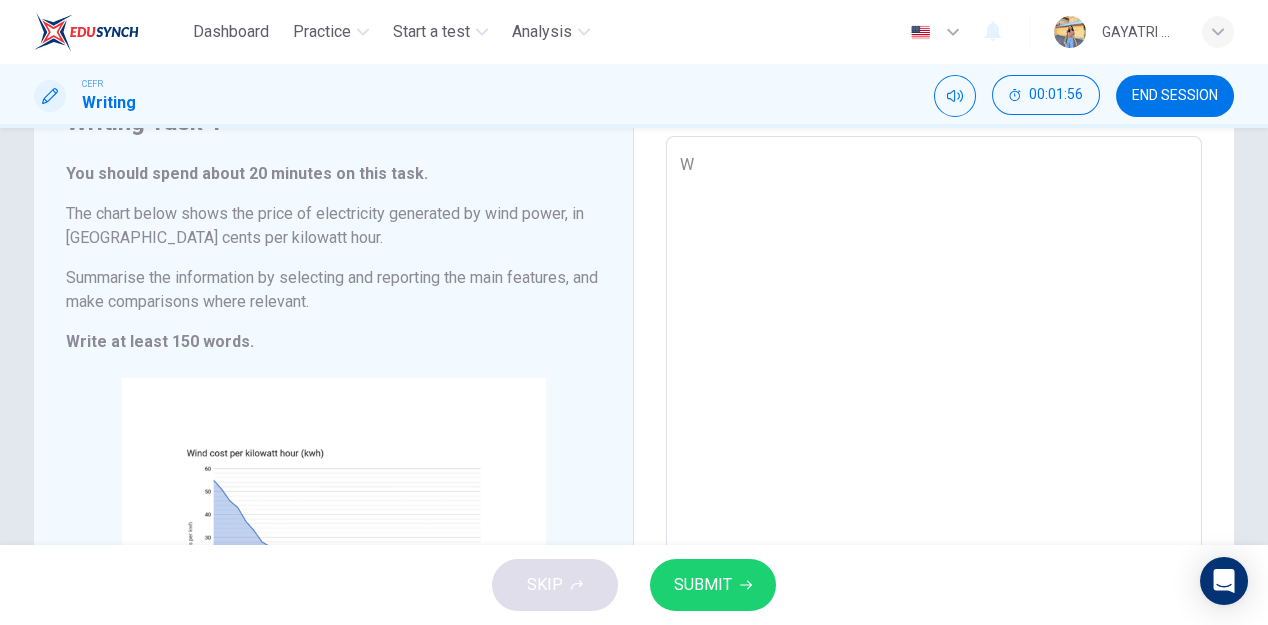 type on "Wi" 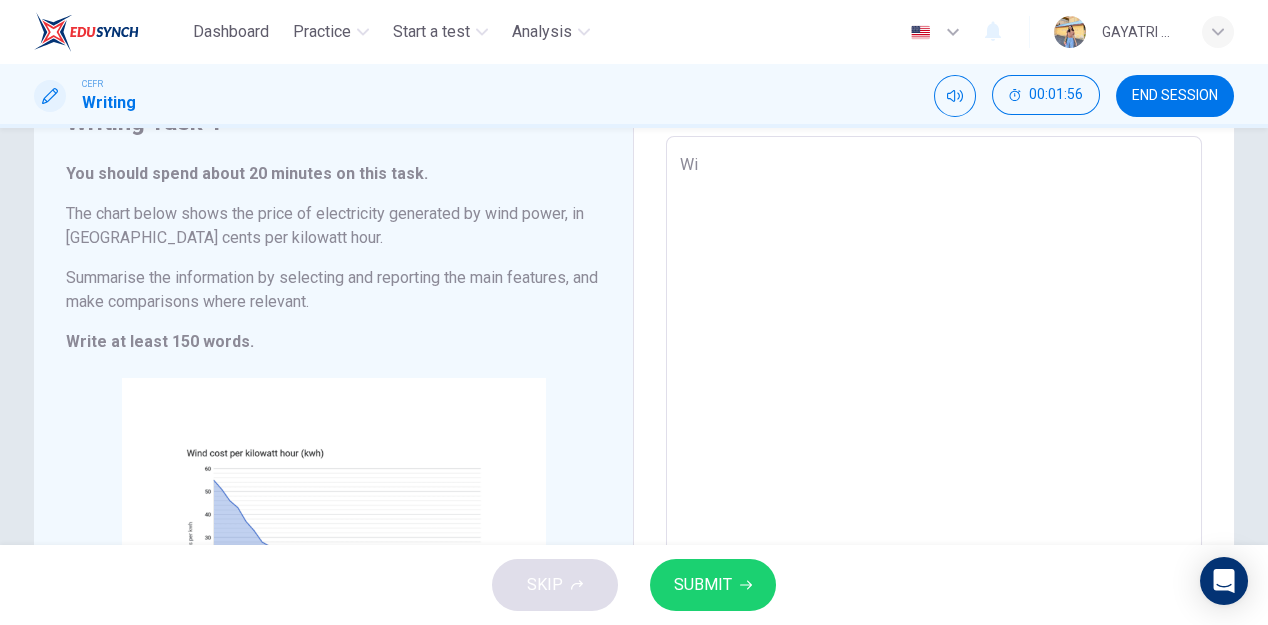 type on "Win" 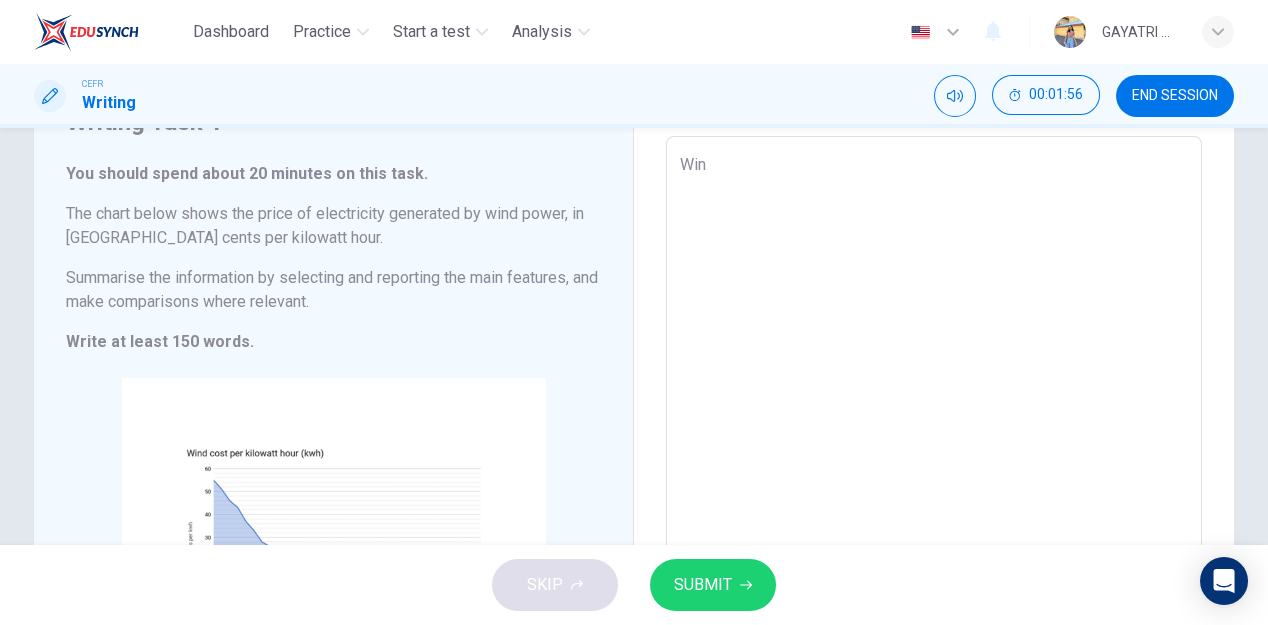 type on "x" 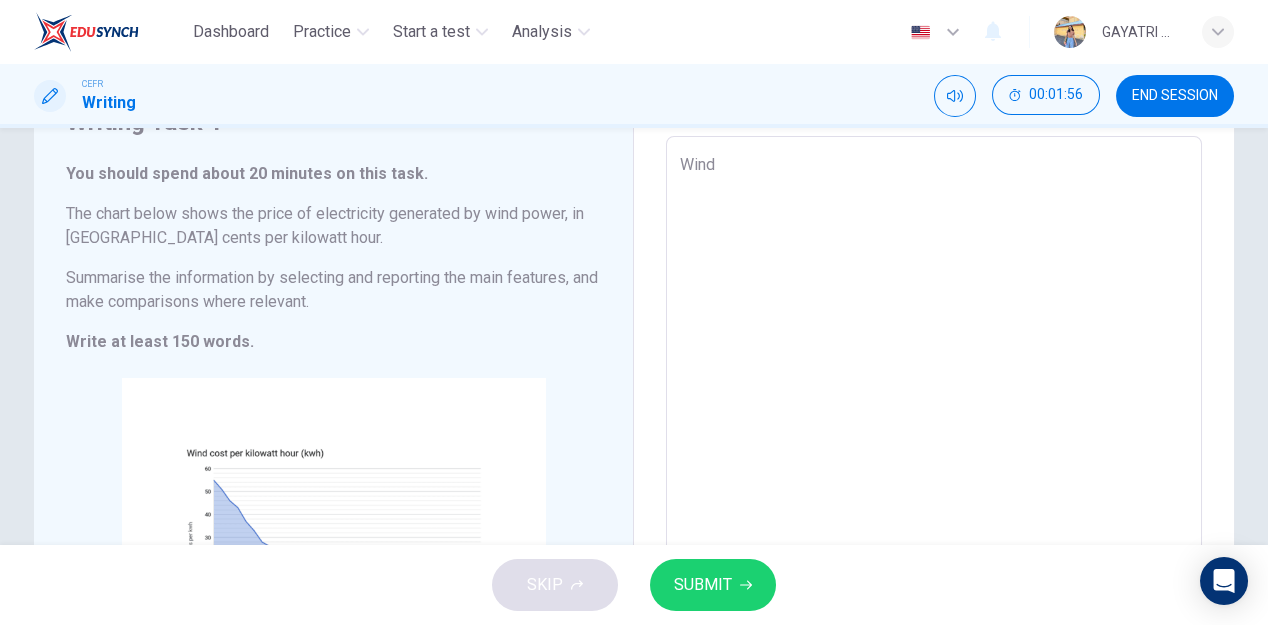 type on "x" 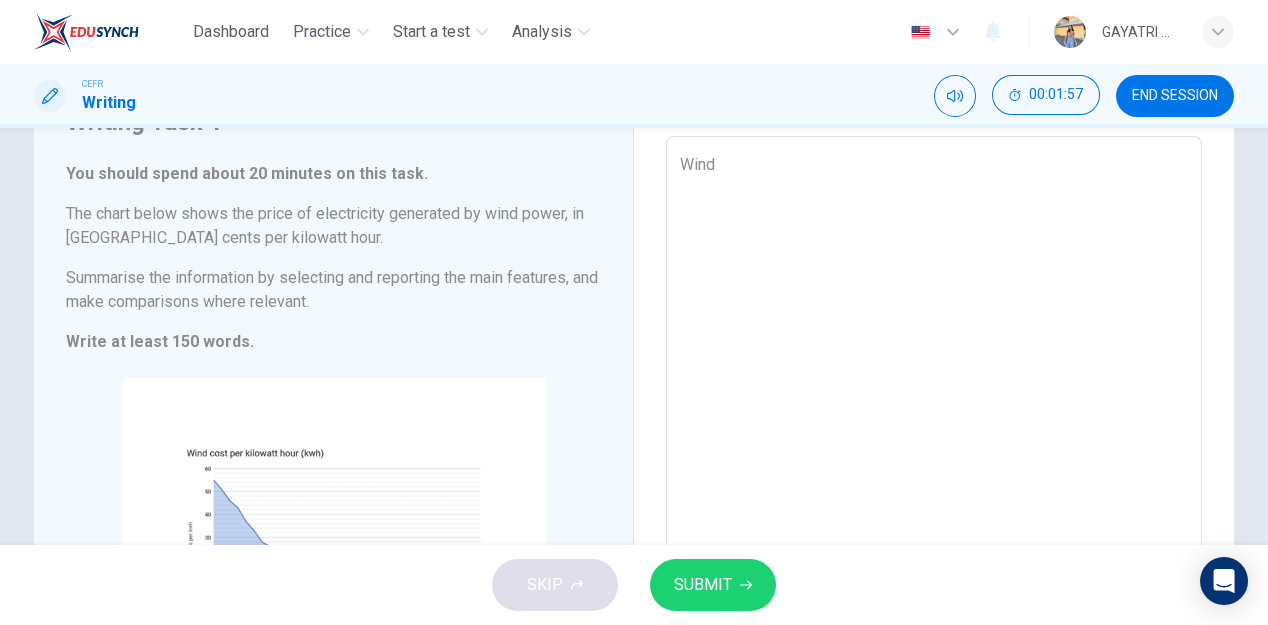 type on "Wind" 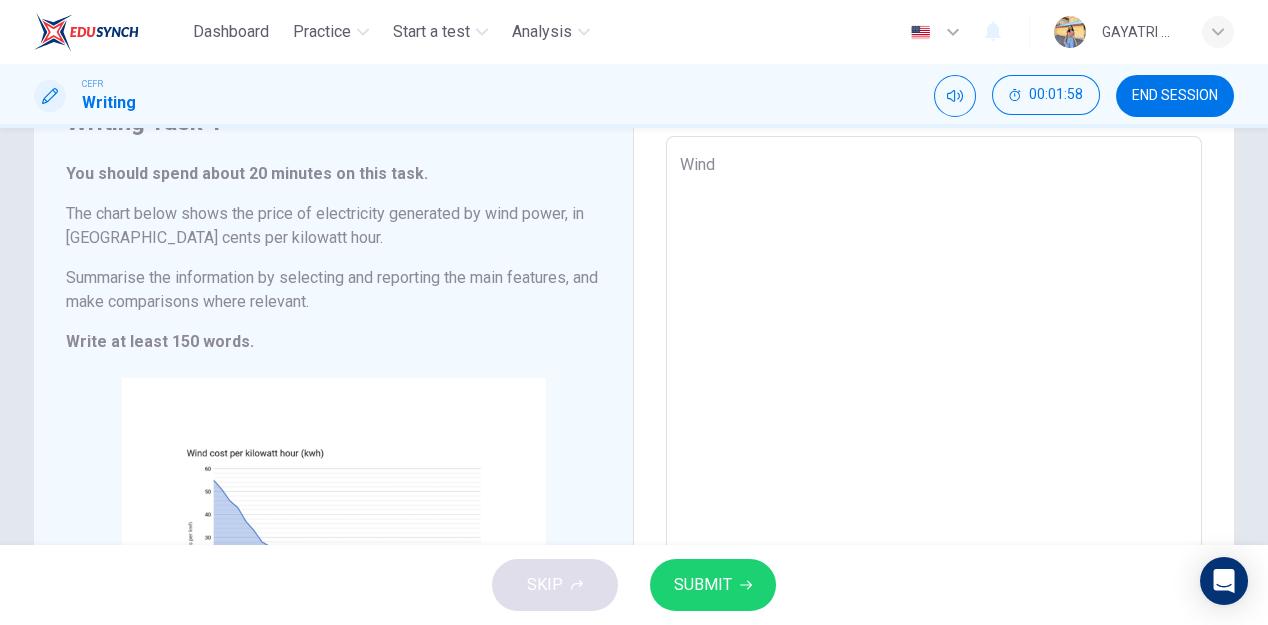 type on "Wind p" 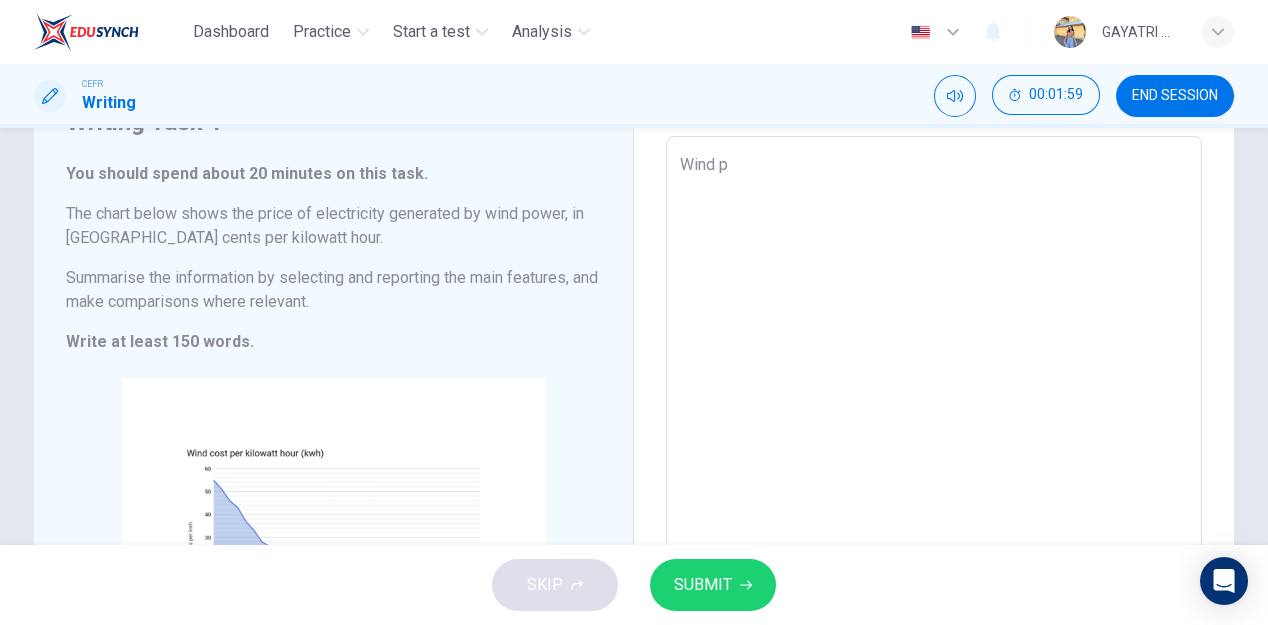 type on "Wind po" 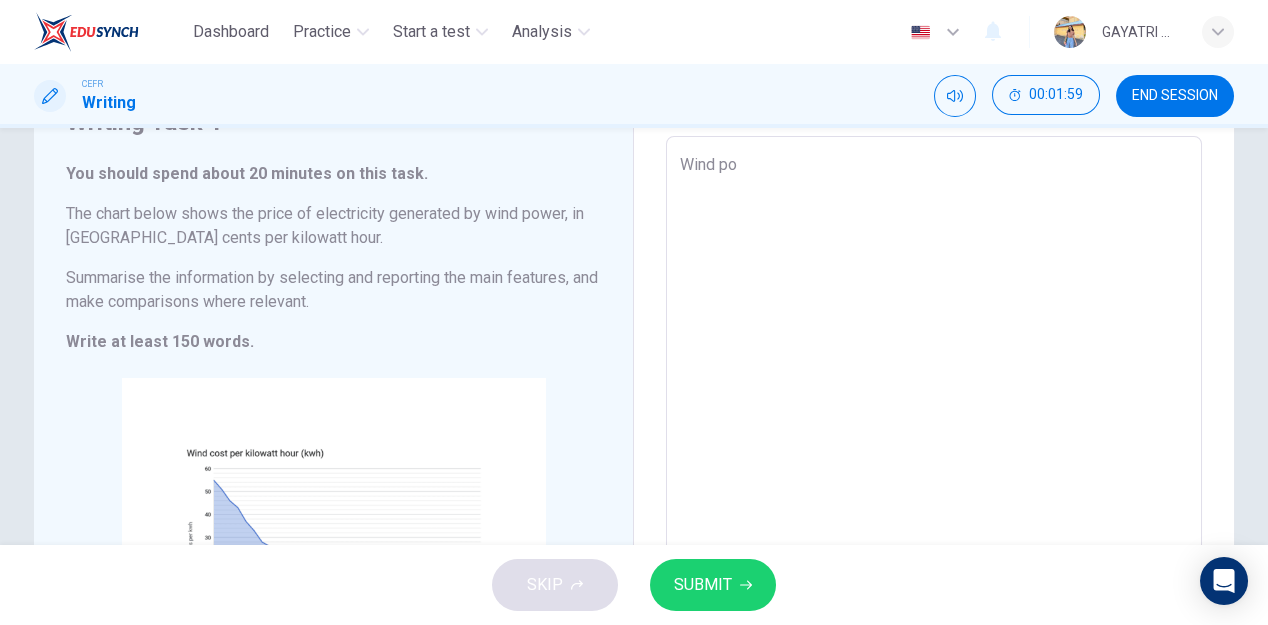 type on "Wind pow" 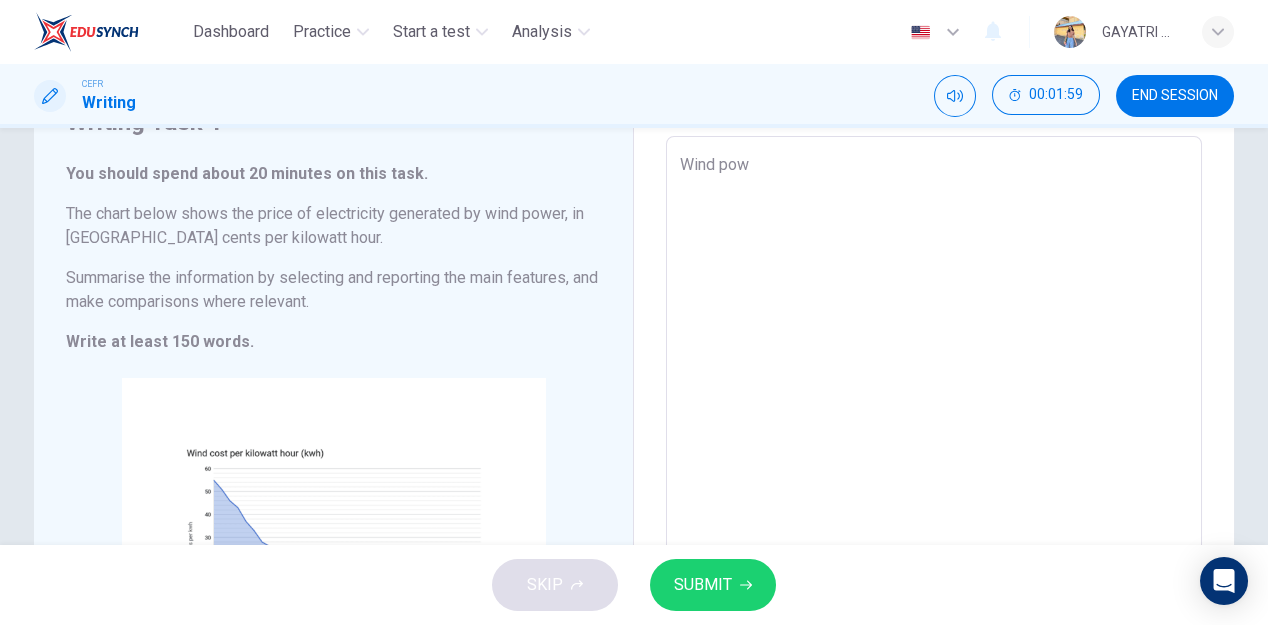 type on "x" 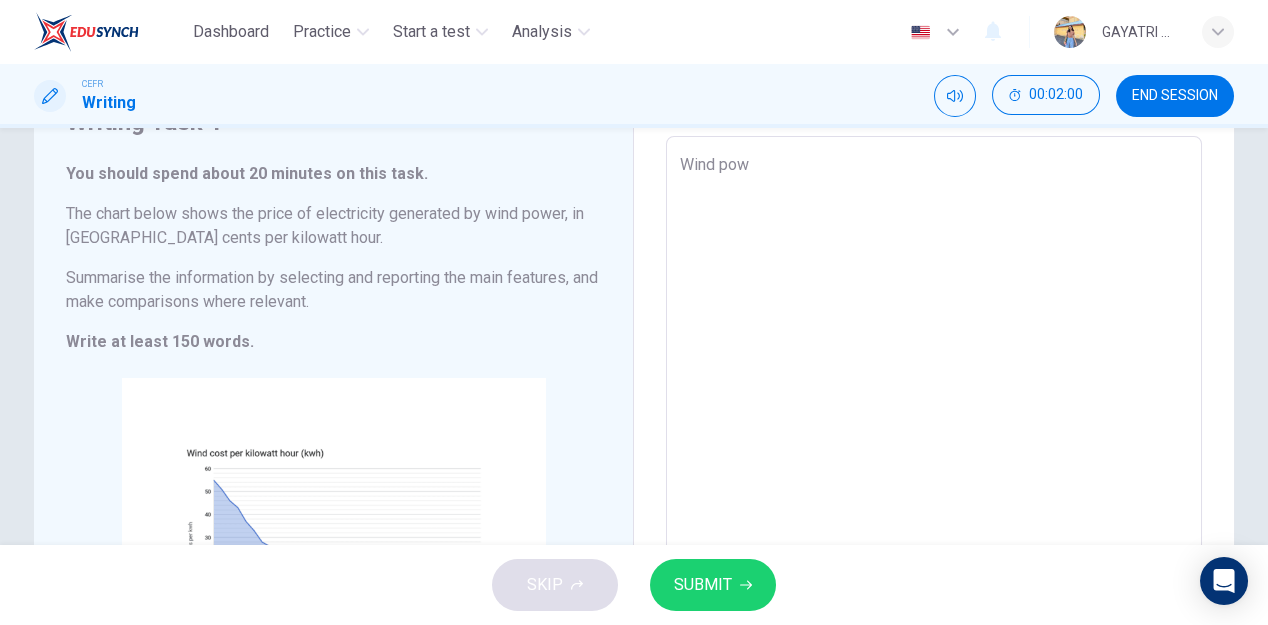 type on "Wind [PERSON_NAME]" 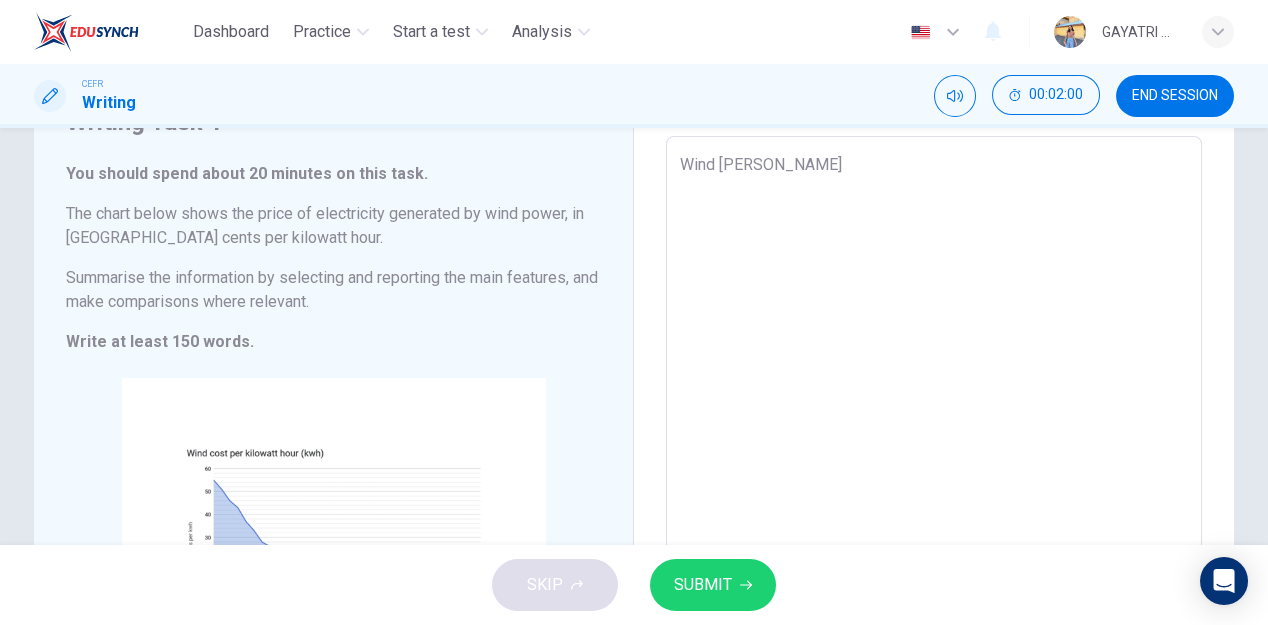type on "x" 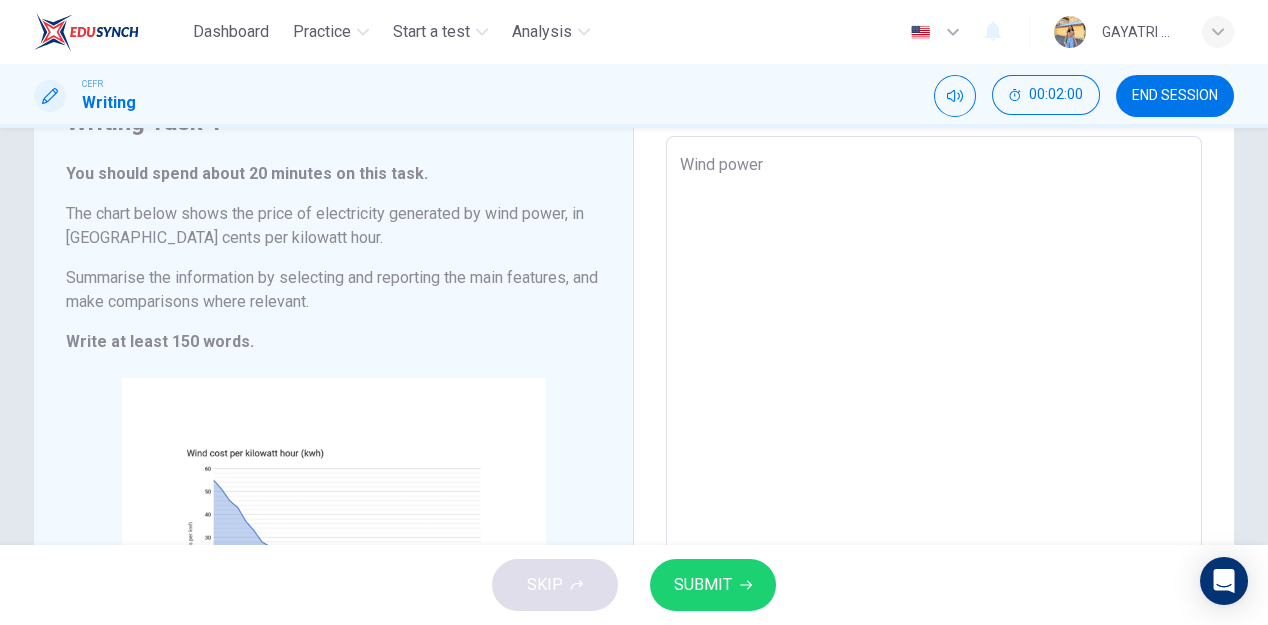 type on "Wind power" 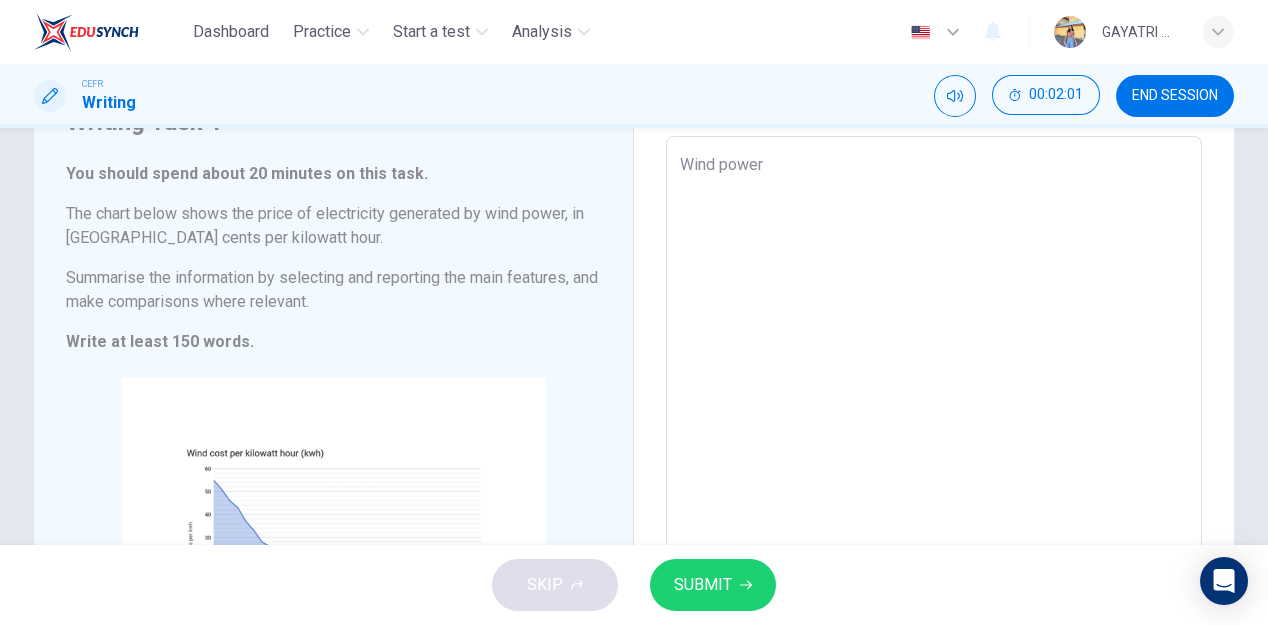 type on "Wind power i" 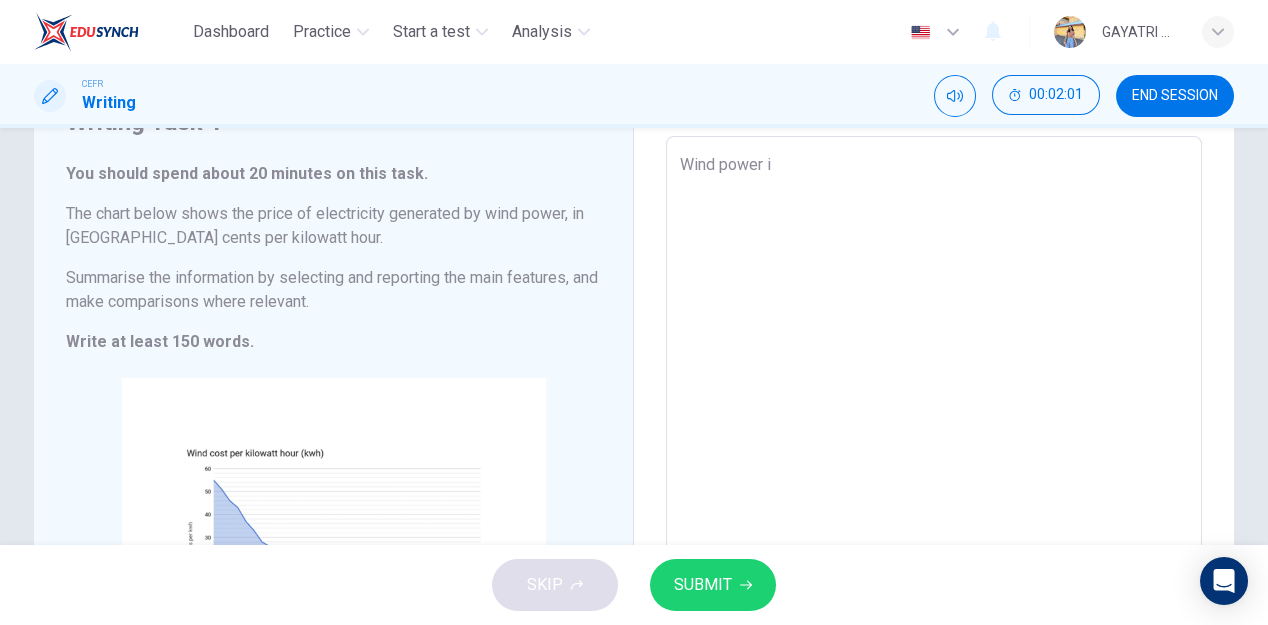 type on "Wind power is" 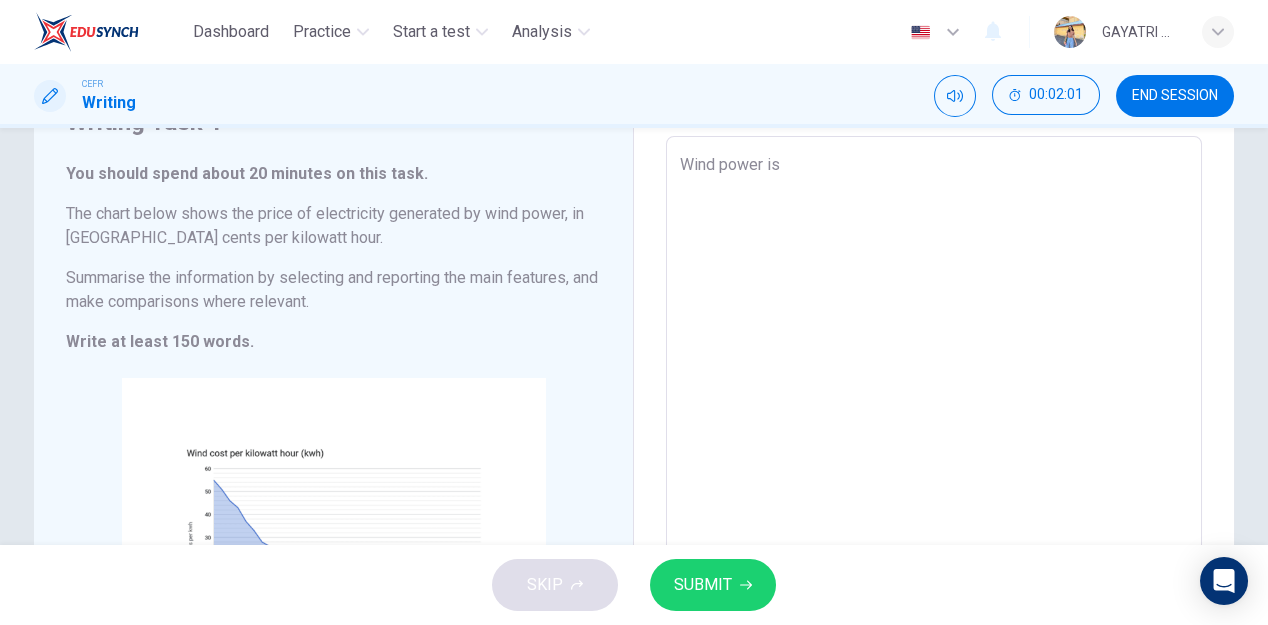 type on "x" 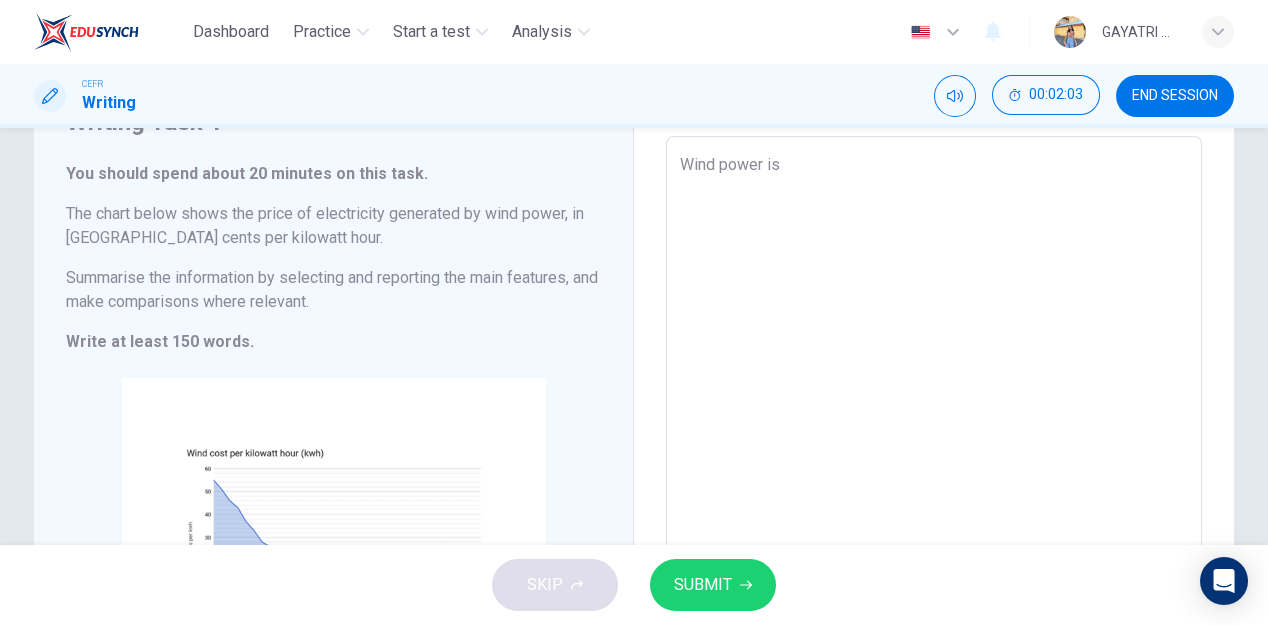 type on "Wind power is a" 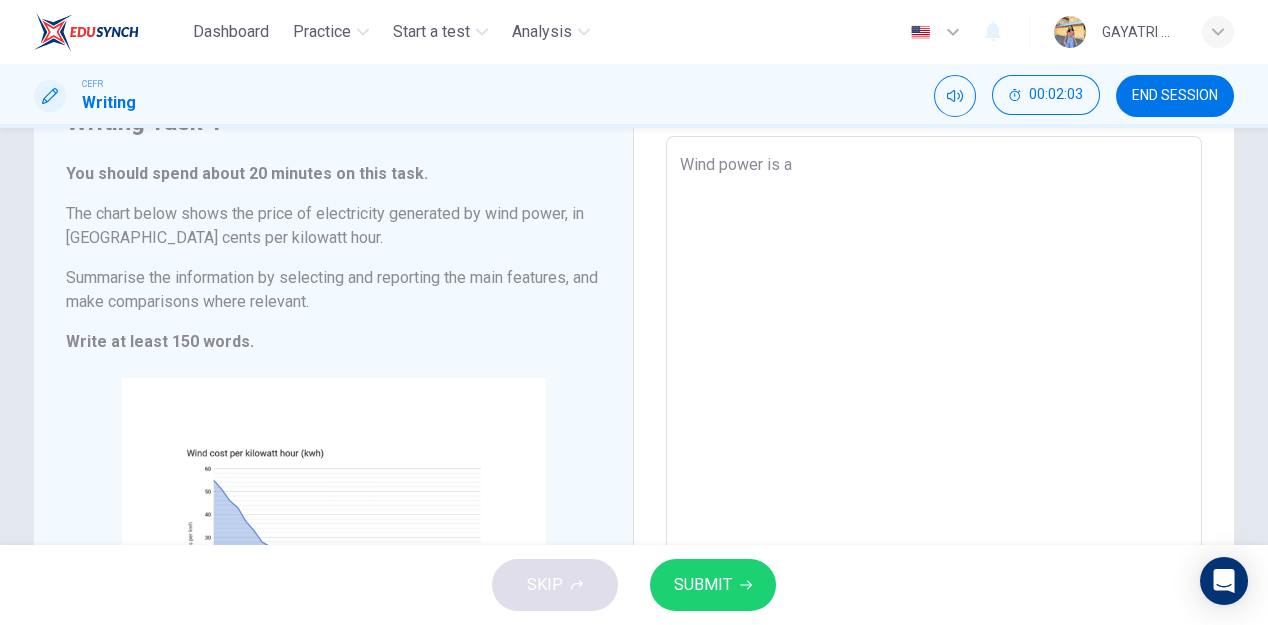 type on "Wind power is an" 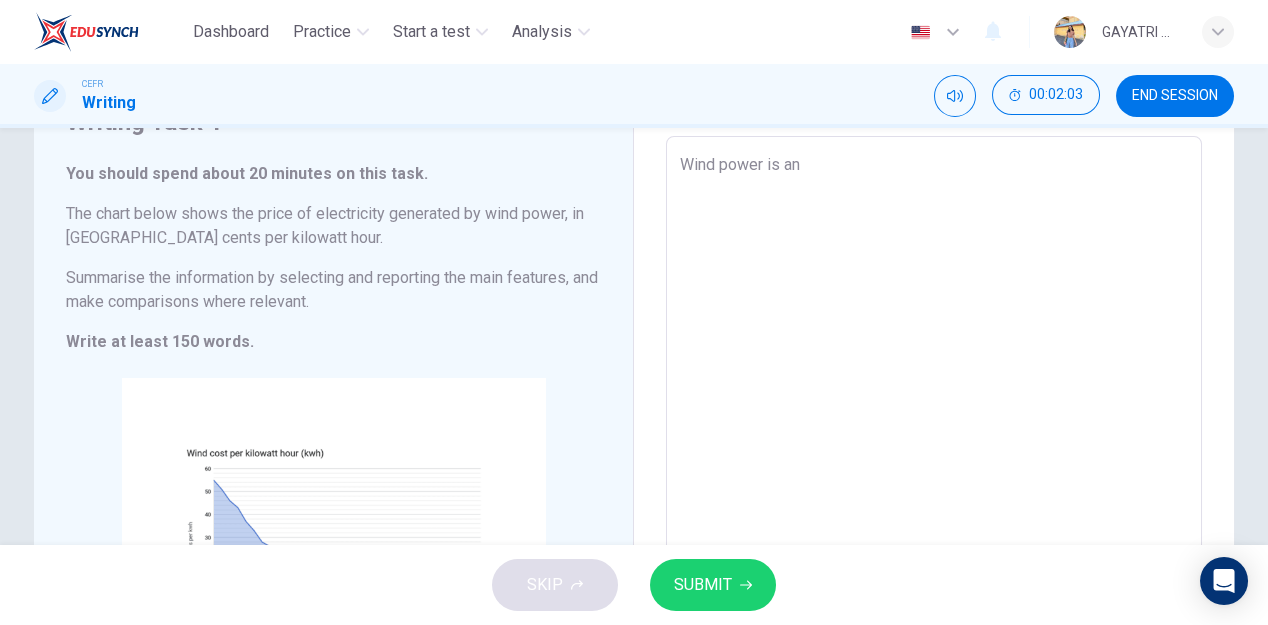 type on "x" 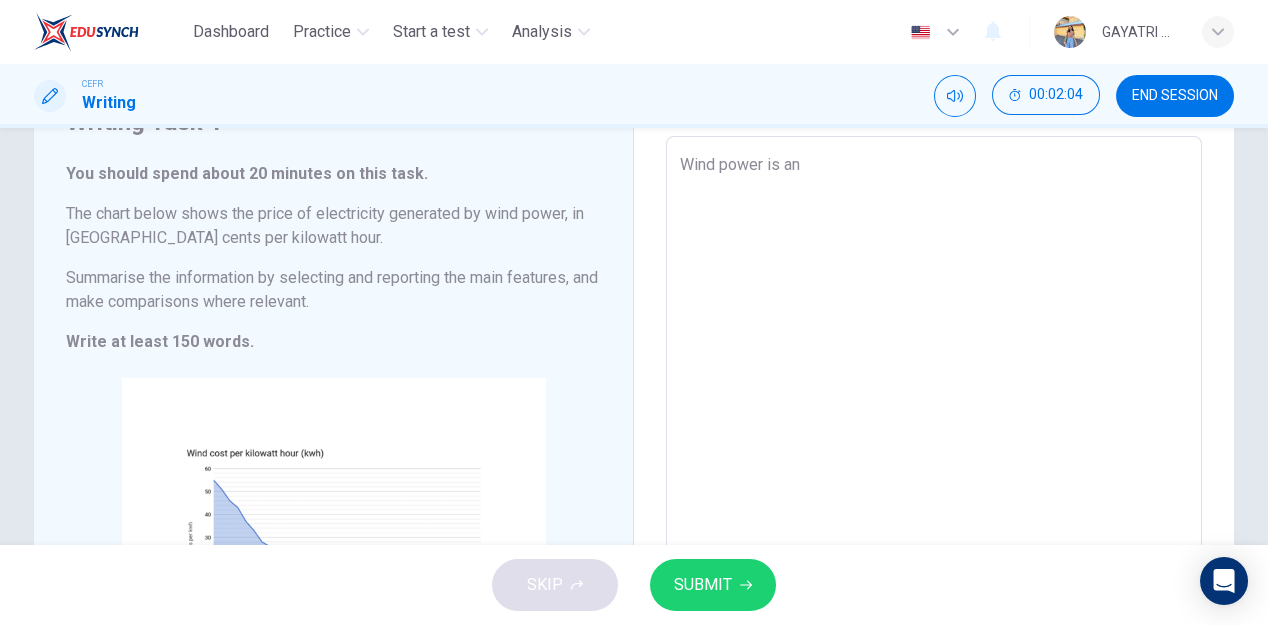 type on "Wind power is an i" 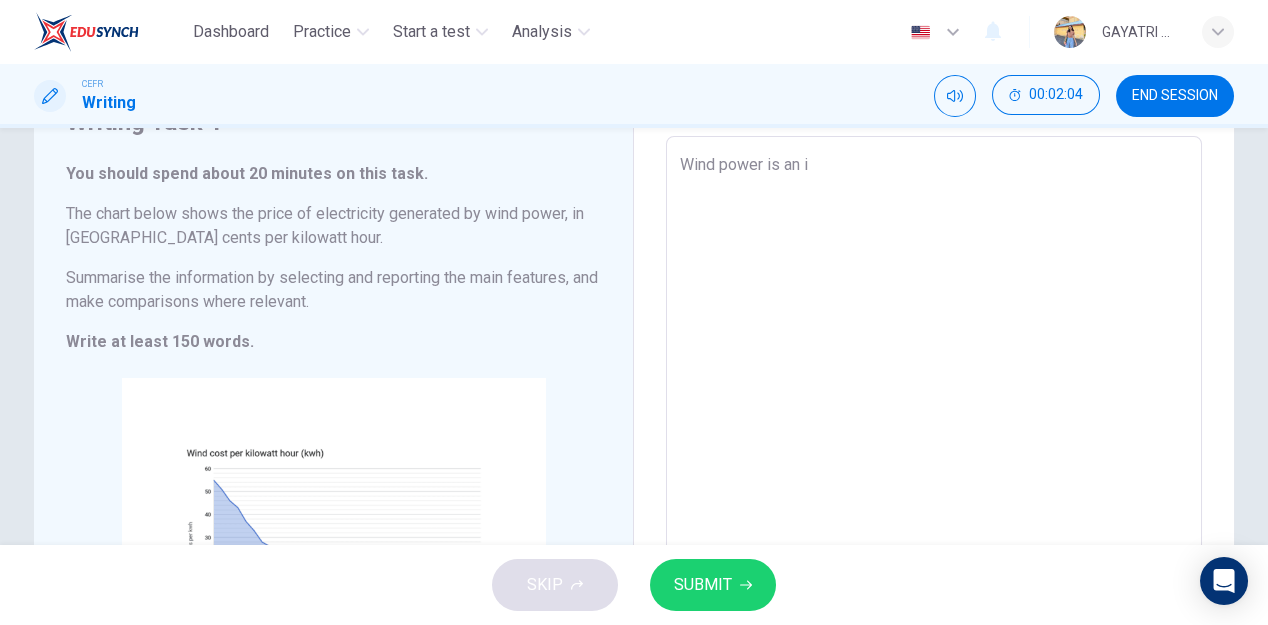 type on "x" 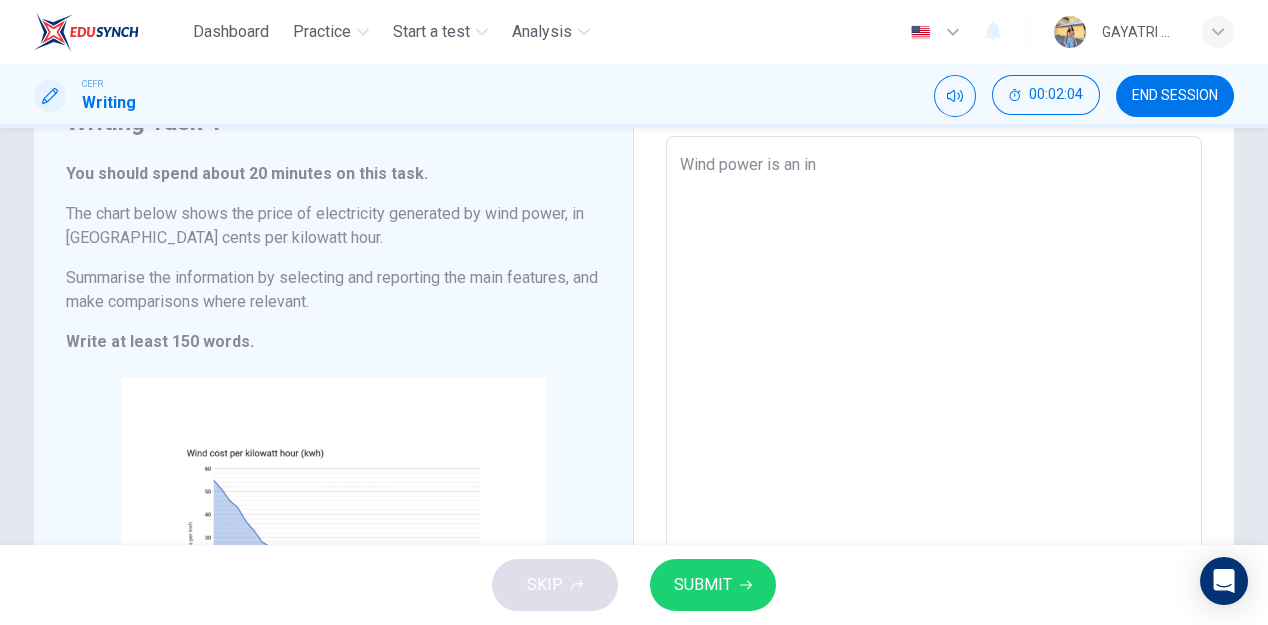 type on "x" 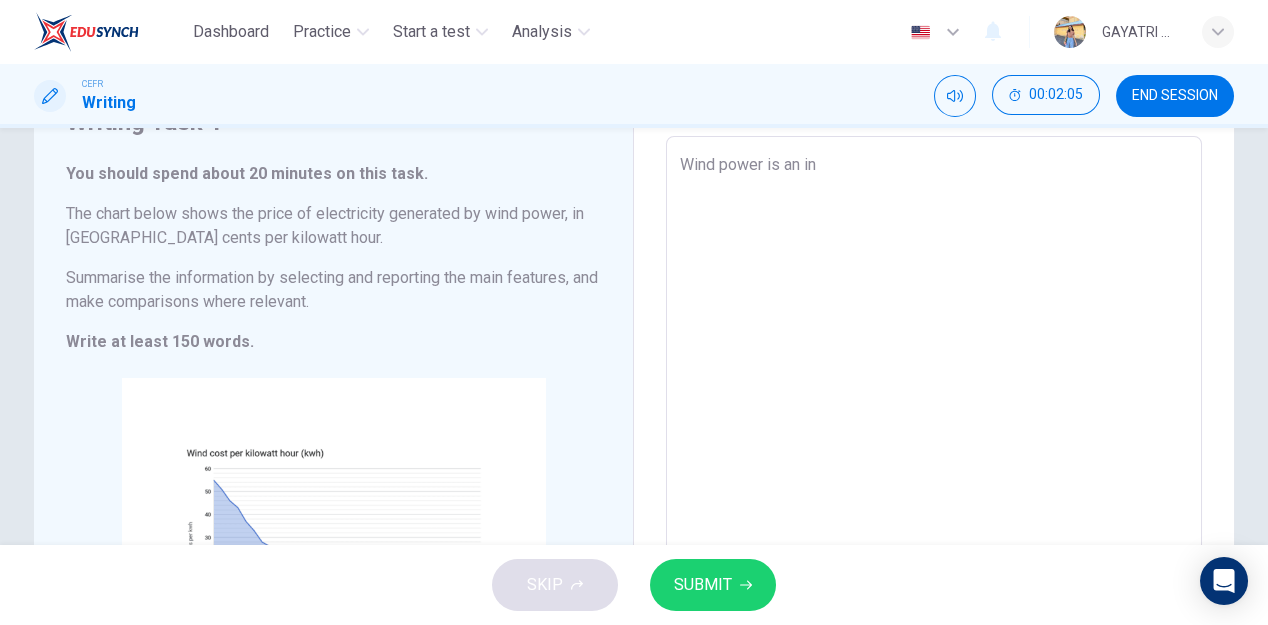 type on "Wind power is an inv" 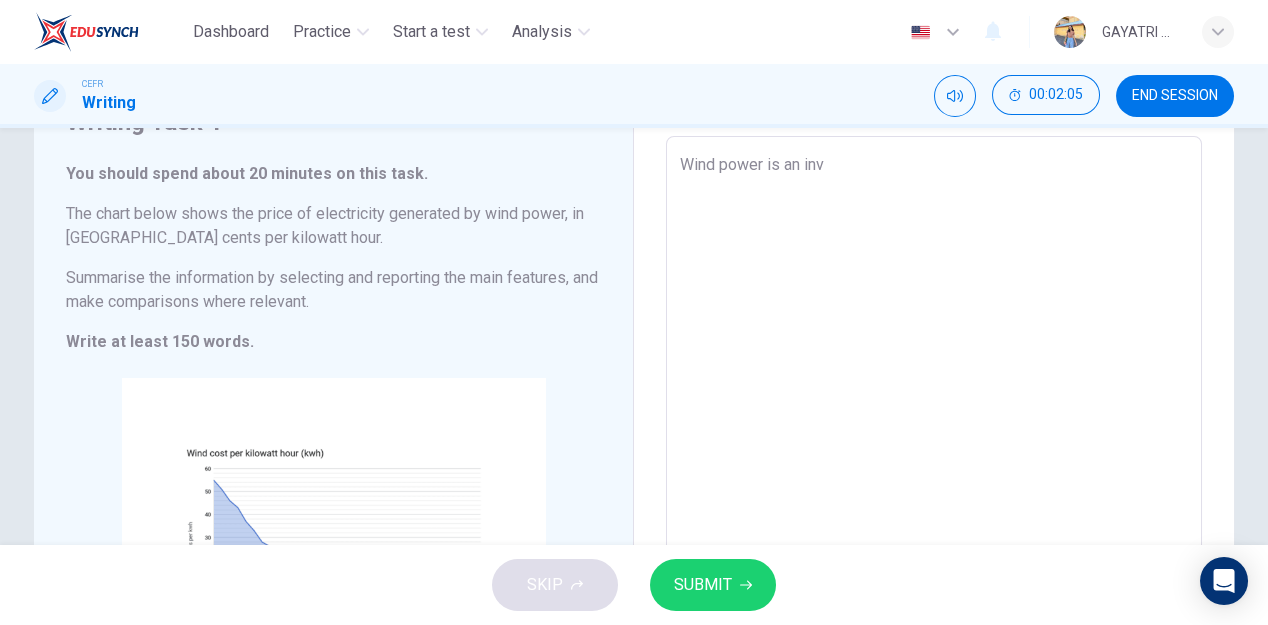 type on "x" 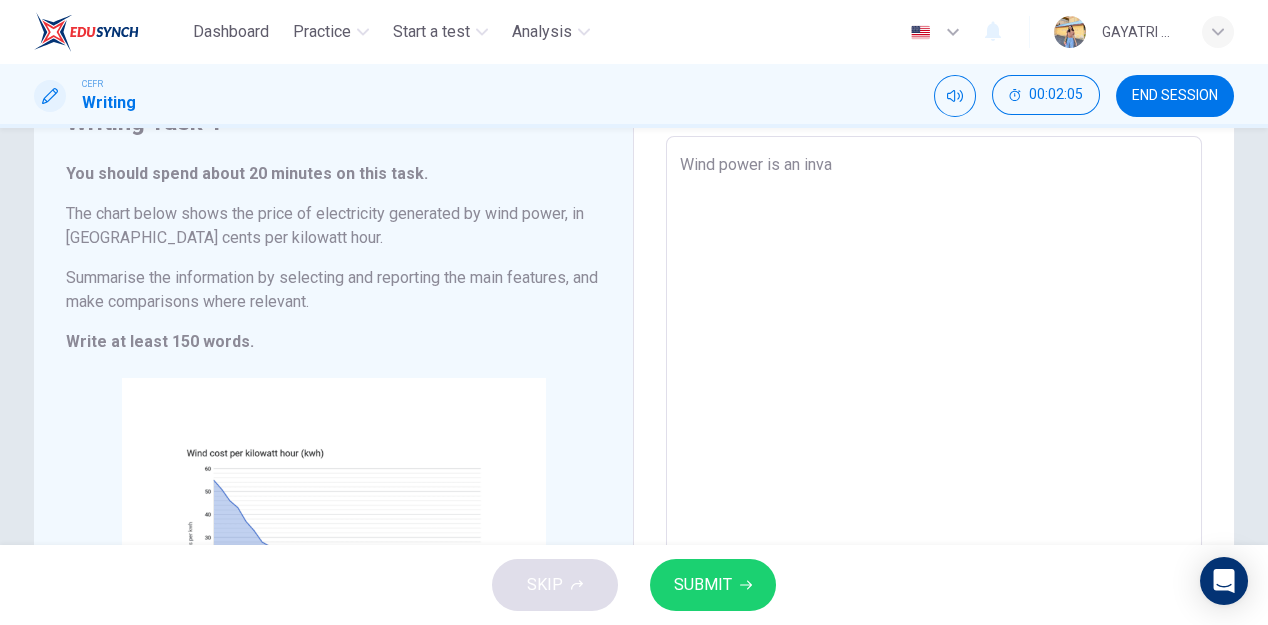 type on "Wind power is an inval" 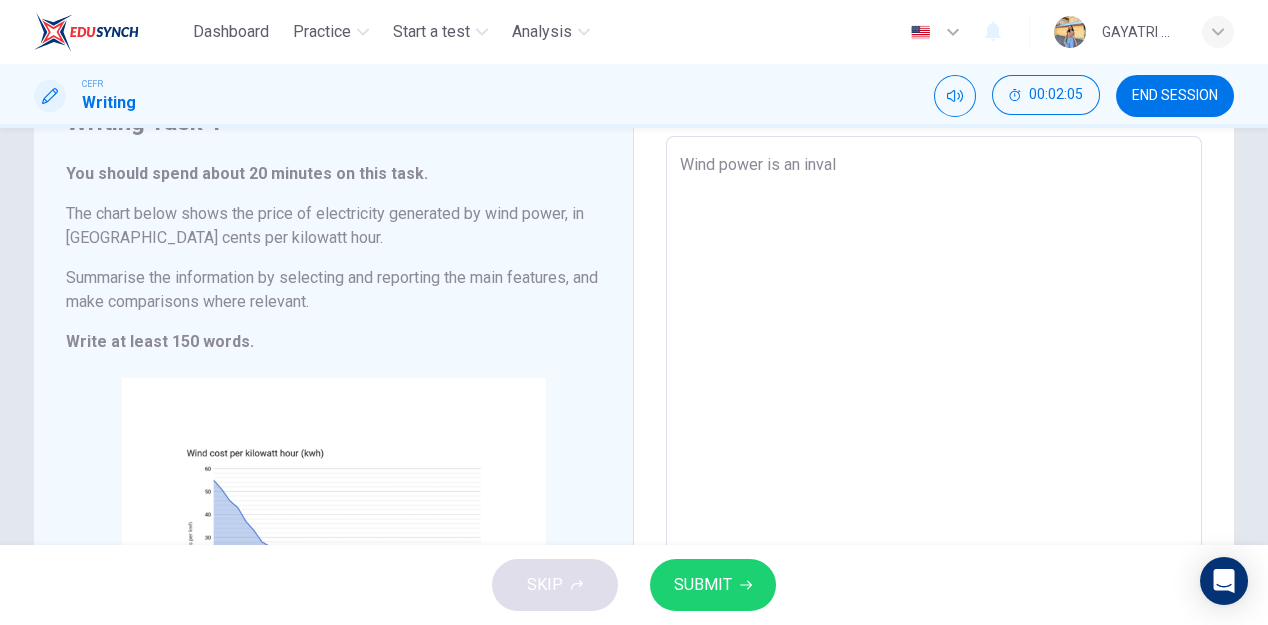 type on "x" 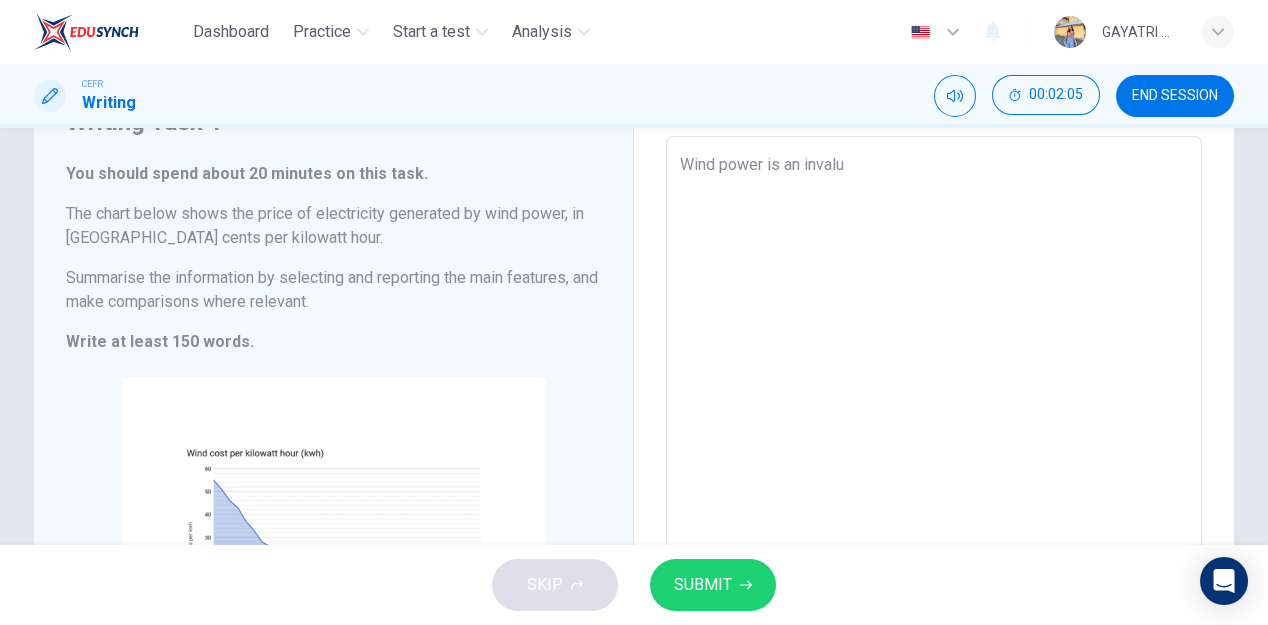 type on "x" 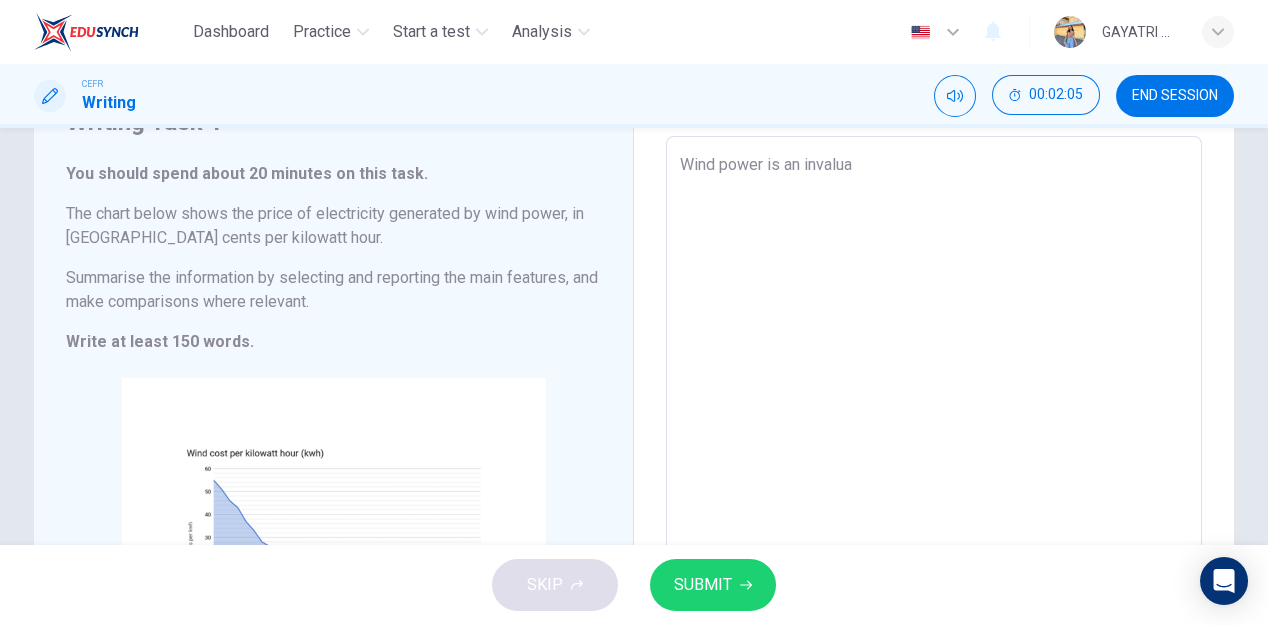 type on "x" 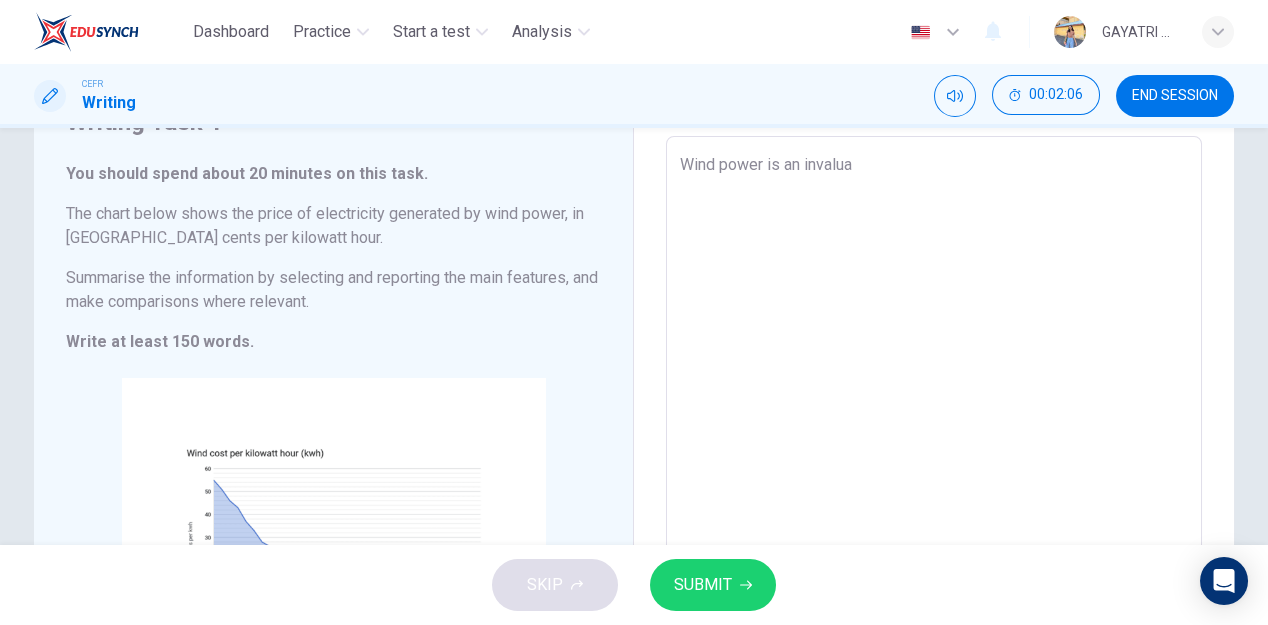 type on "Wind power is an invaluab" 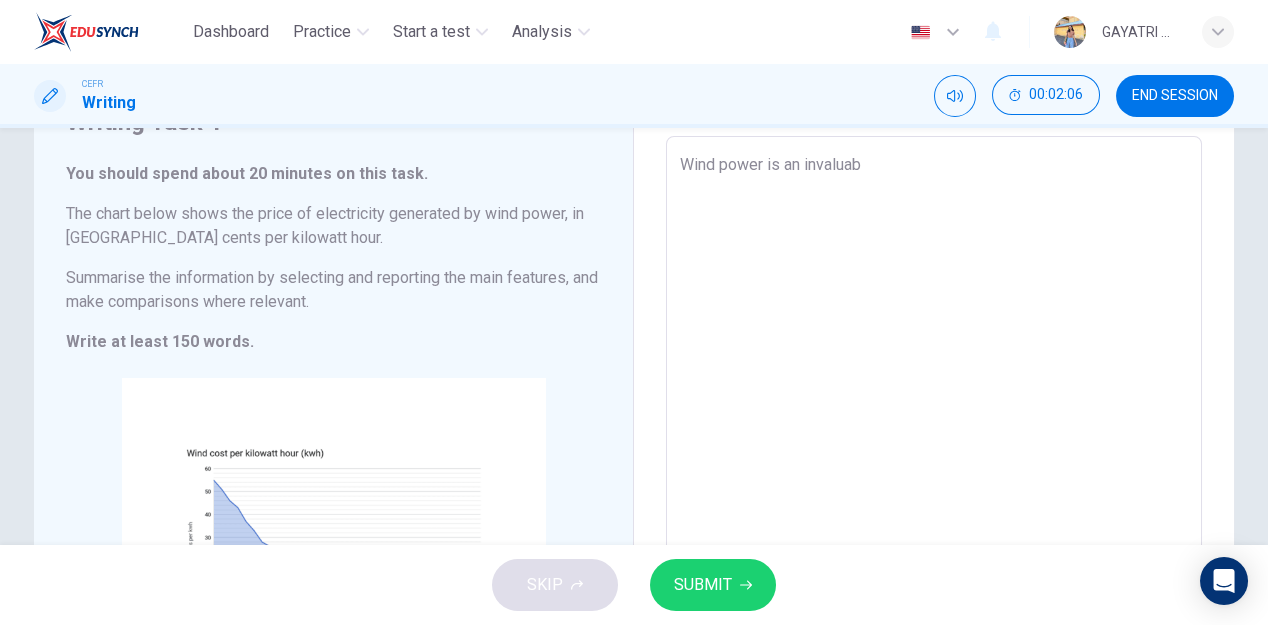 type on "x" 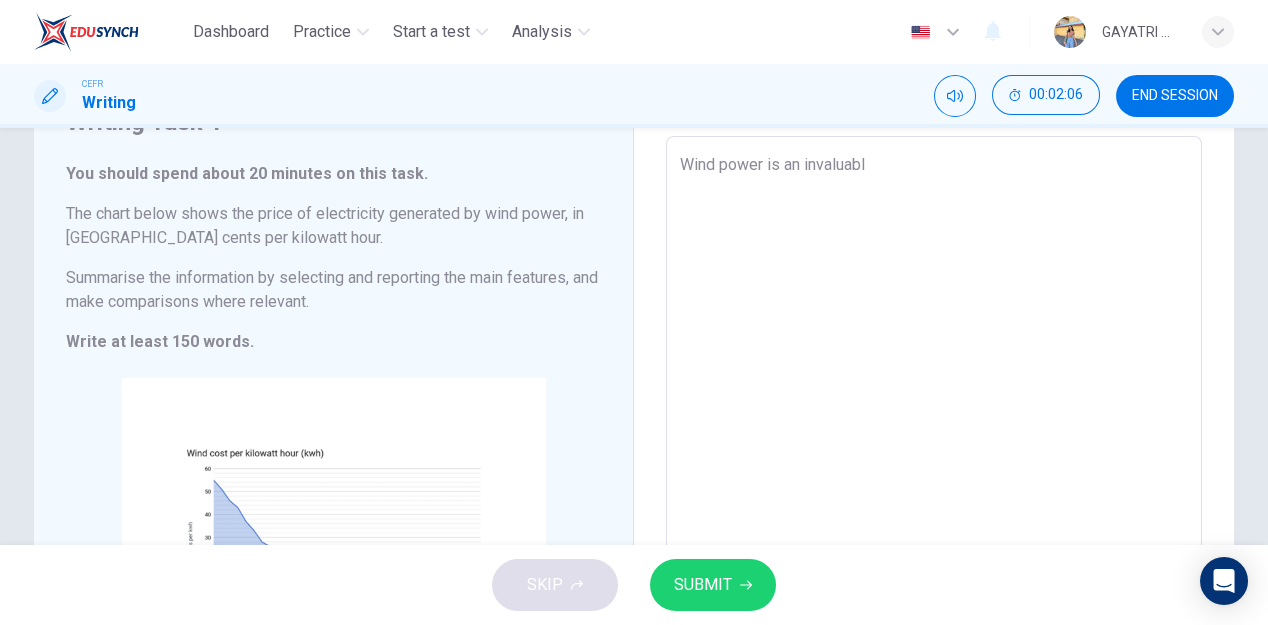 type on "x" 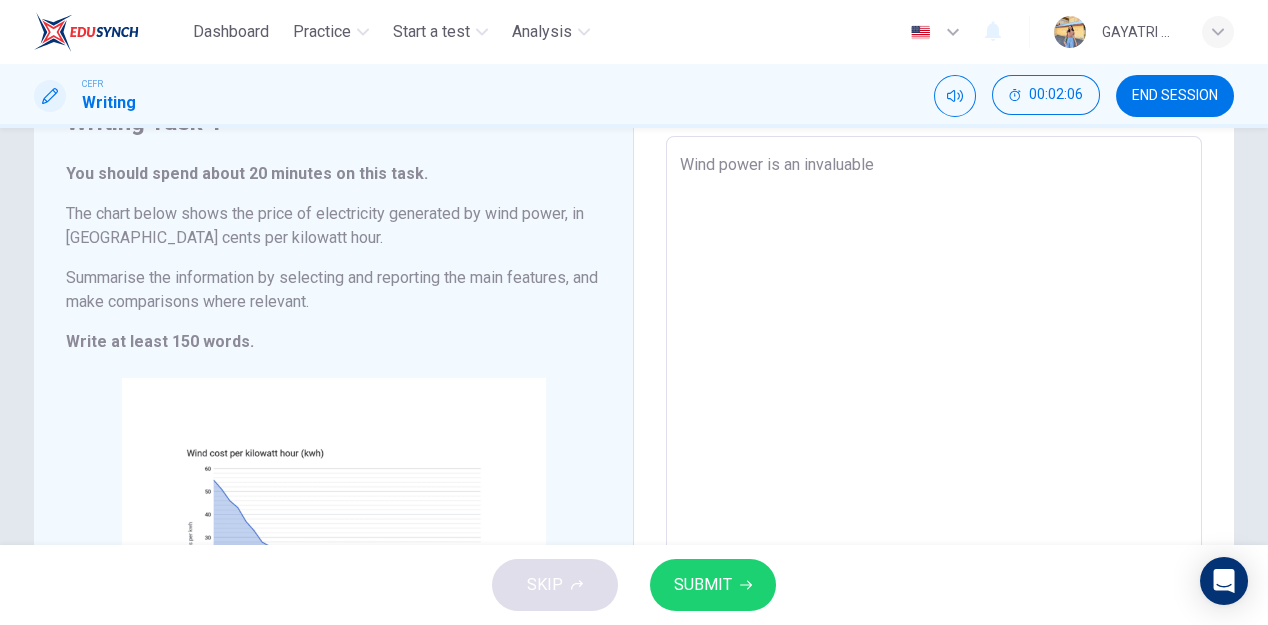 type on "x" 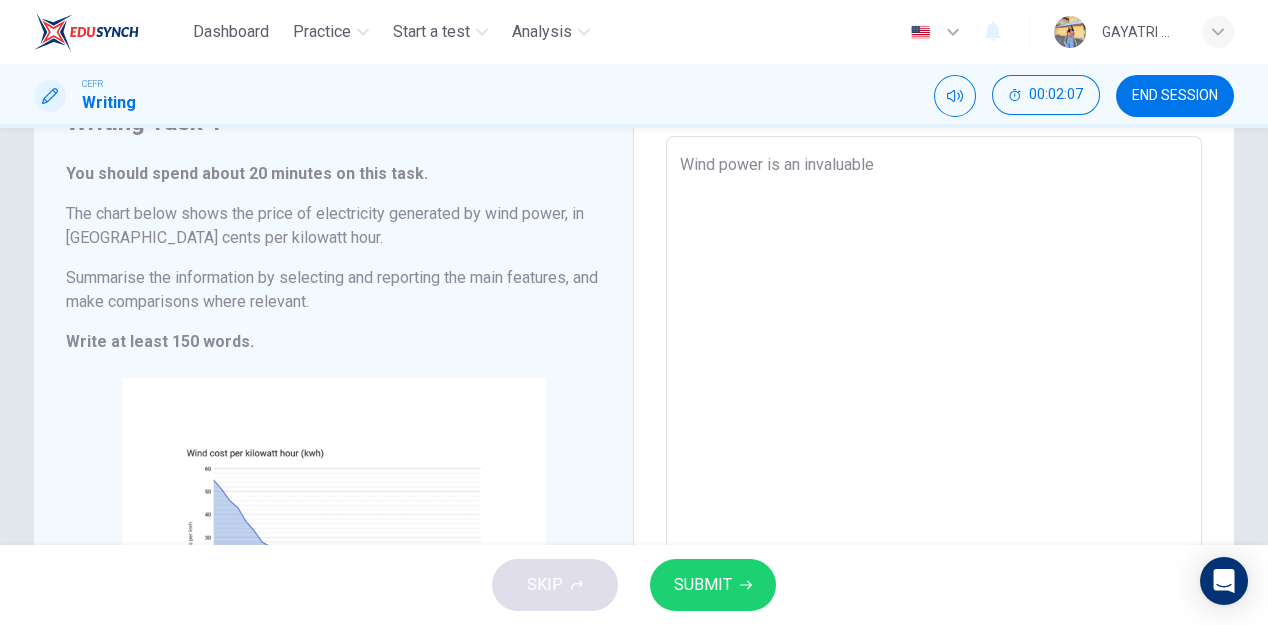 type on "Wind power is an invaluable" 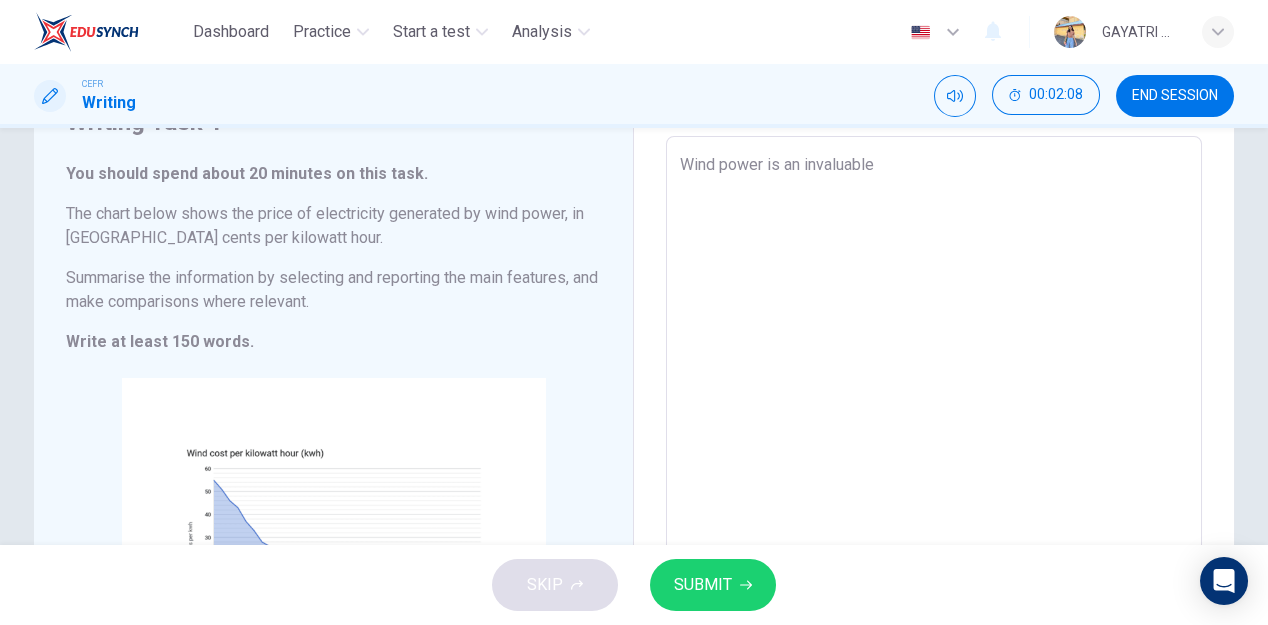type on "Wind power is an invaluable n" 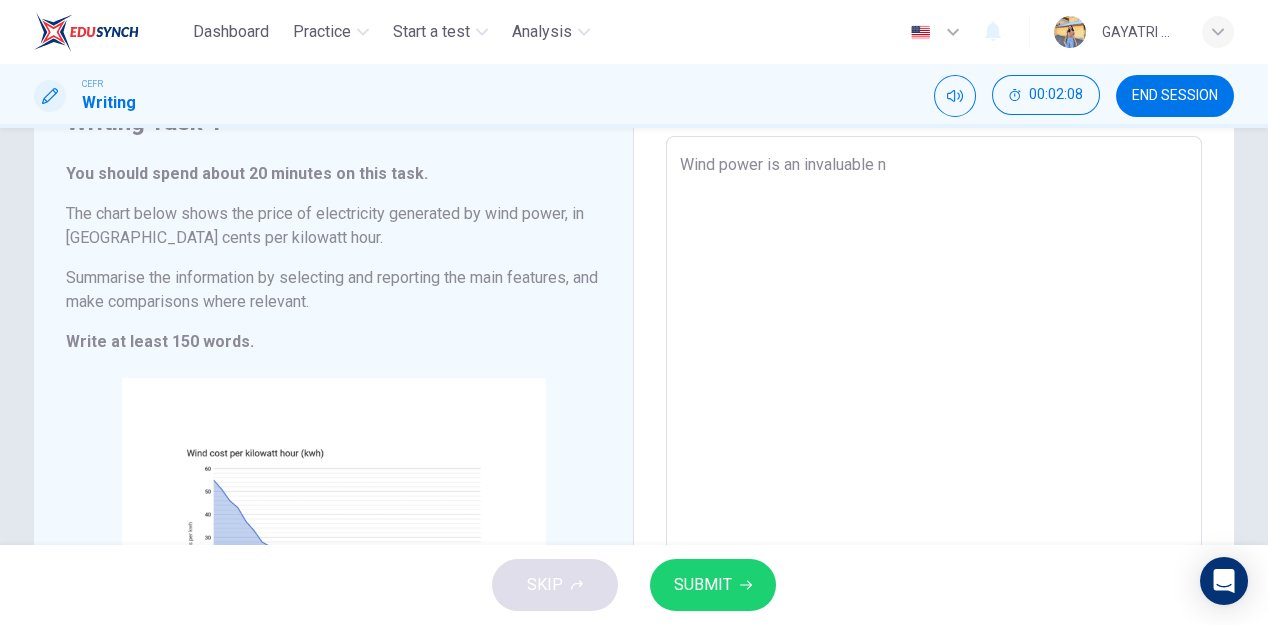 type on "Wind power is an invaluable na" 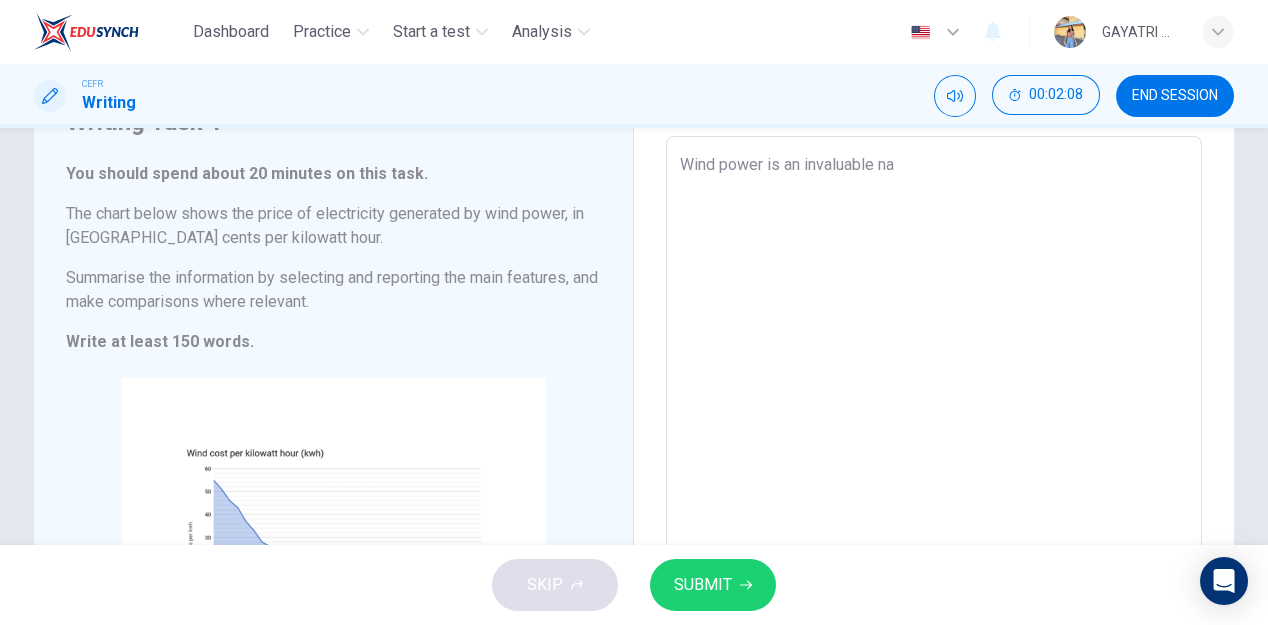 type on "x" 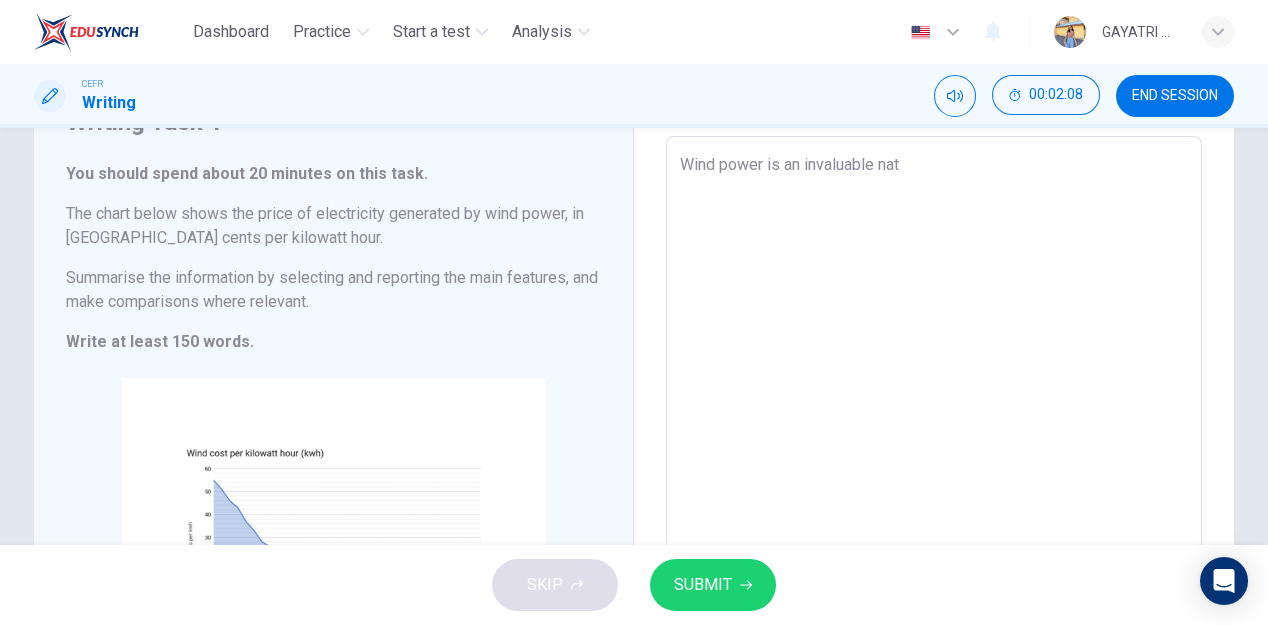 type on "x" 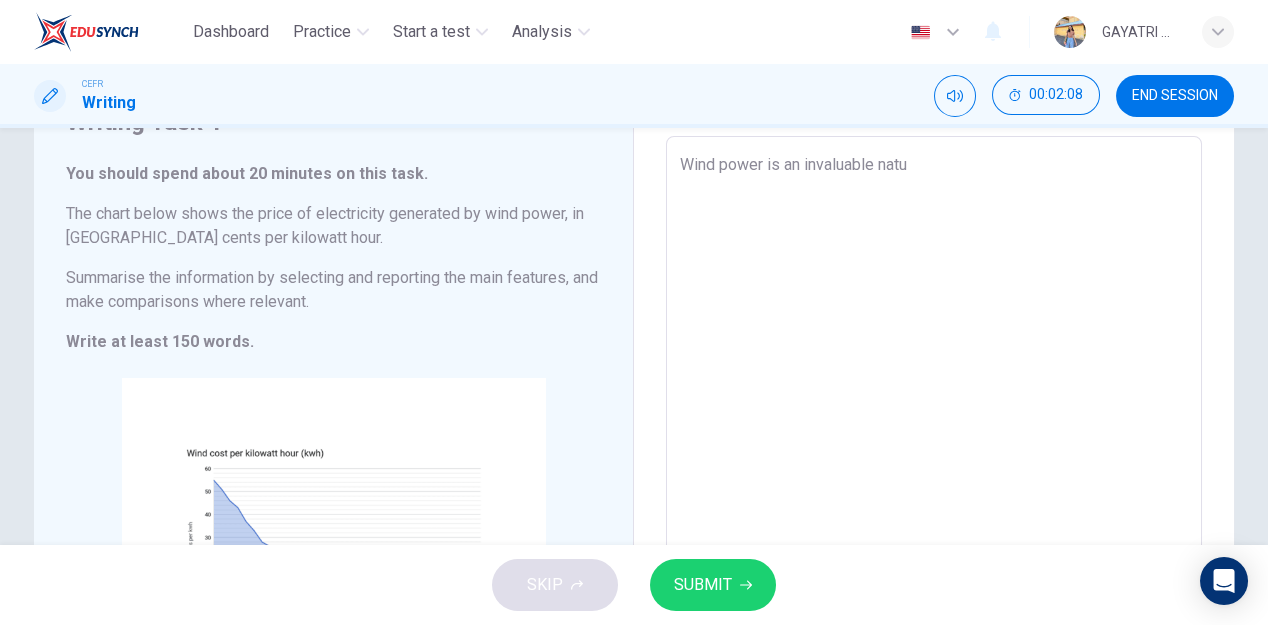 type on "x" 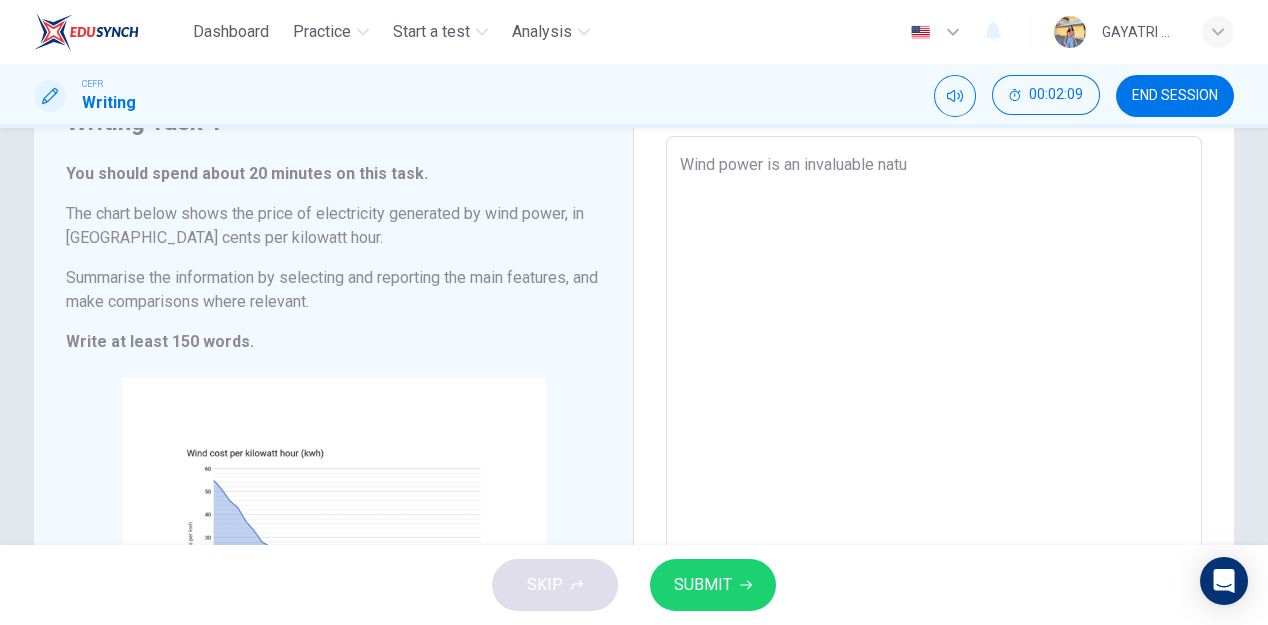 type on "Wind power is an invaluable natur" 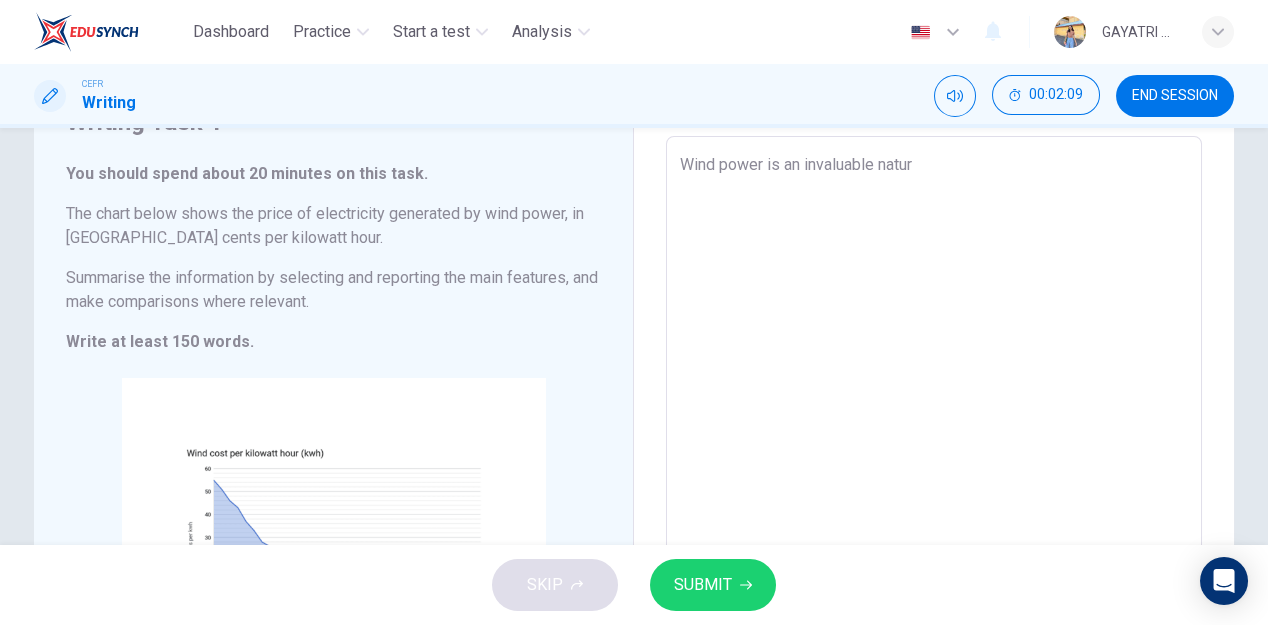 type on "Wind power is an invaluable natura" 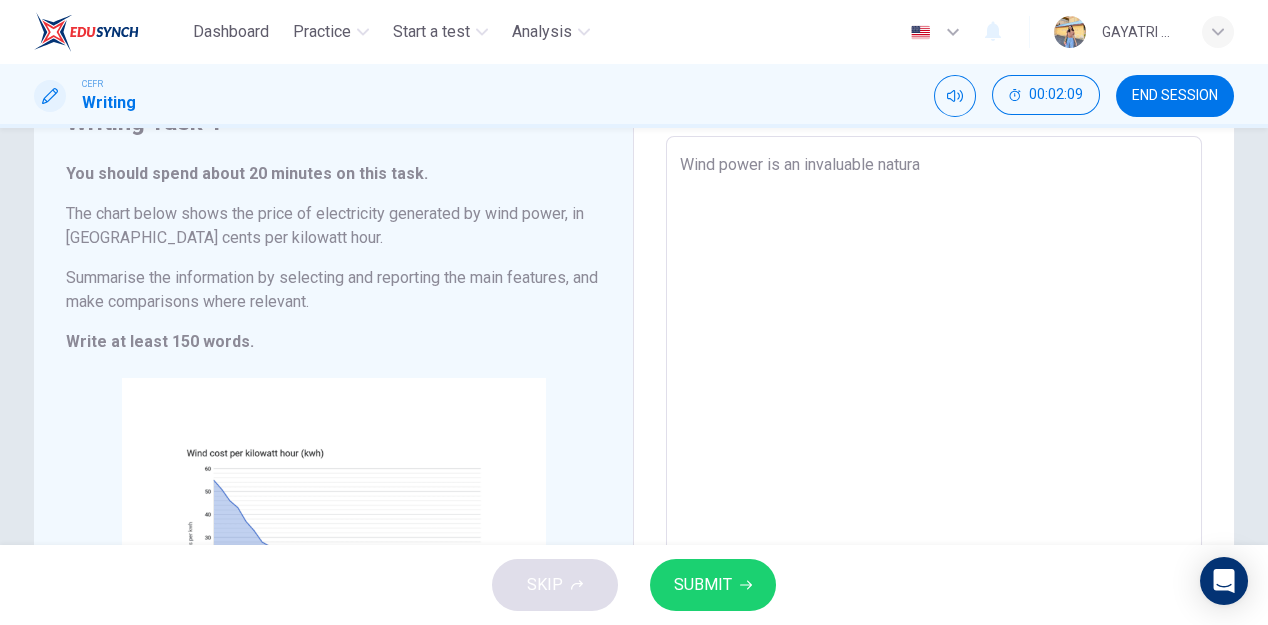 type on "x" 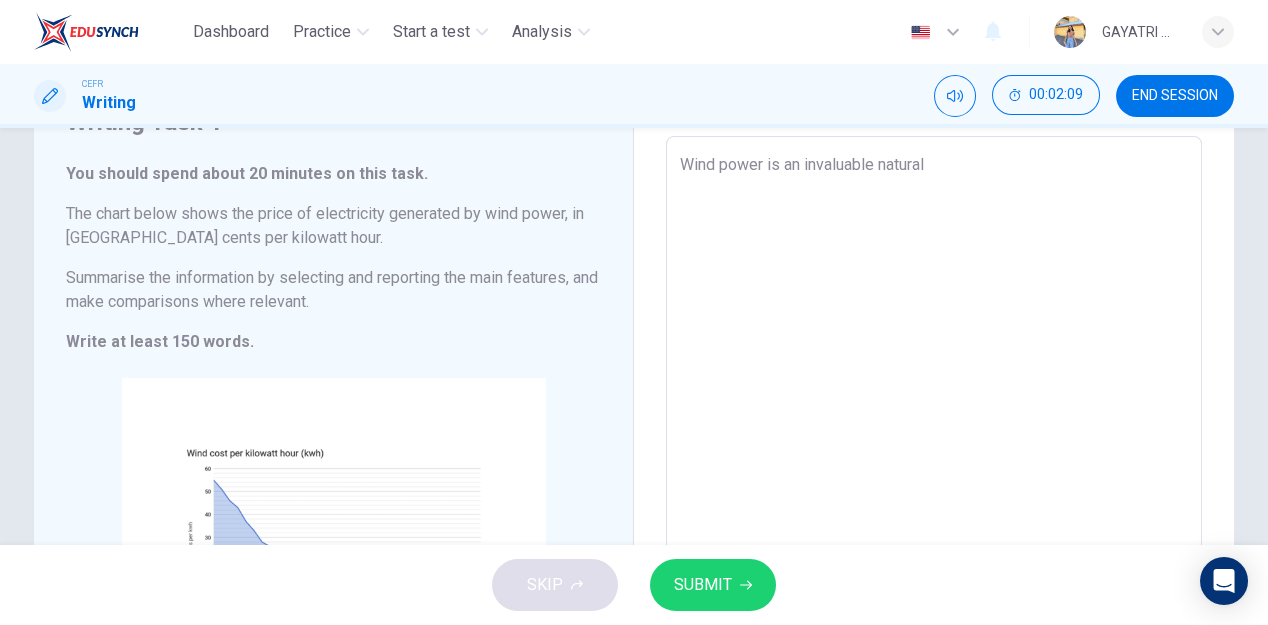 type on "x" 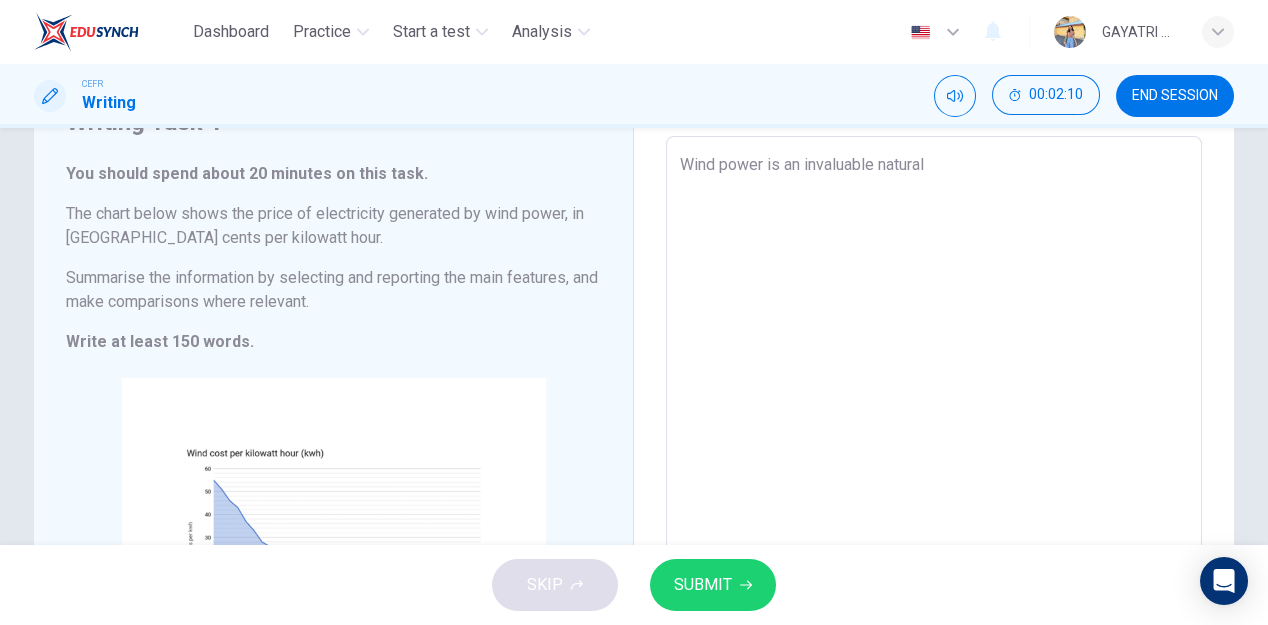 type on "Wind power is an invaluable natural r" 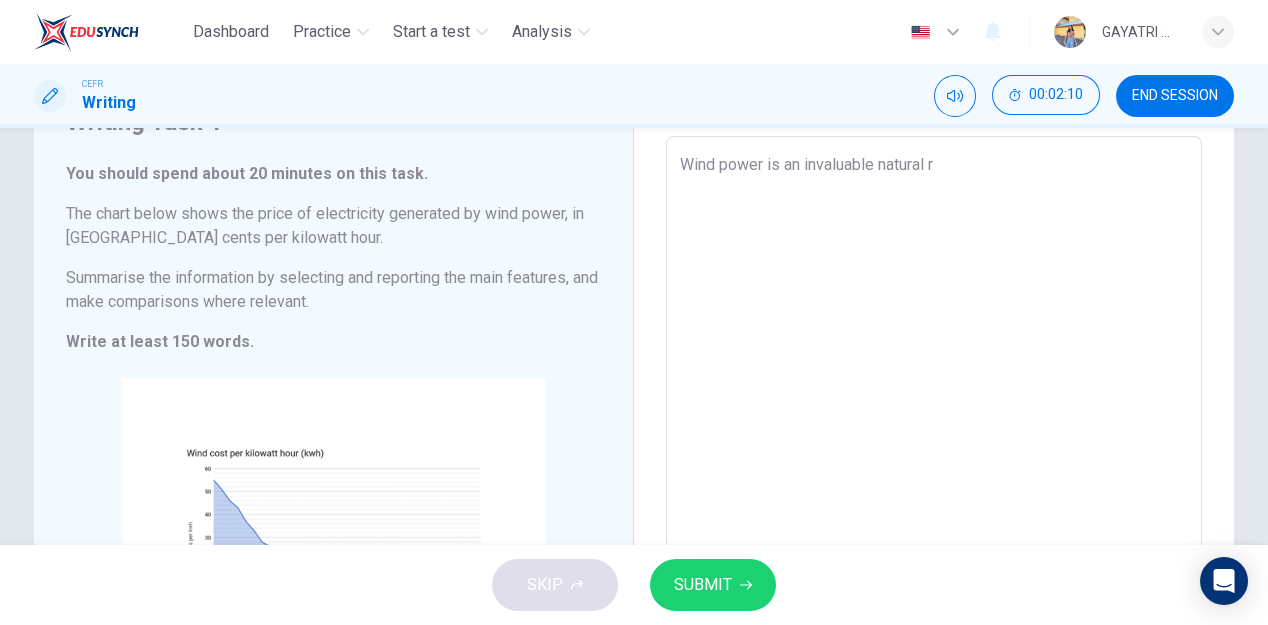 type on "Wind power is an invaluable natural re" 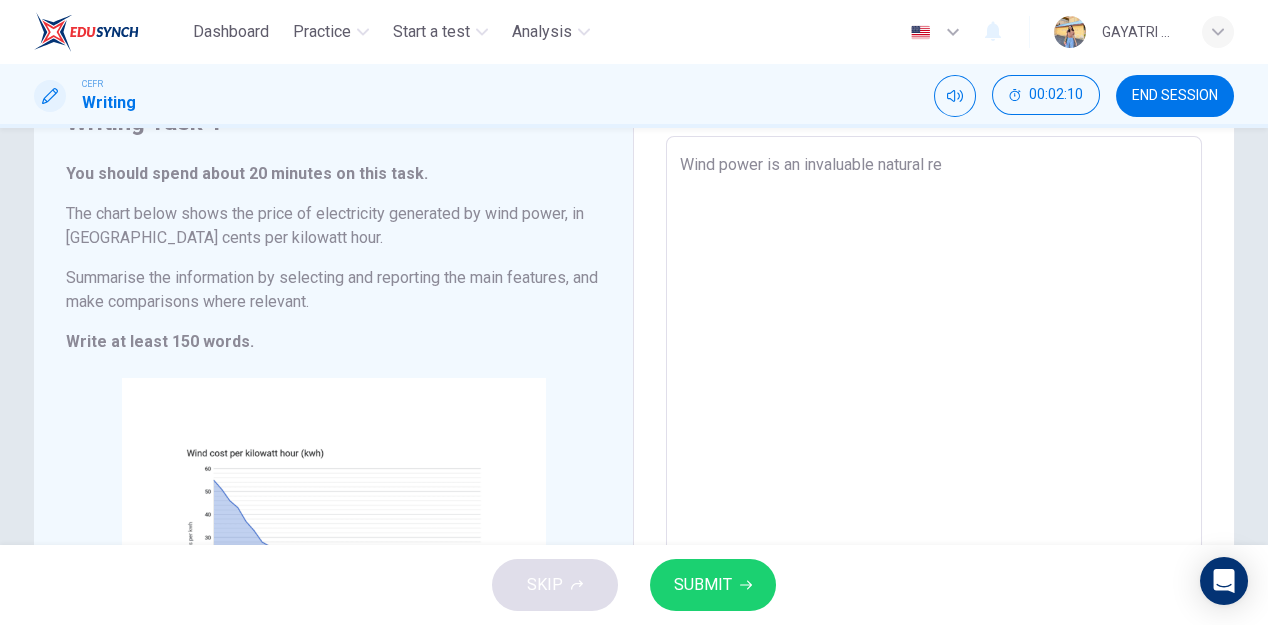 type on "x" 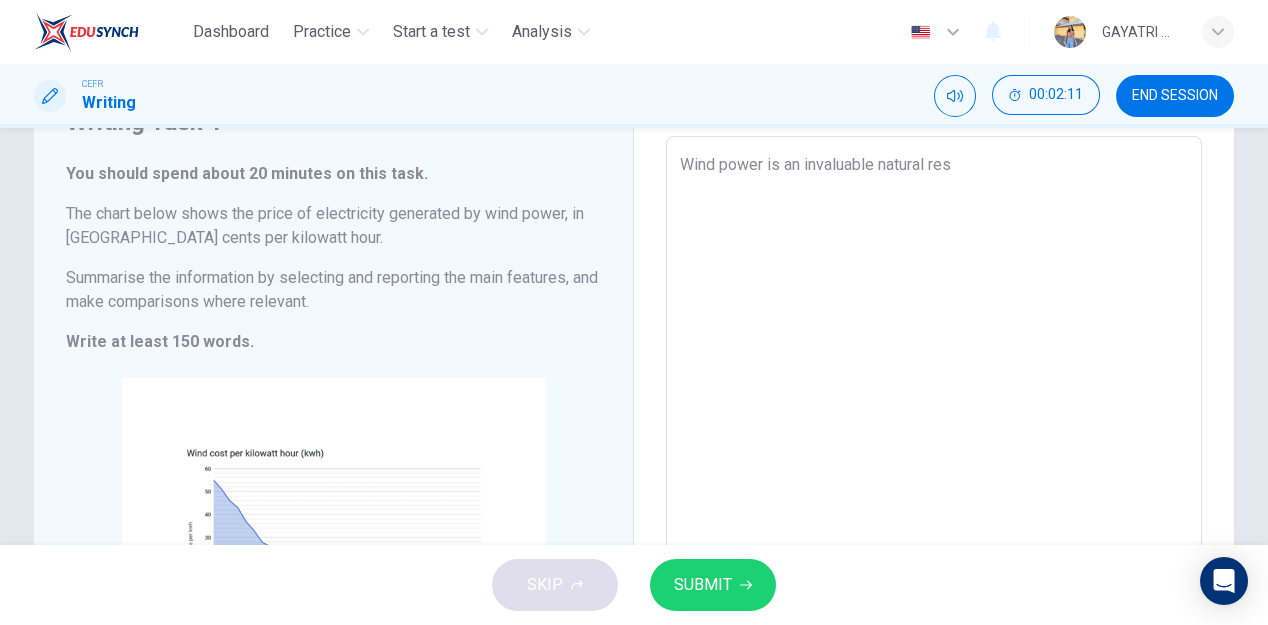 type on "Wind power is an invaluable natural reso" 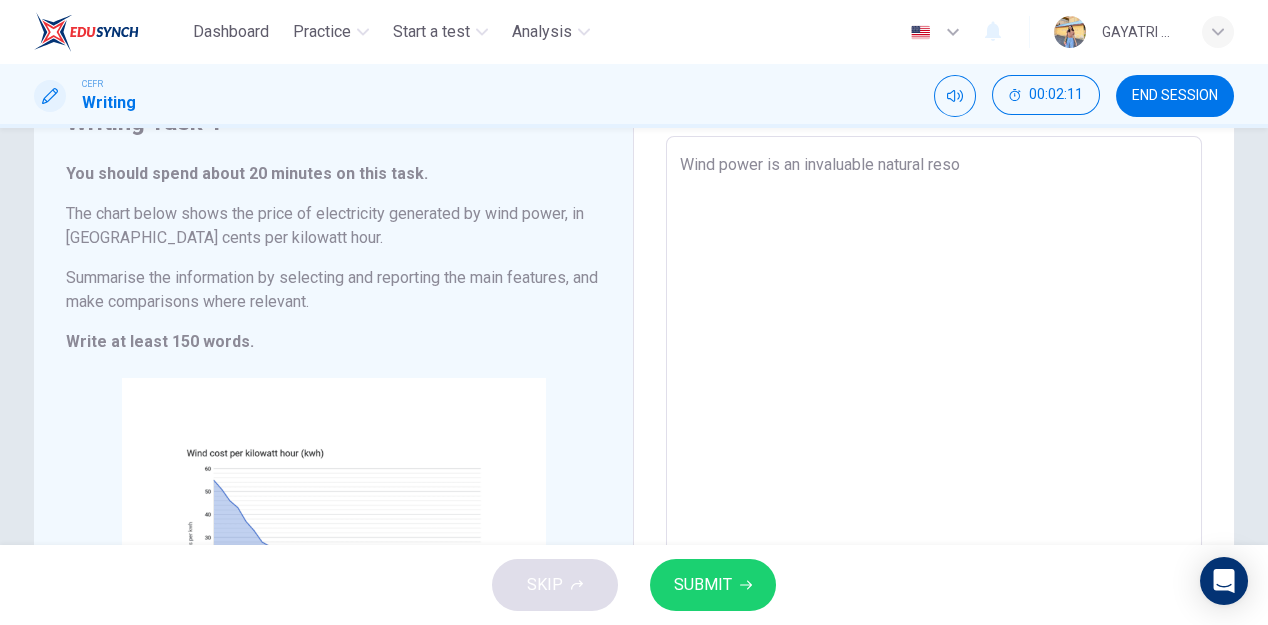 type on "Wind power is an invaluable natural resou" 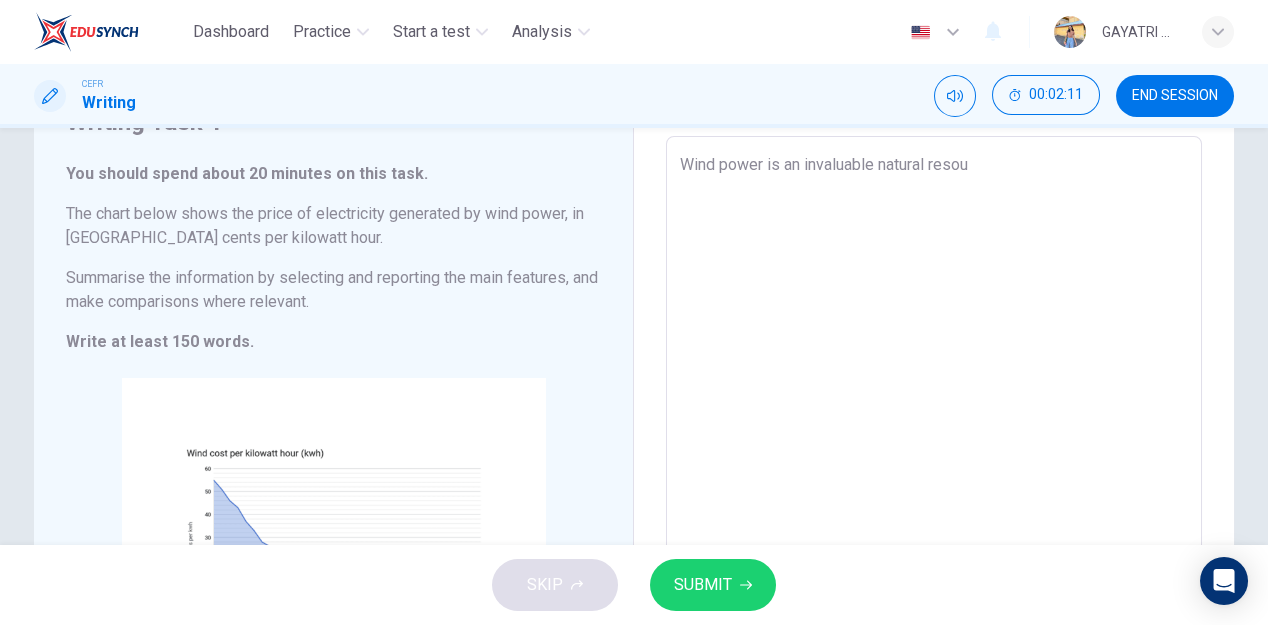 type on "x" 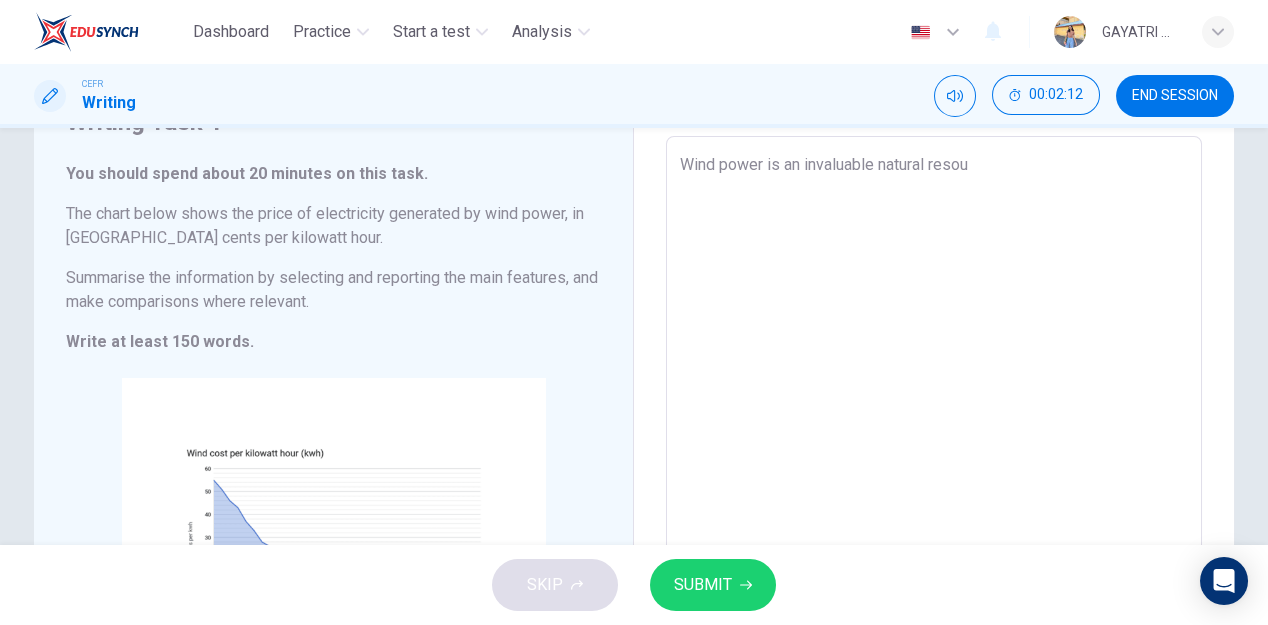 type on "Wind power is an invaluable natural resour" 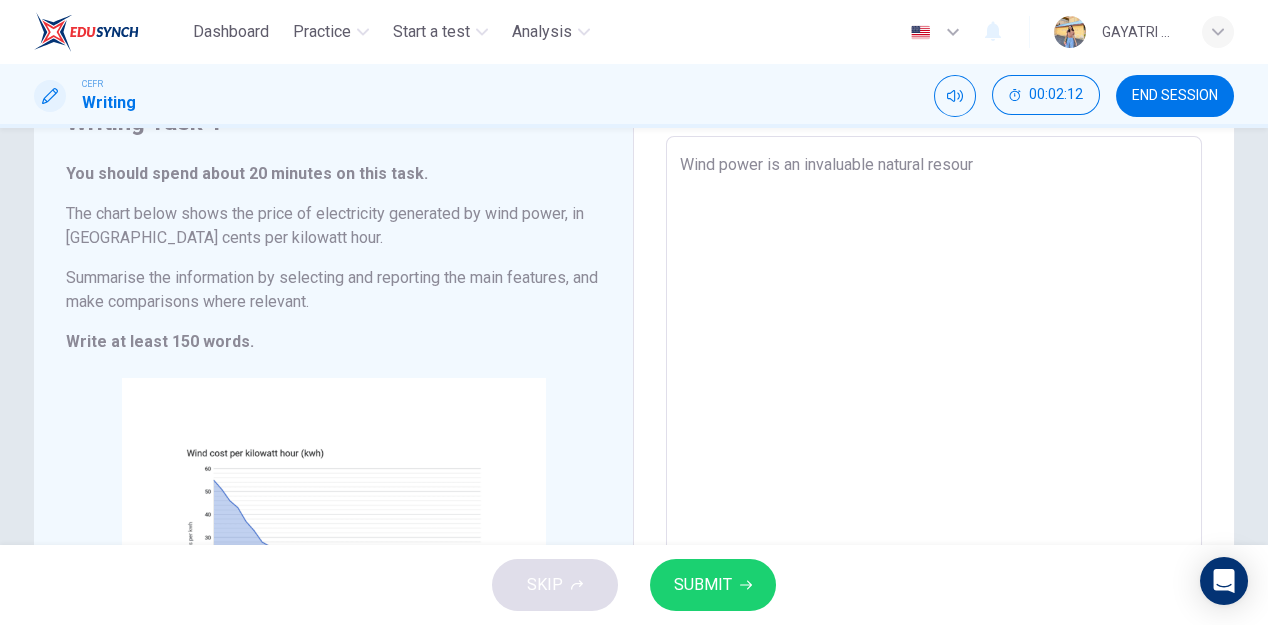 type on "x" 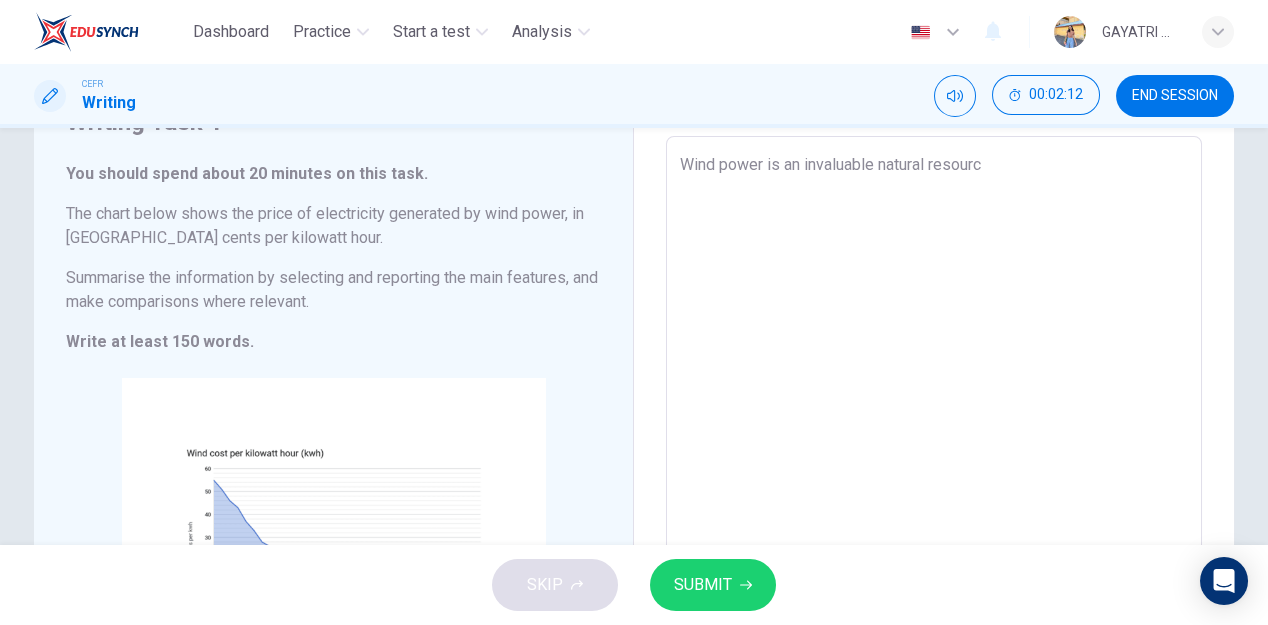 type on "Wind power is an invaluable natural resource" 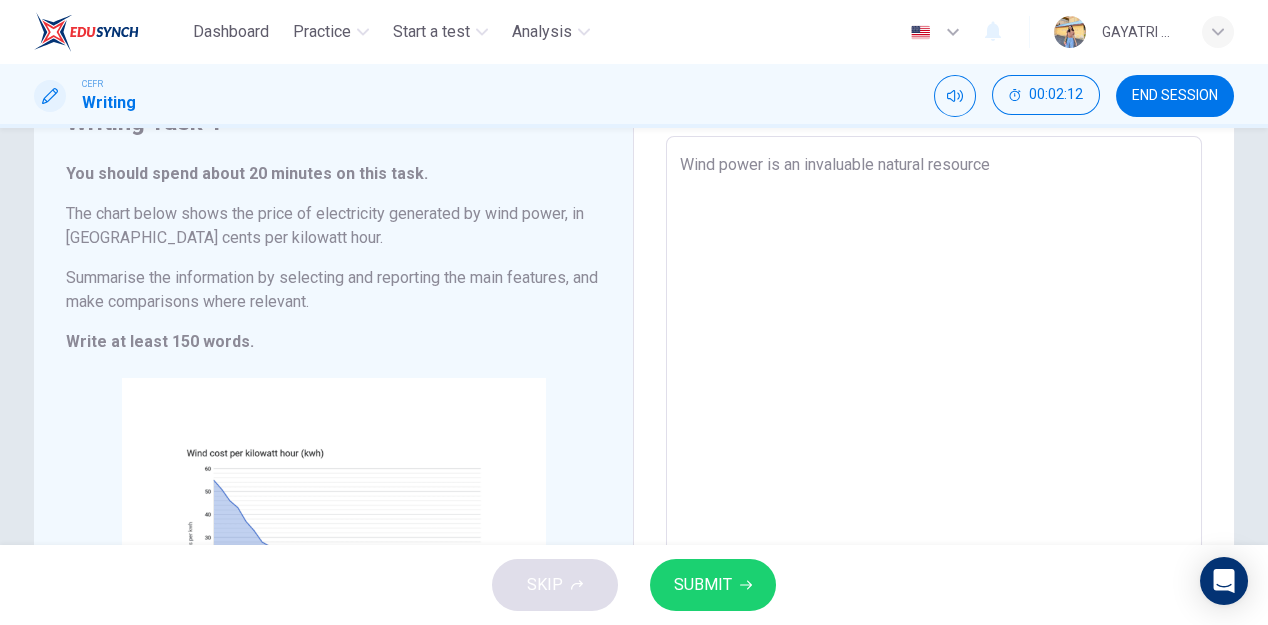 type on "x" 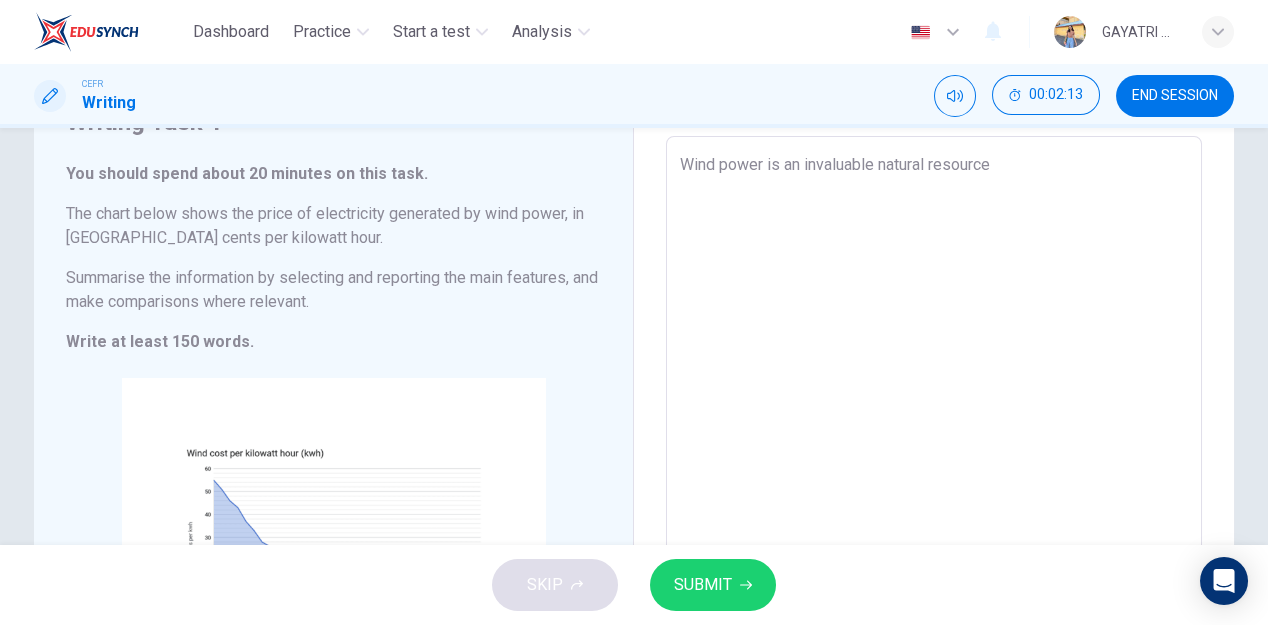 type on "Wind power is an invaluable natural resource o" 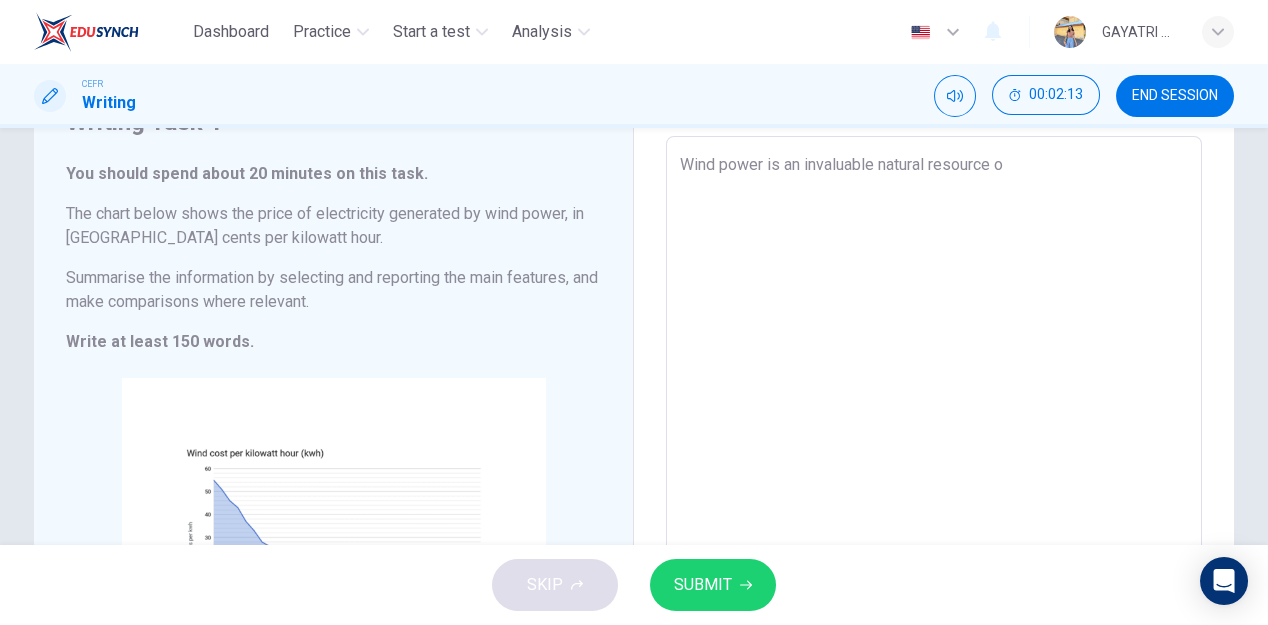 type on "x" 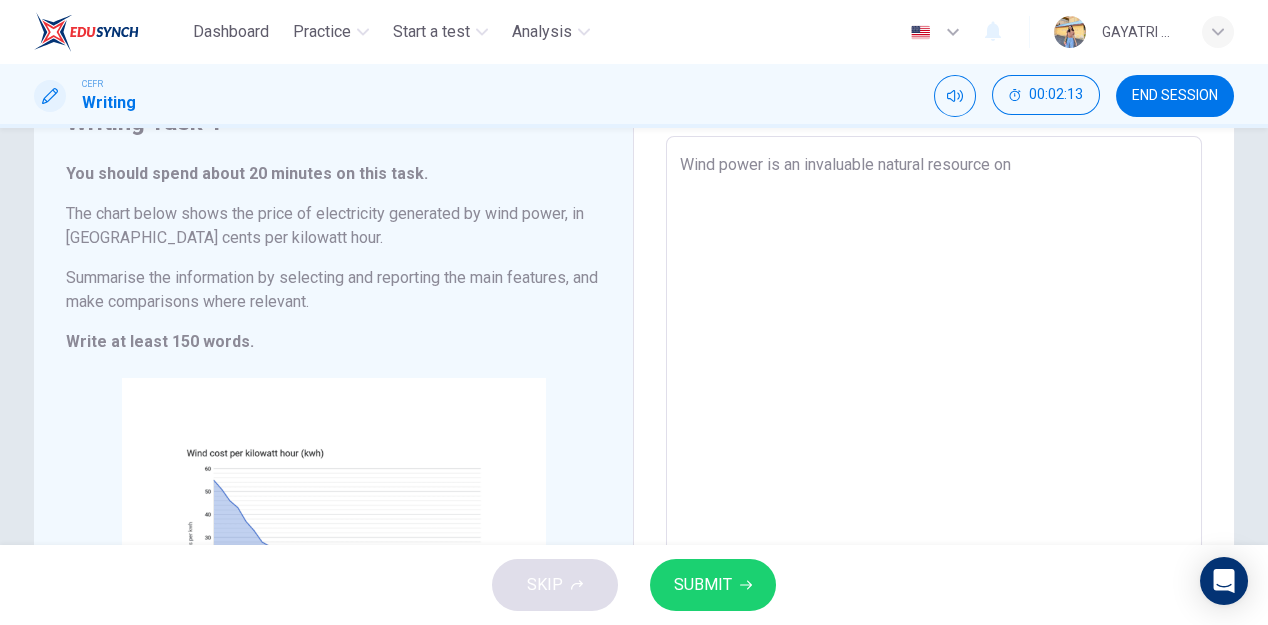 type on "x" 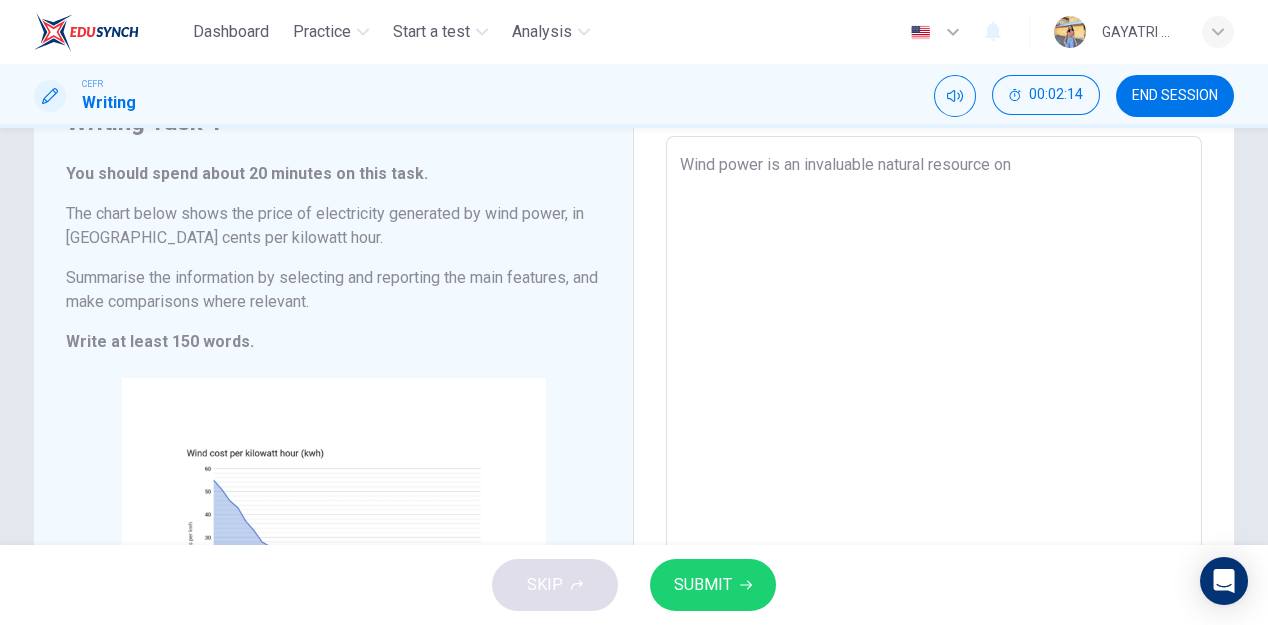 type on "Wind power is an invaluable natural resource on E" 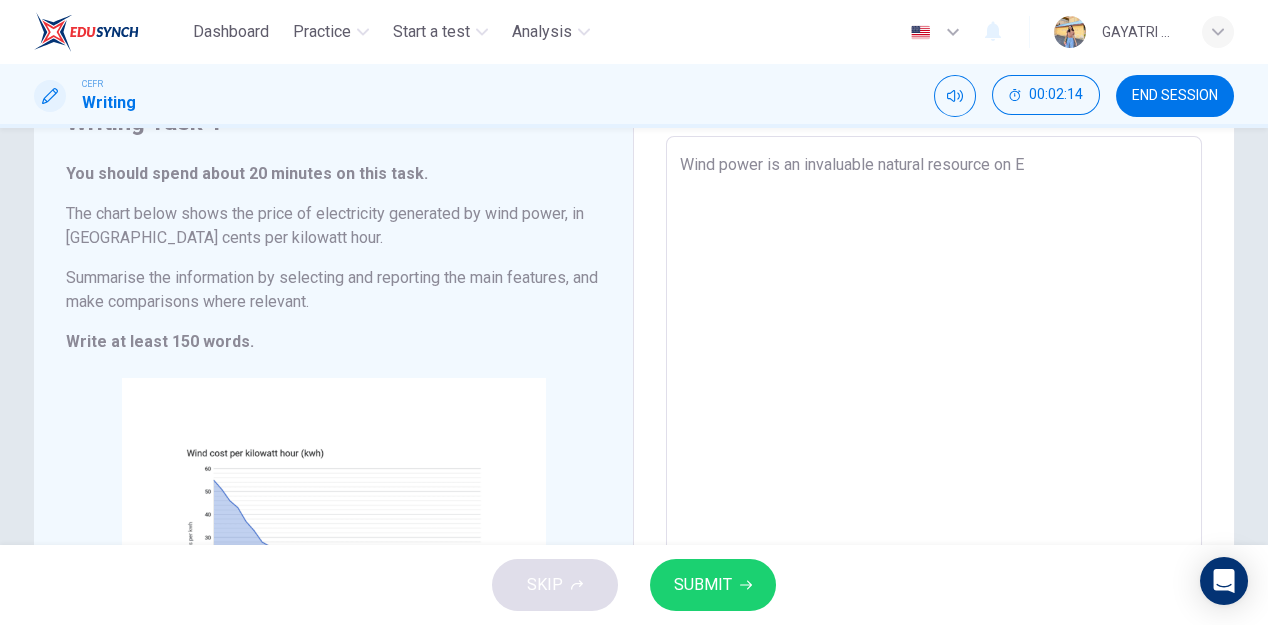 type on "x" 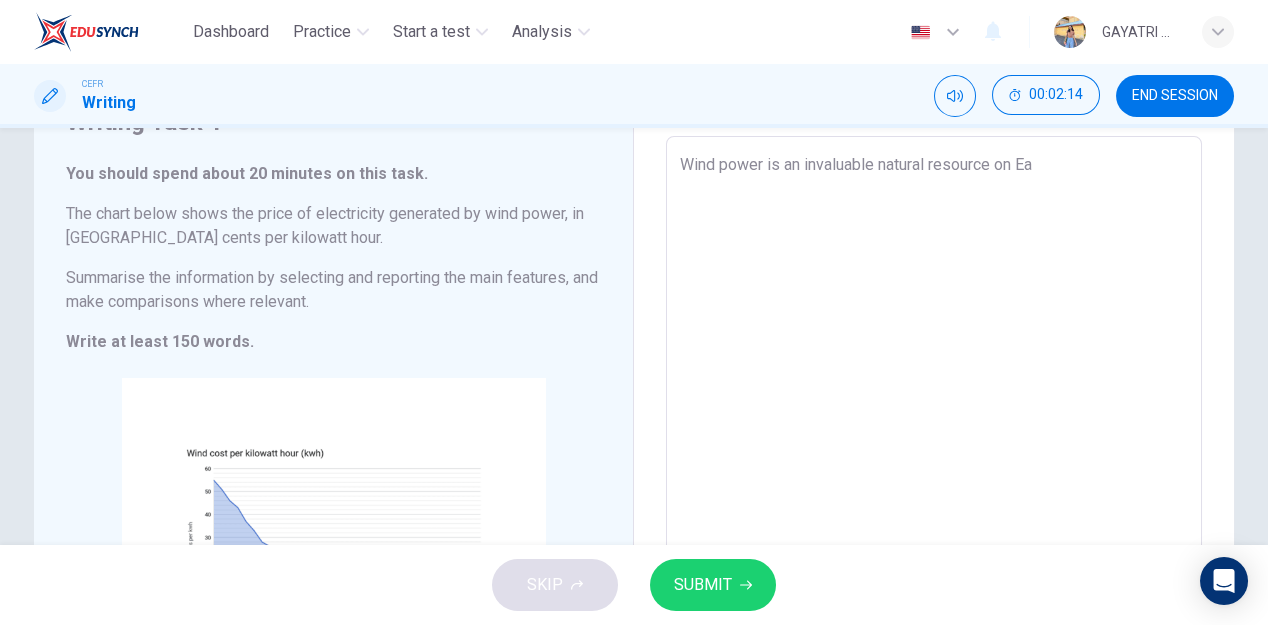 type on "Wind power is an invaluable natural resource on Ear" 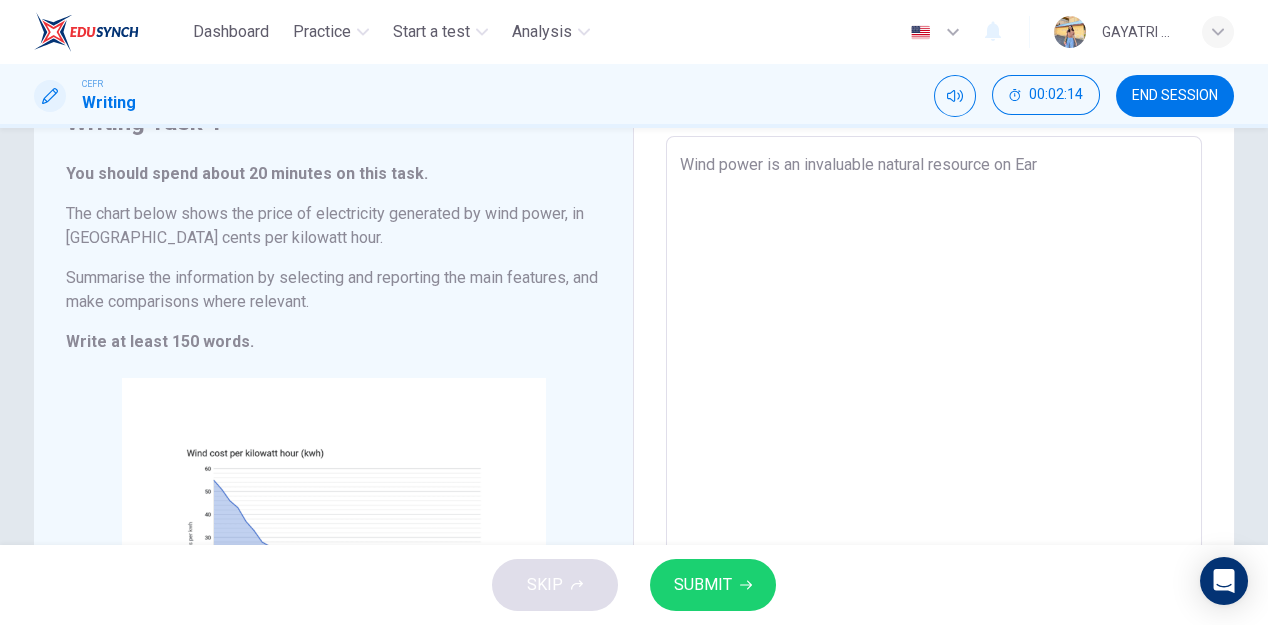 type on "x" 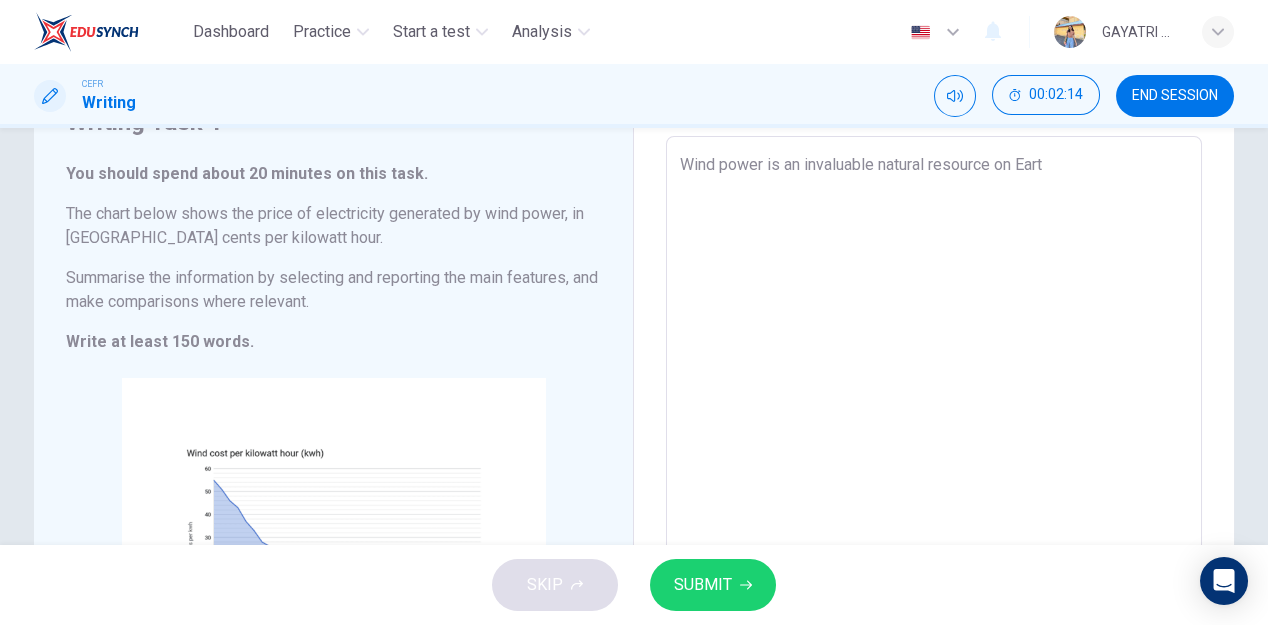 type on "x" 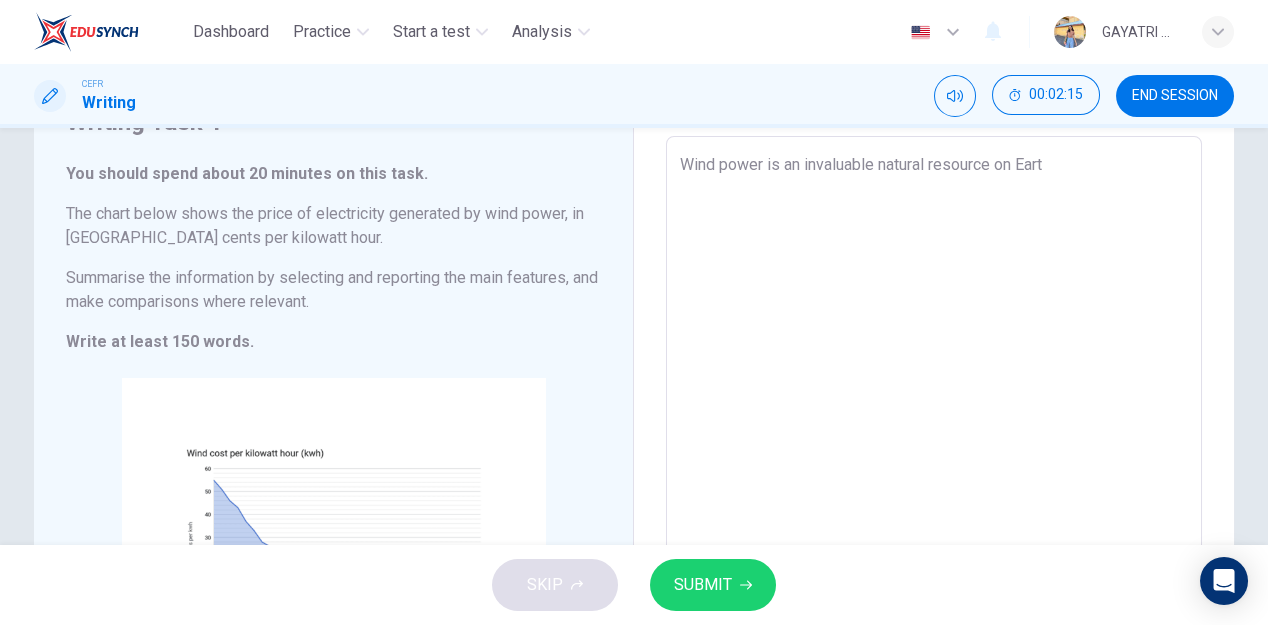type on "Wind power is an invaluable natural resource on Eartj" 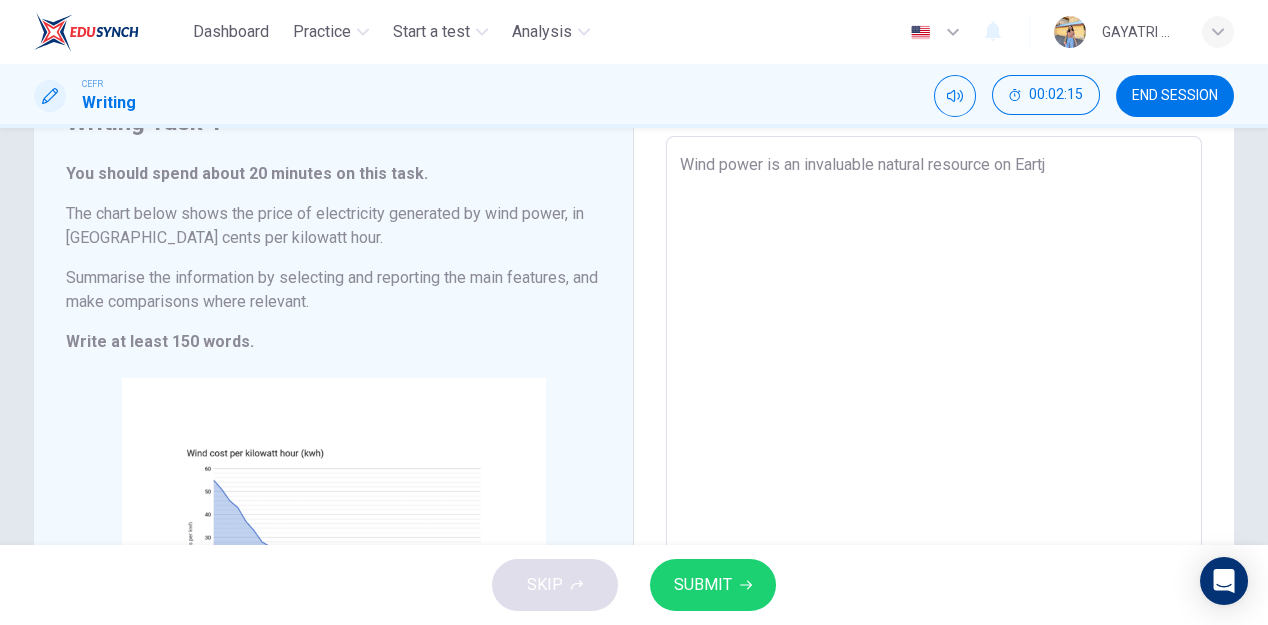 type on "x" 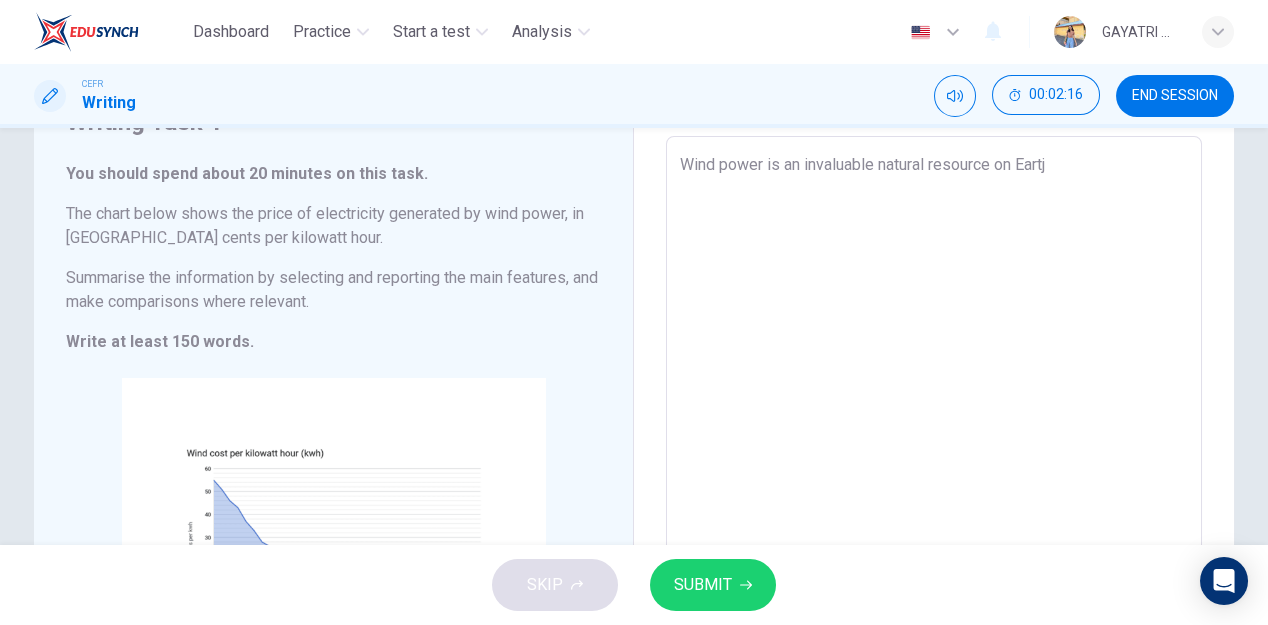 type on "Wind power is an invaluable natural resource on Eart" 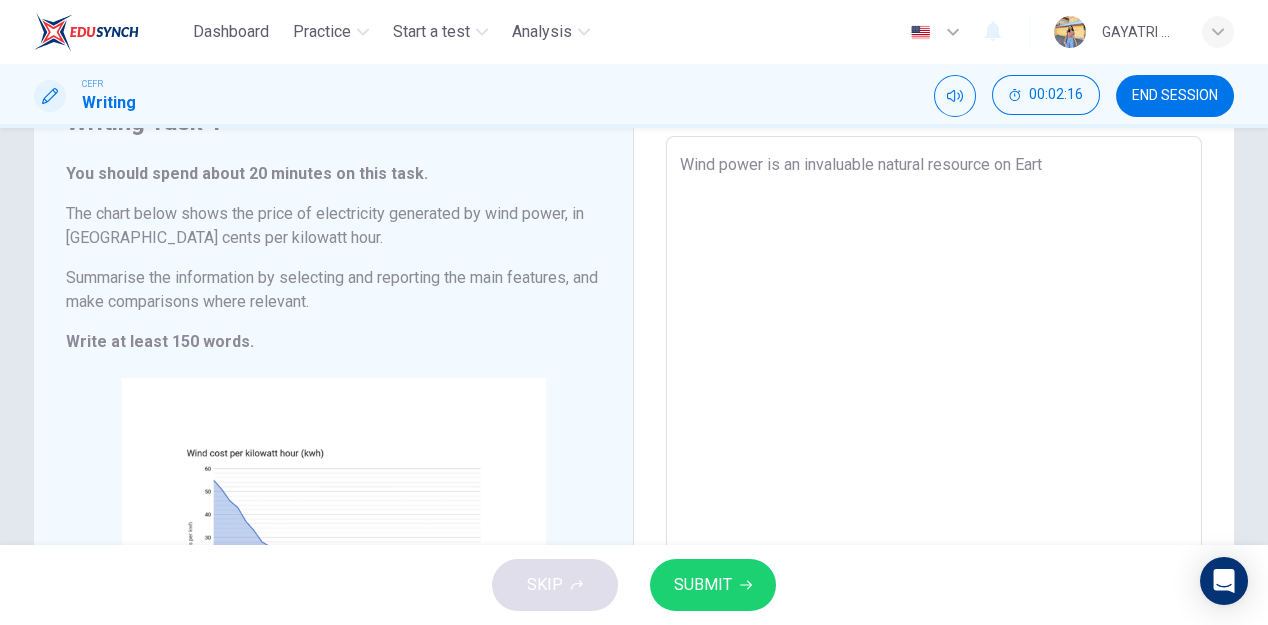 type on "x" 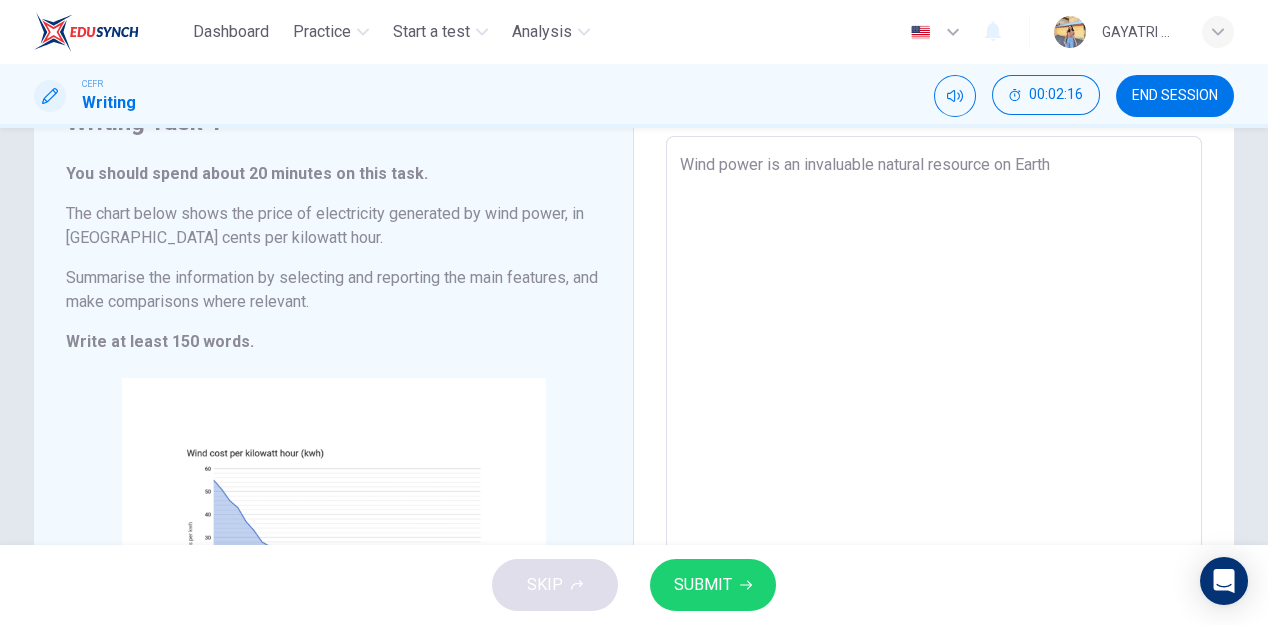 type on "x" 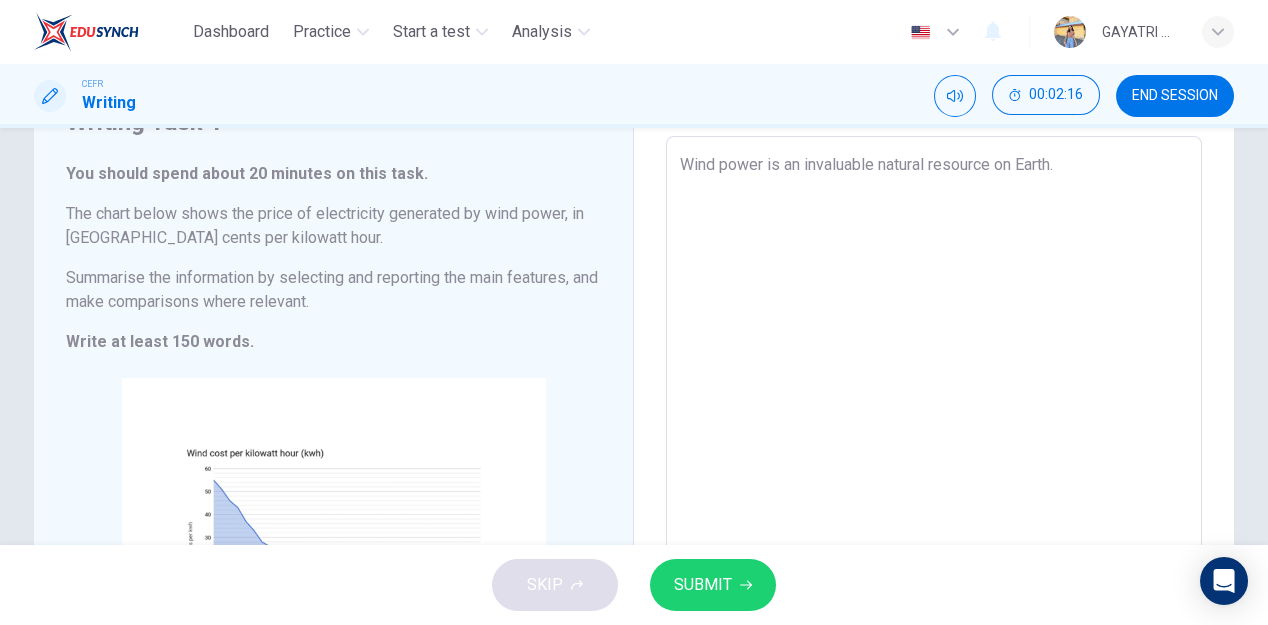 type on "x" 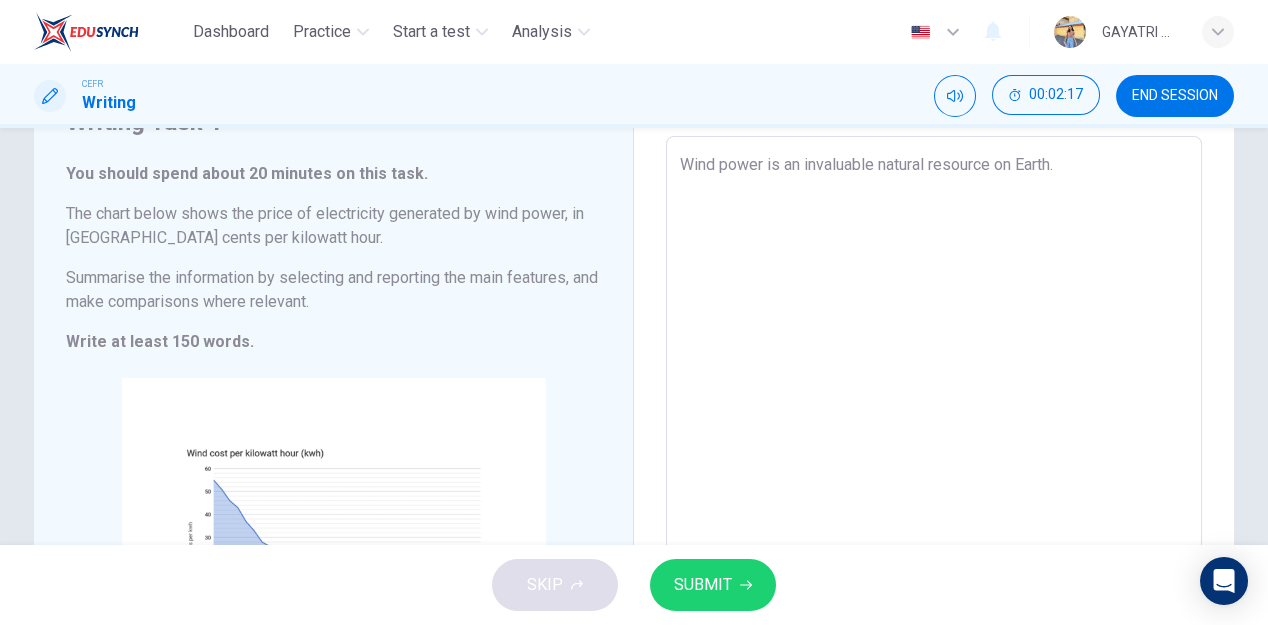 type on "Wind power is an invaluable natural resource on Earth." 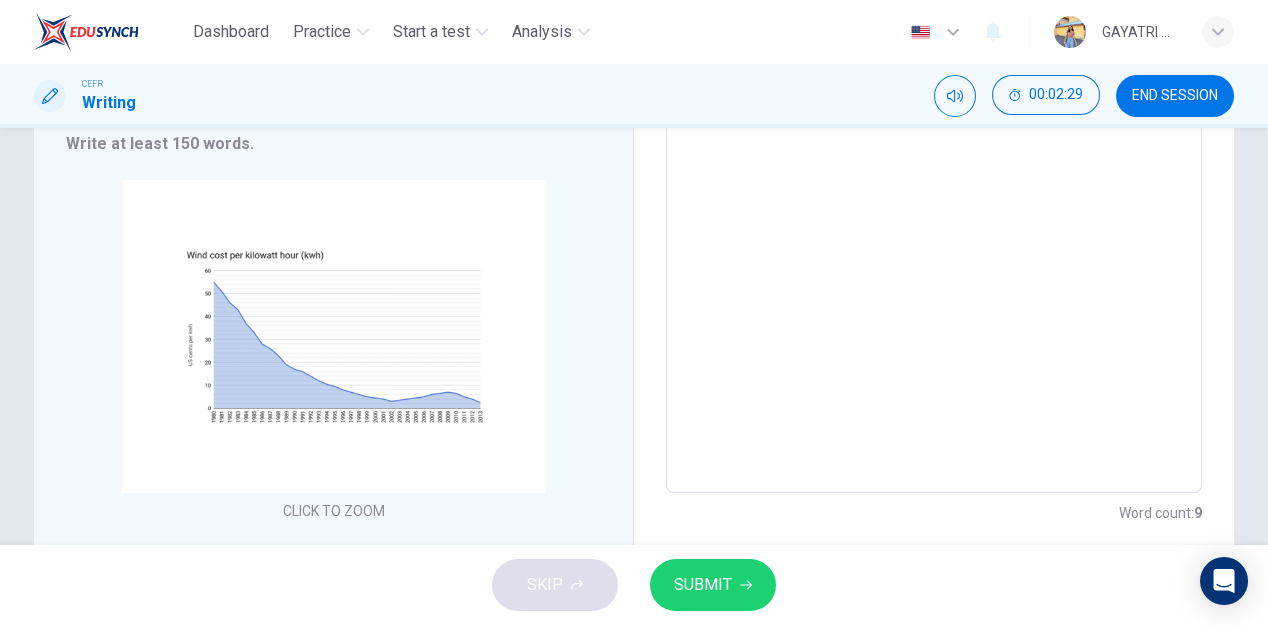 scroll, scrollTop: 301, scrollLeft: 0, axis: vertical 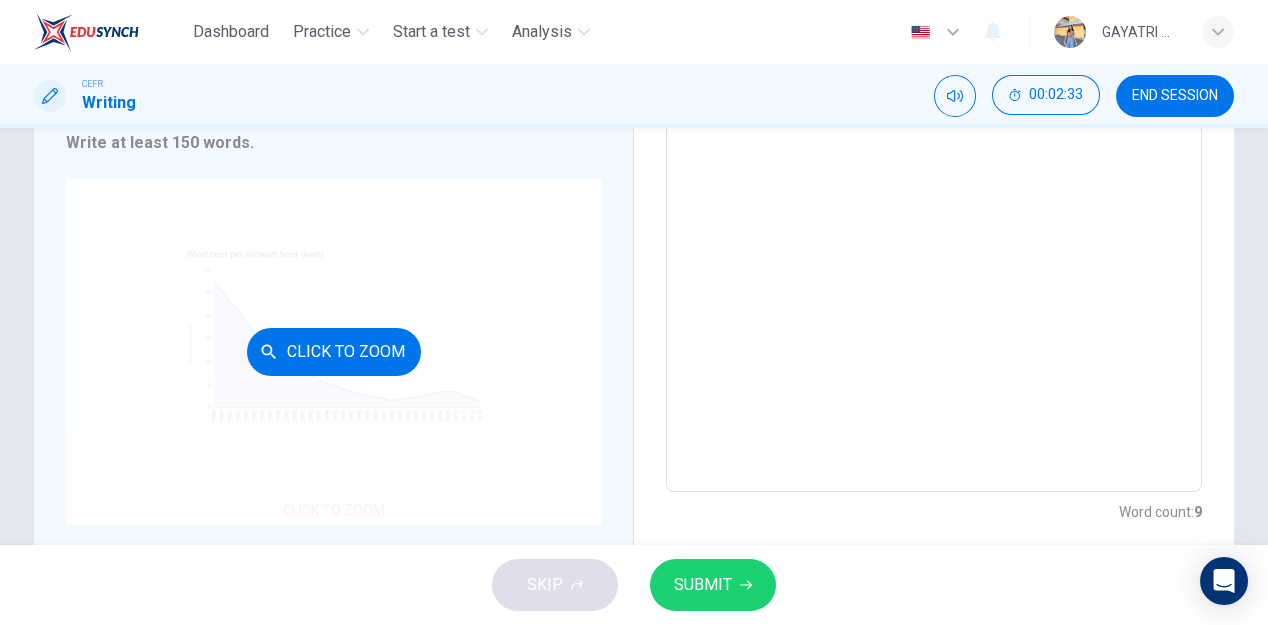 type on "Wind power is an invaluable natural resource on Earth." 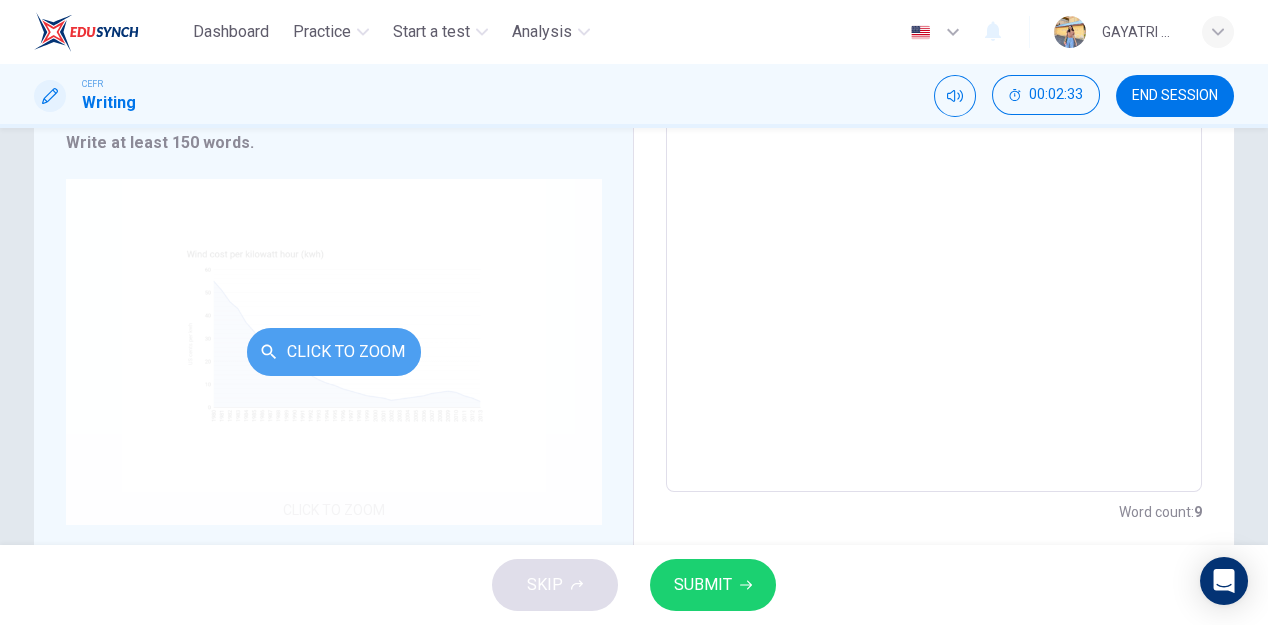click on "Click to Zoom" at bounding box center (334, 352) 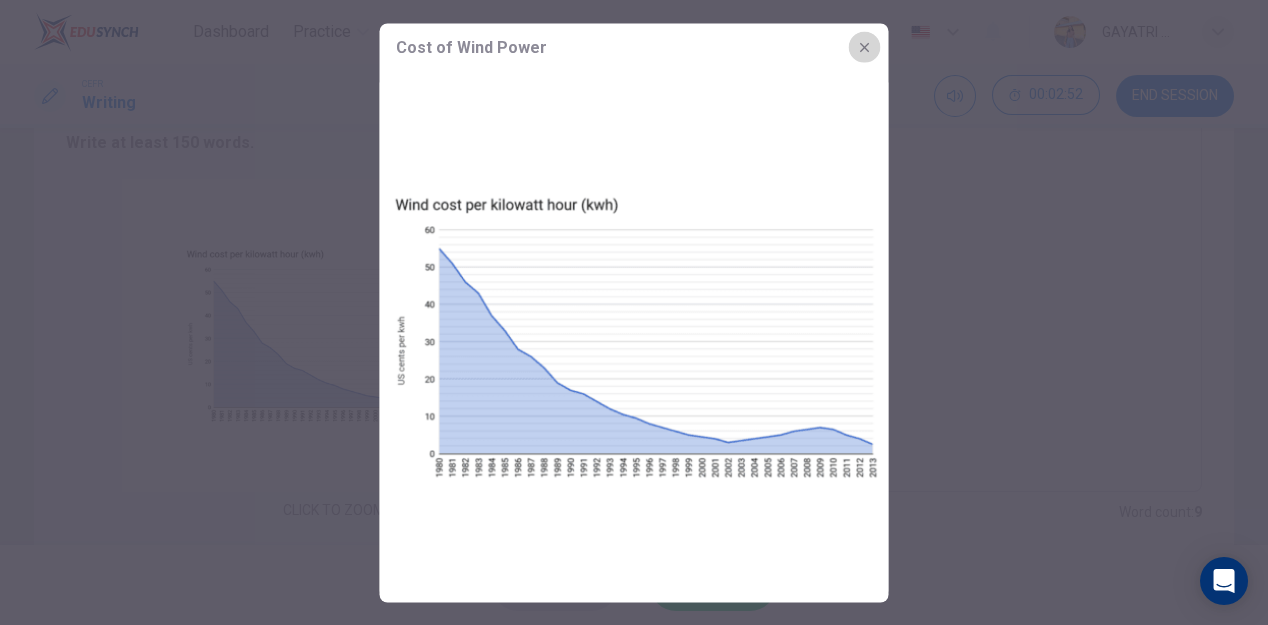 click 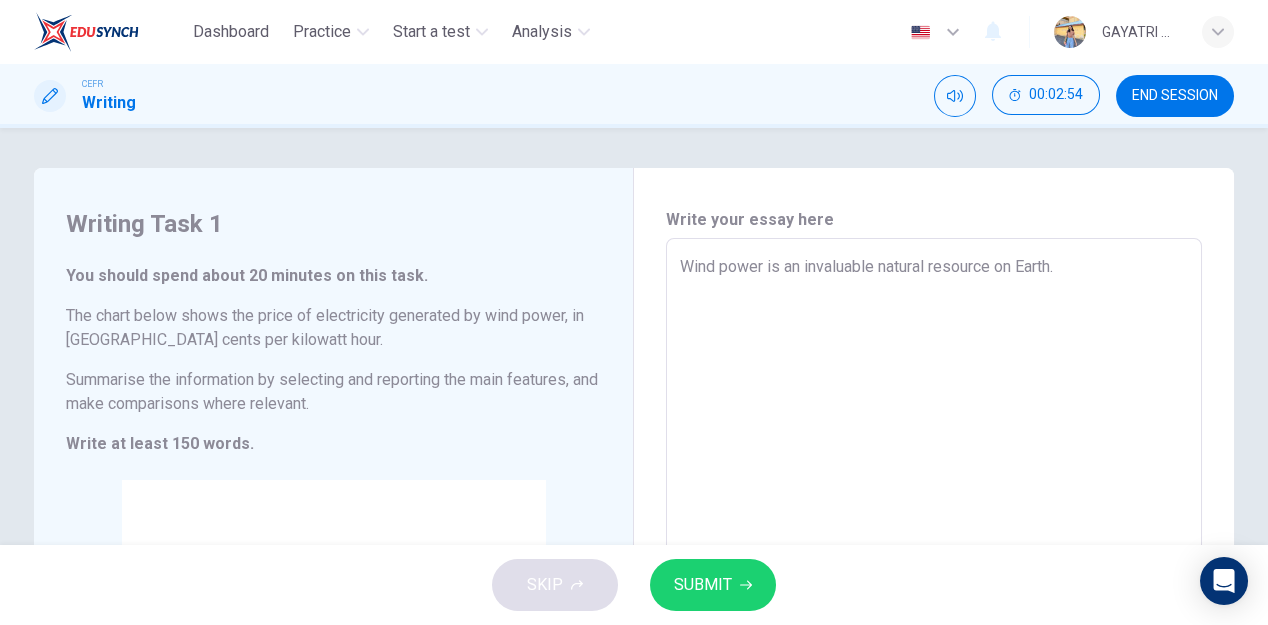 scroll, scrollTop: 0, scrollLeft: 0, axis: both 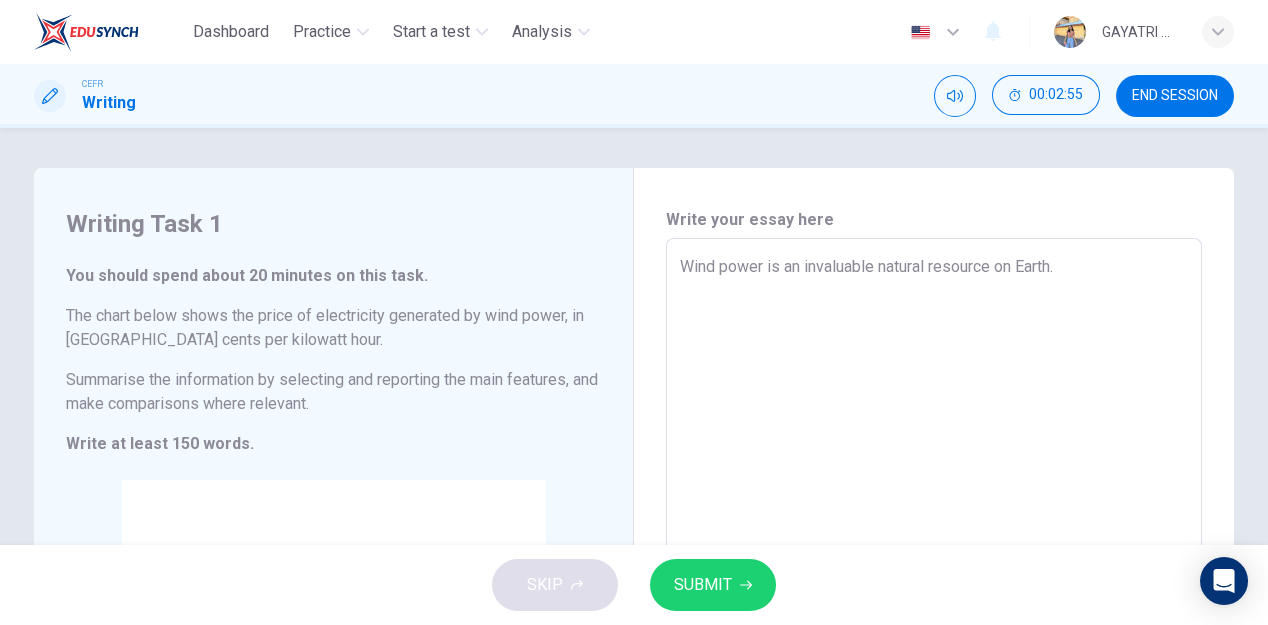 type on "x" 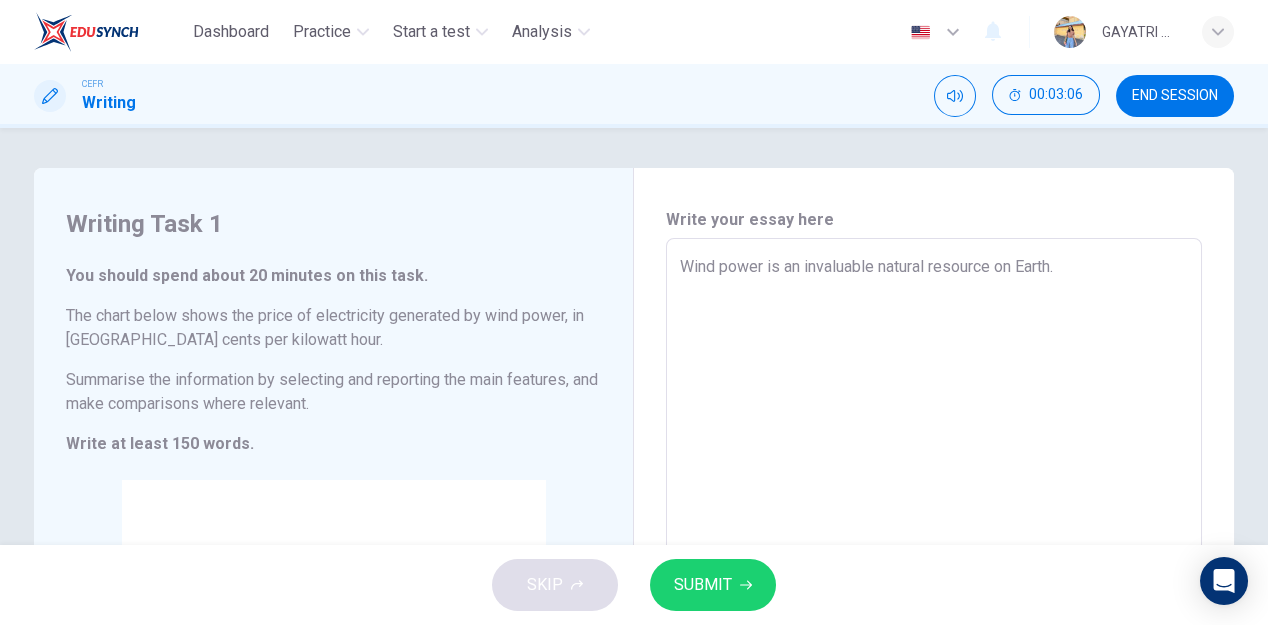 type on "Wind power is an invaluable natural resource on Earth. I" 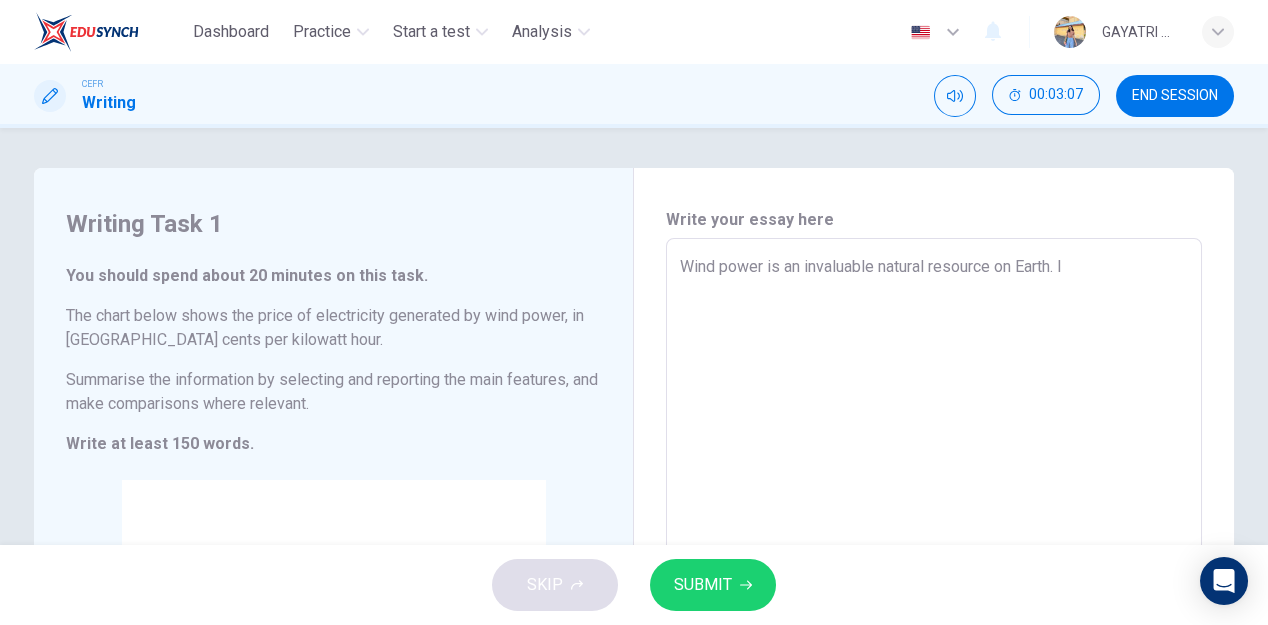 type on "Wind power is an invaluable natural resource on Earth. In" 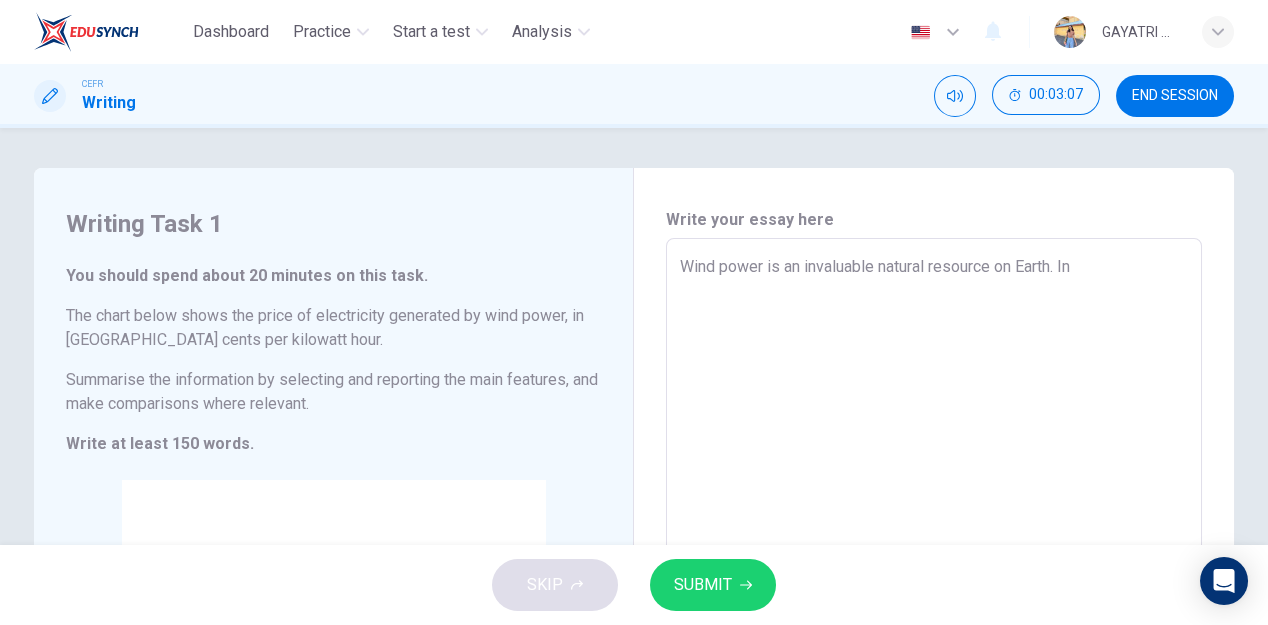 type on "Wind power is an invaluable natural resource on Earth. In" 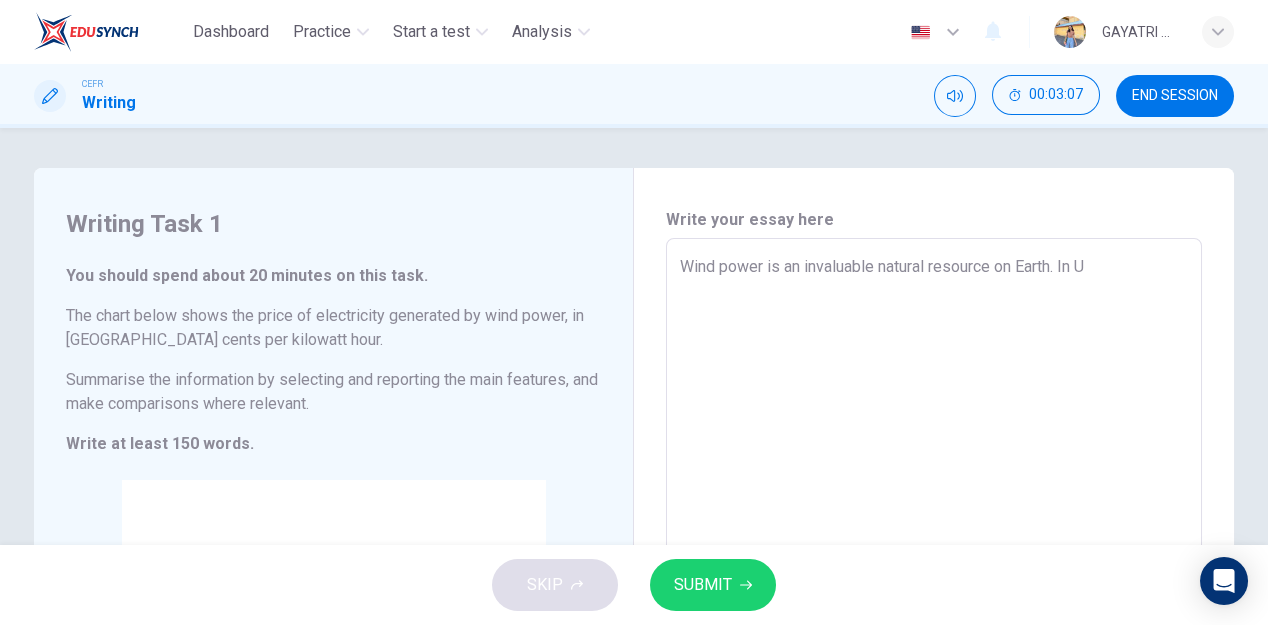 type on "x" 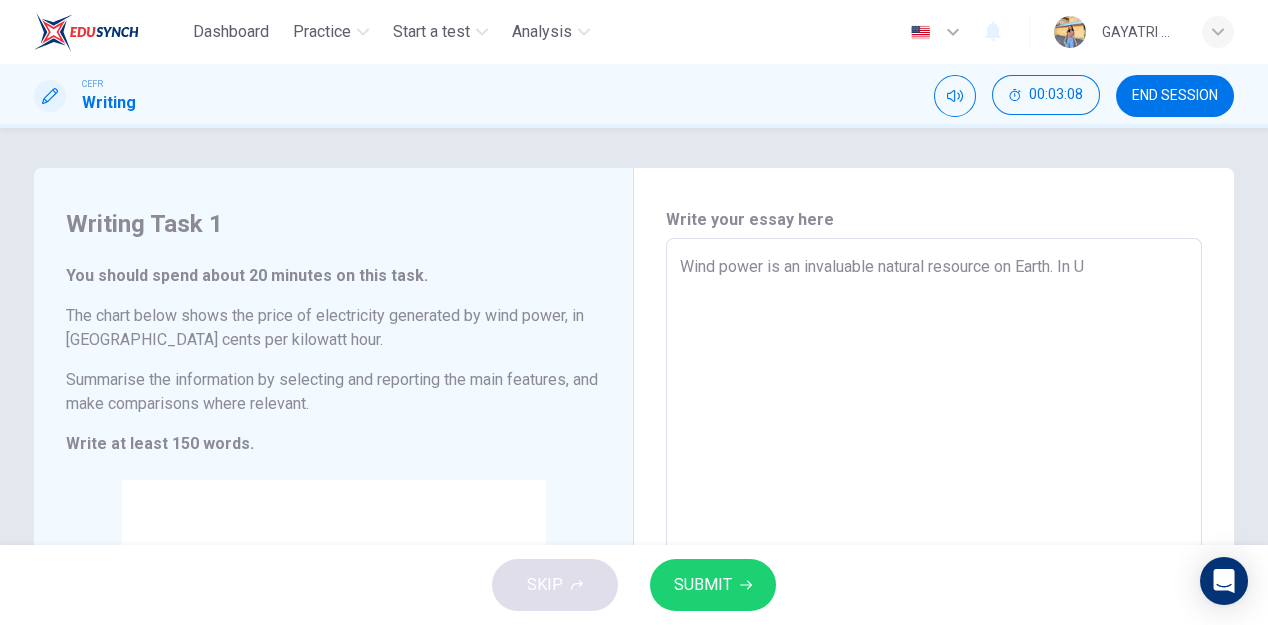 type on "Wind power is an invaluable natural resource on Earth. In Un" 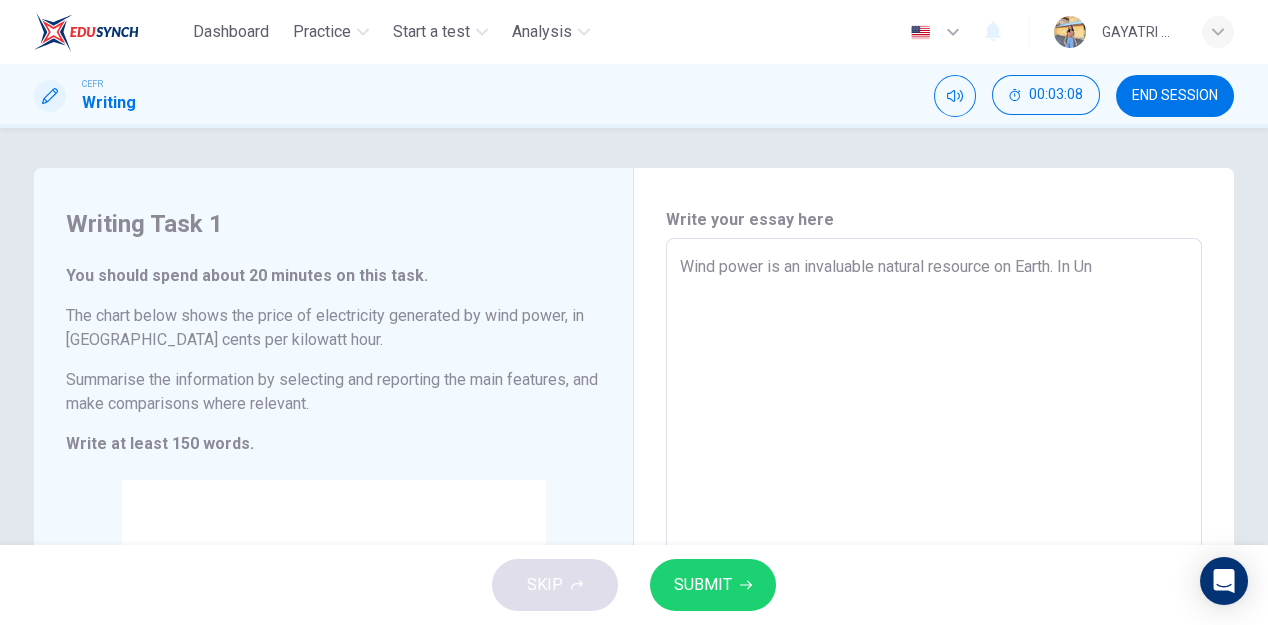type on "x" 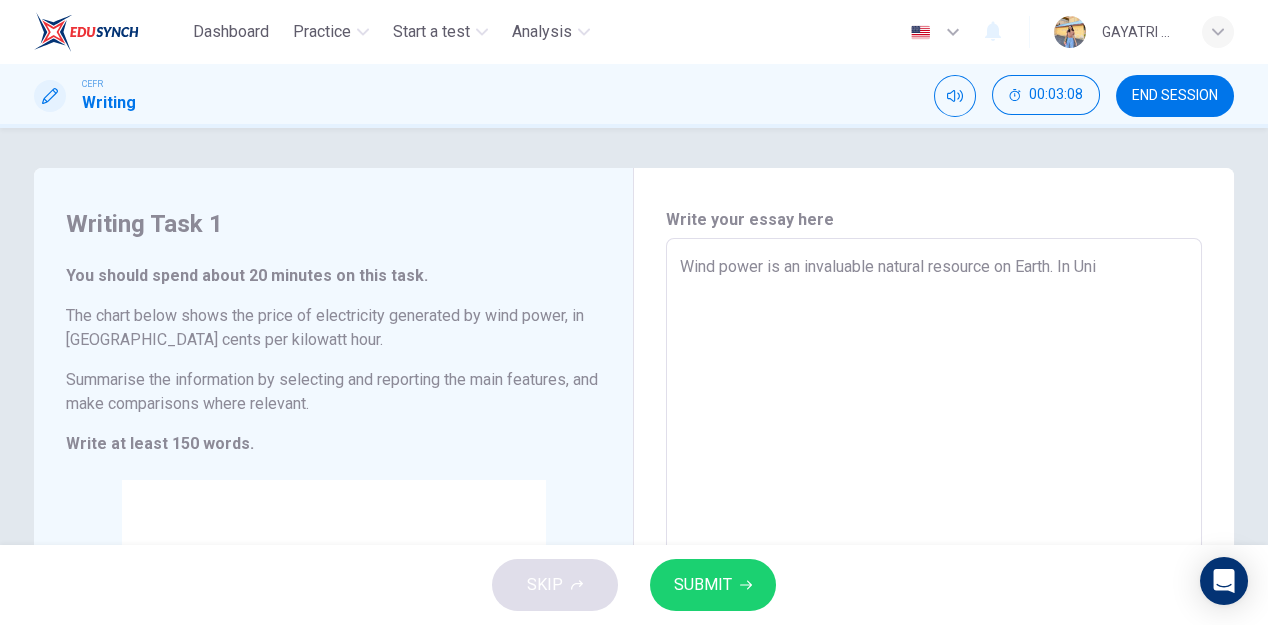 type on "x" 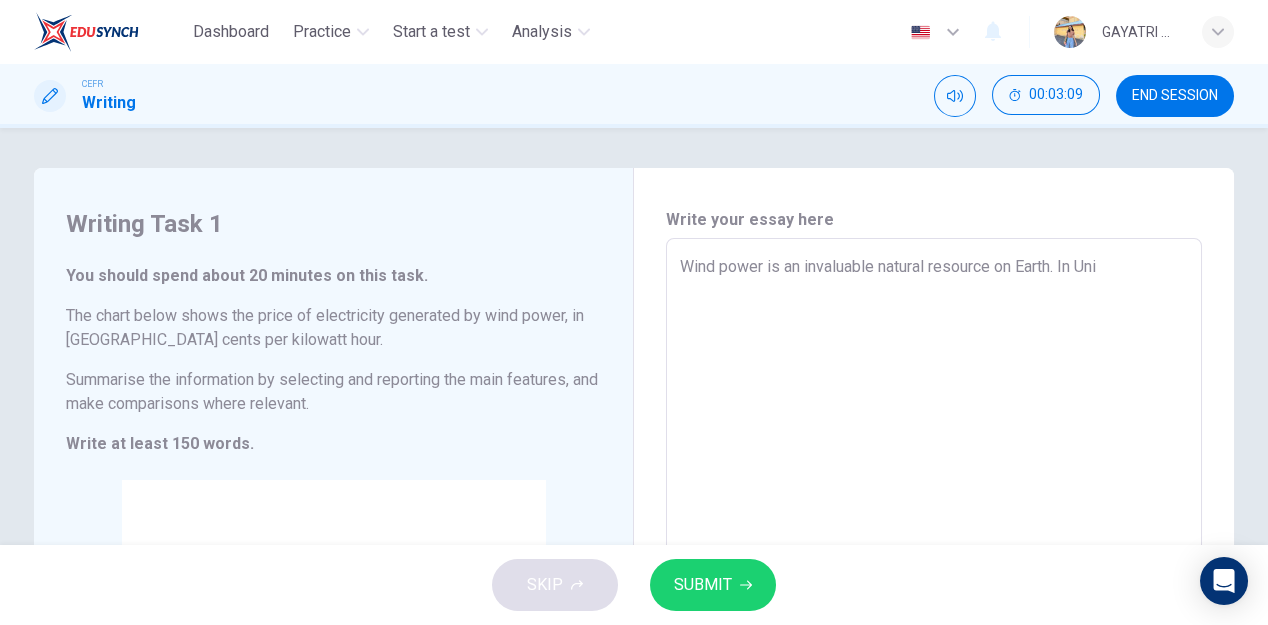 type on "Wind power is an invaluable natural resource on Earth. In Unit" 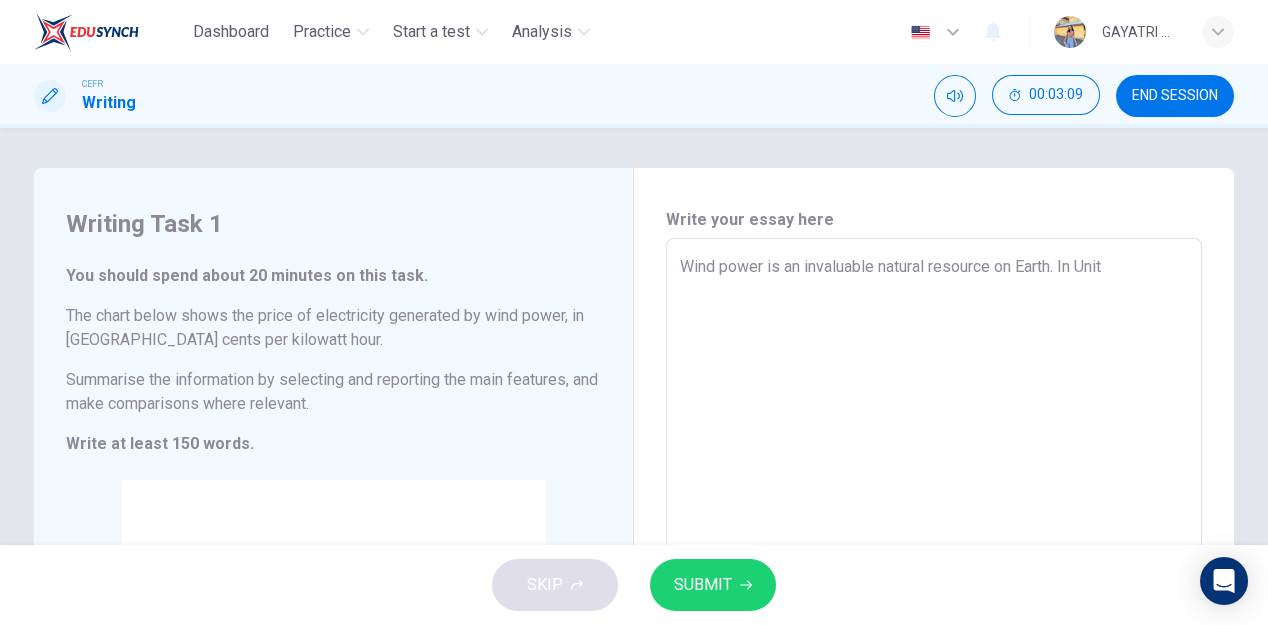 type on "x" 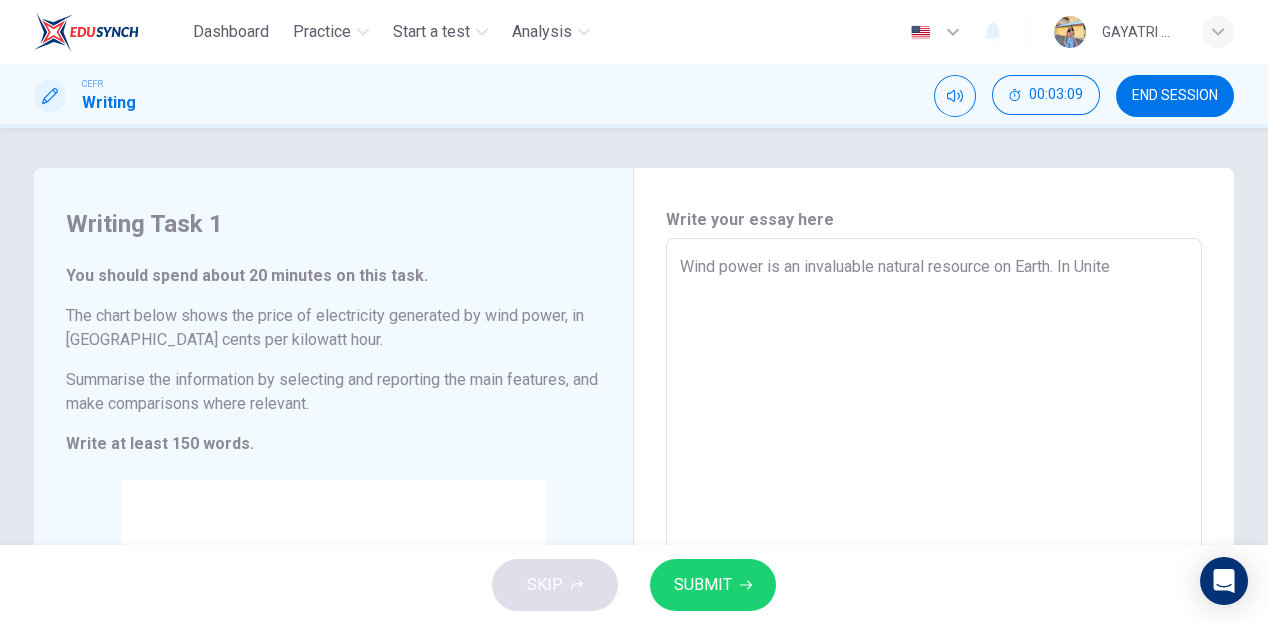 type on "x" 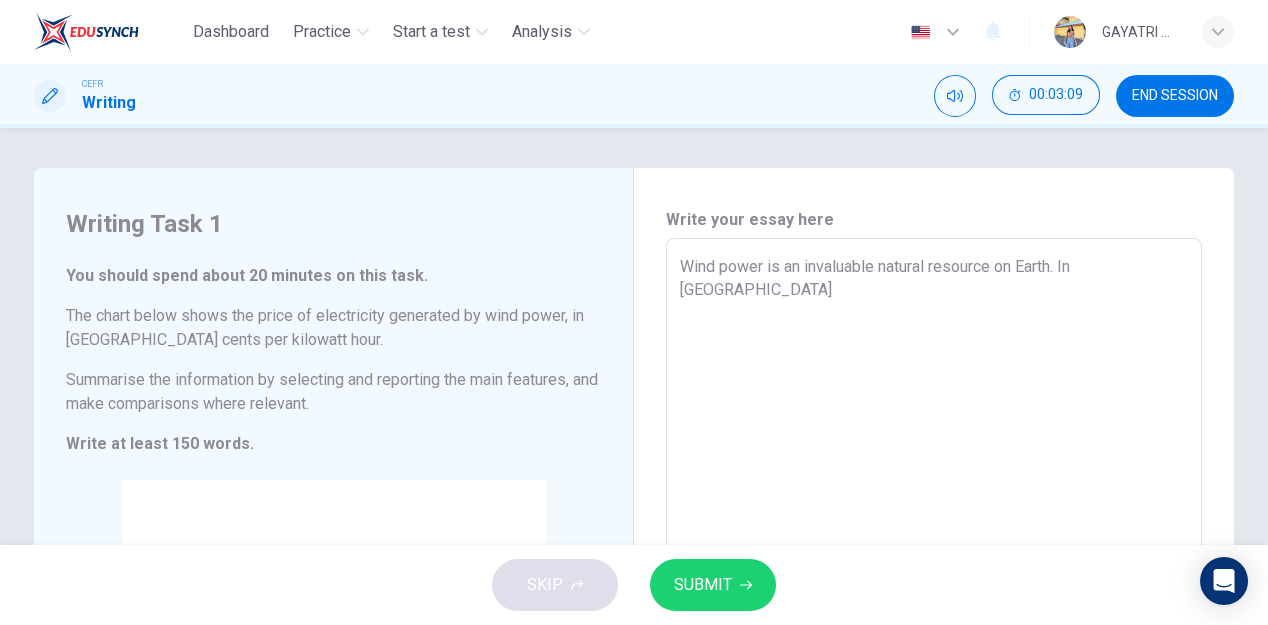 type on "x" 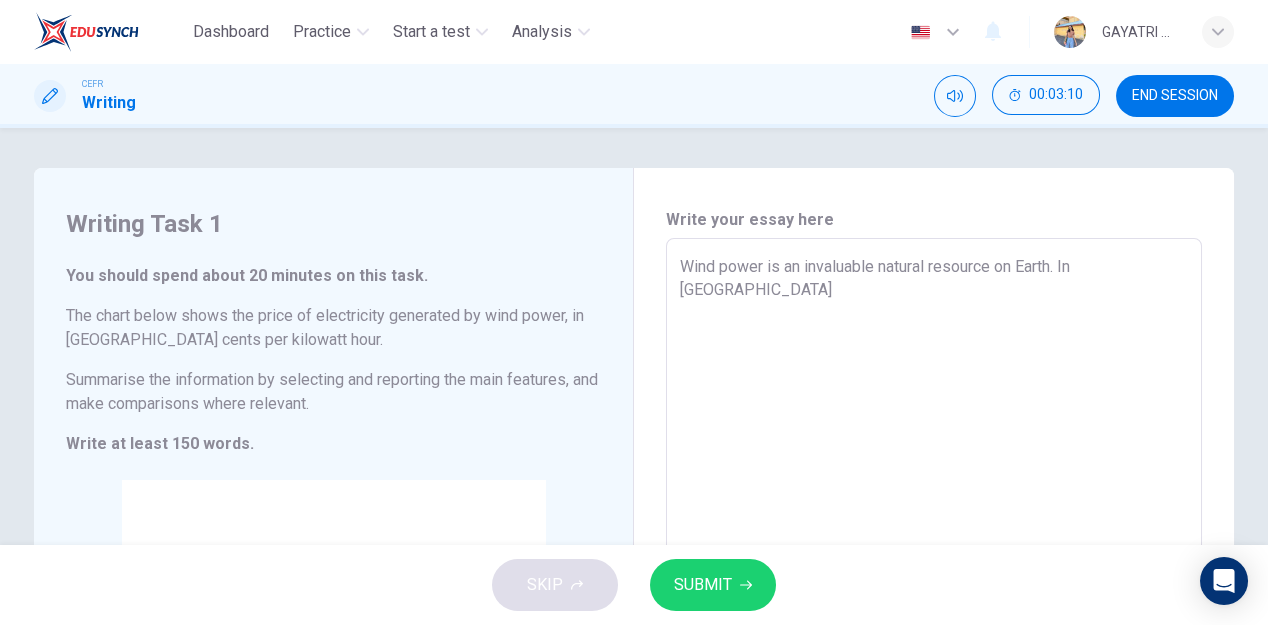 type on "Wind power is an invaluable natural resource on Earth. In [GEOGRAPHIC_DATA]" 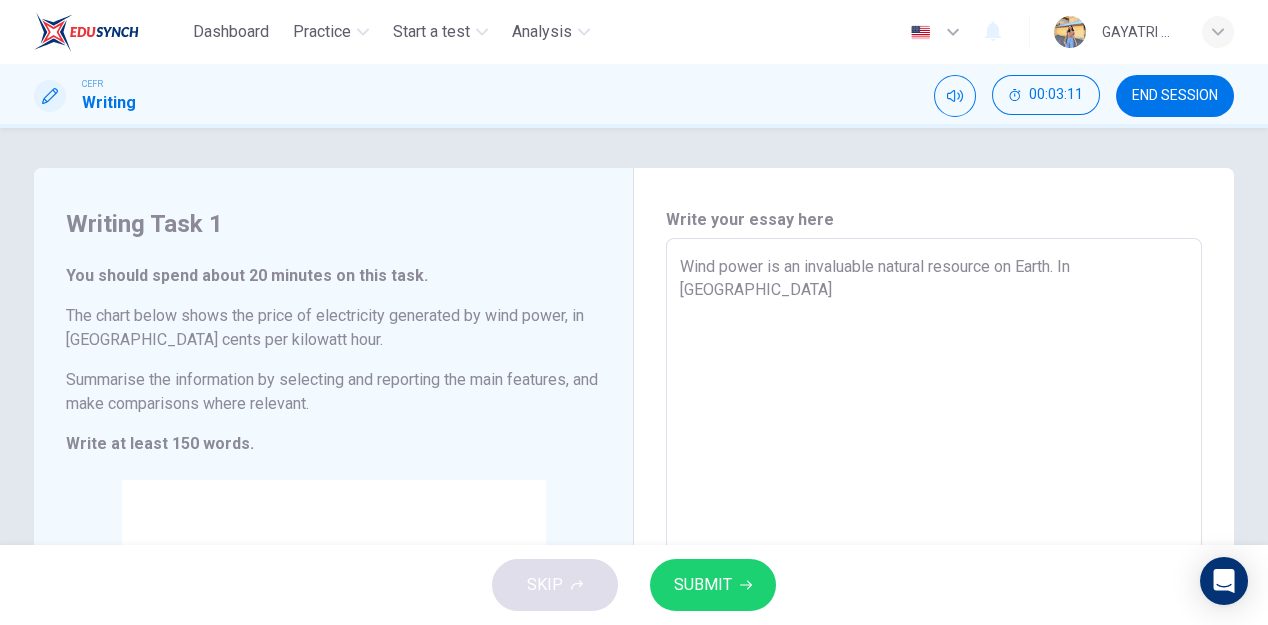 type on "Wind power is an invaluable natural resource on Earth. In United S" 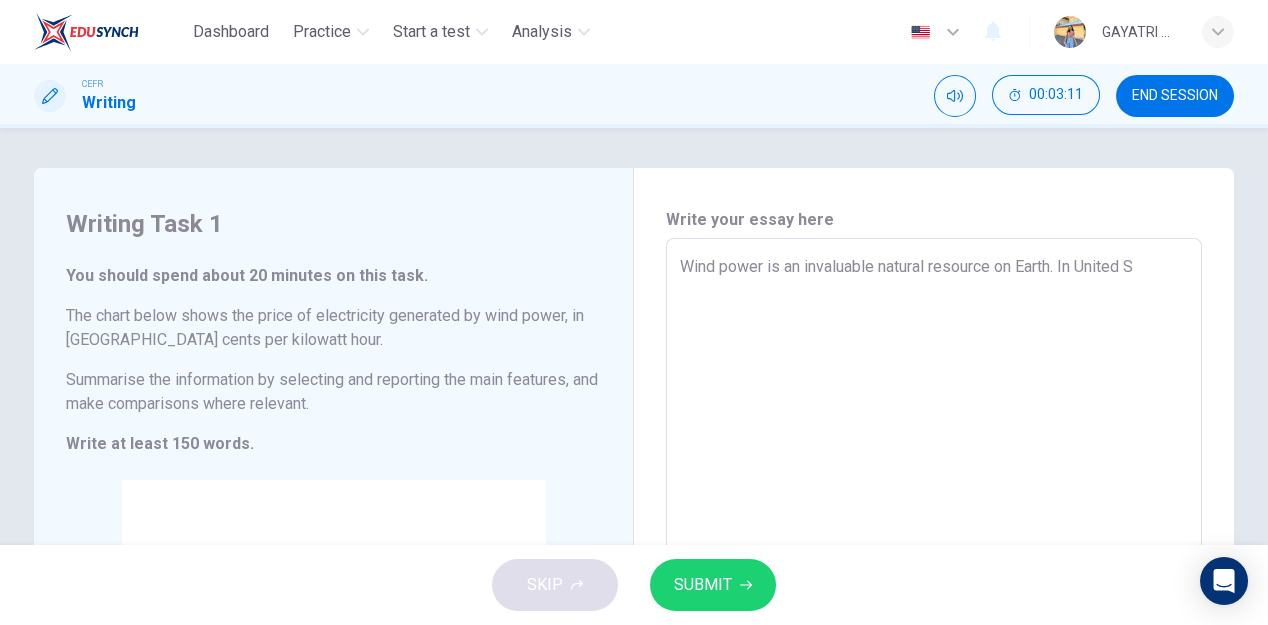type on "x" 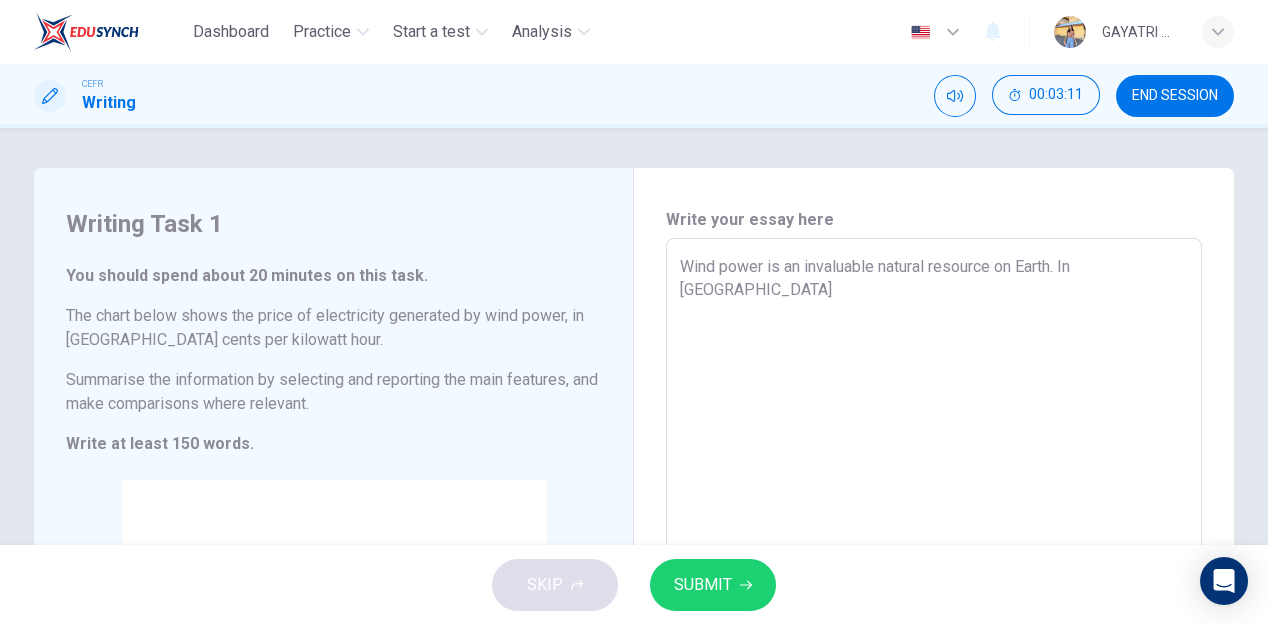 type on "x" 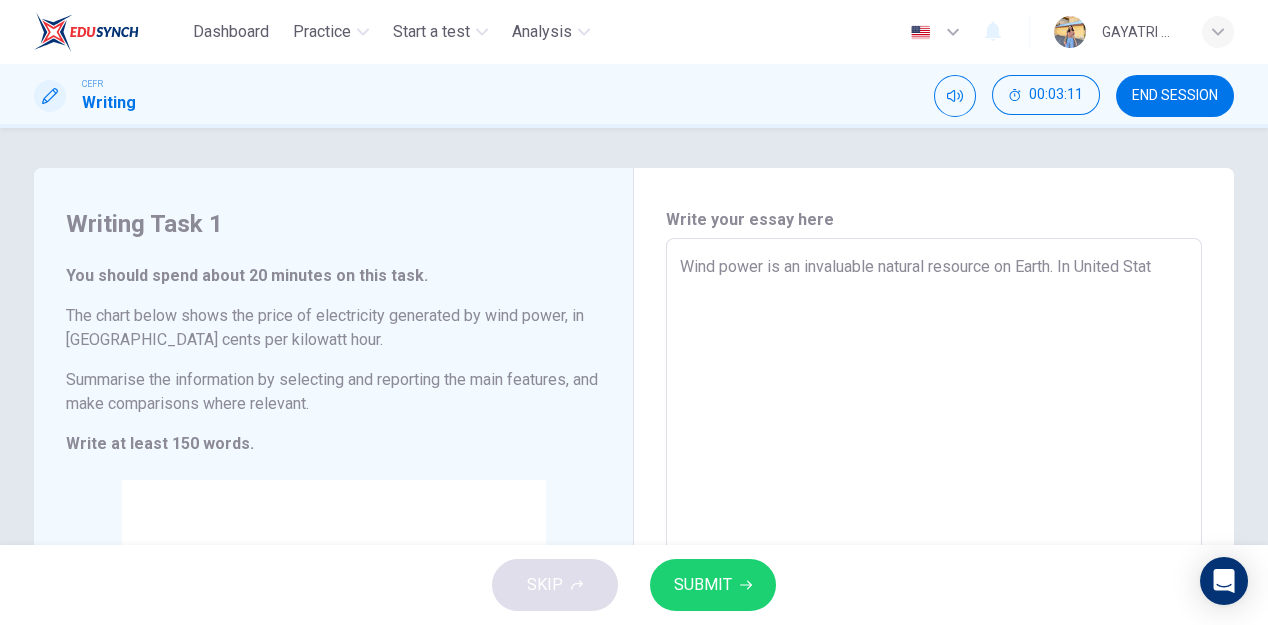 type on "x" 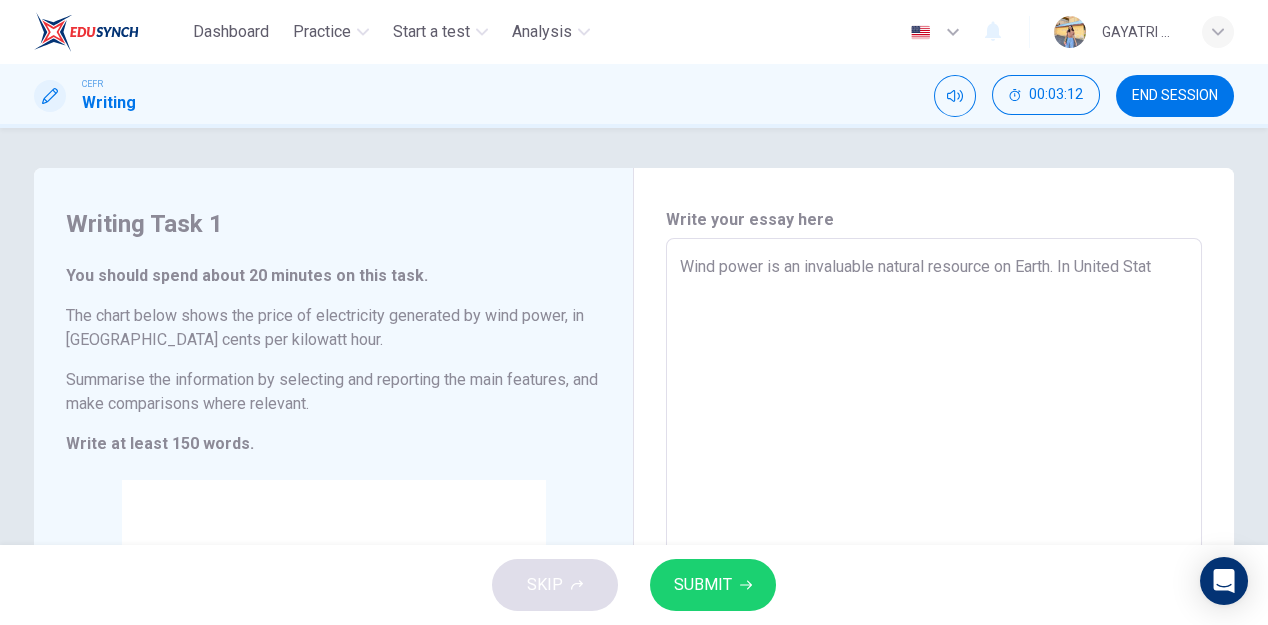 type on "Wind power is an invaluable natural resource on Earth. In [GEOGRAPHIC_DATA]" 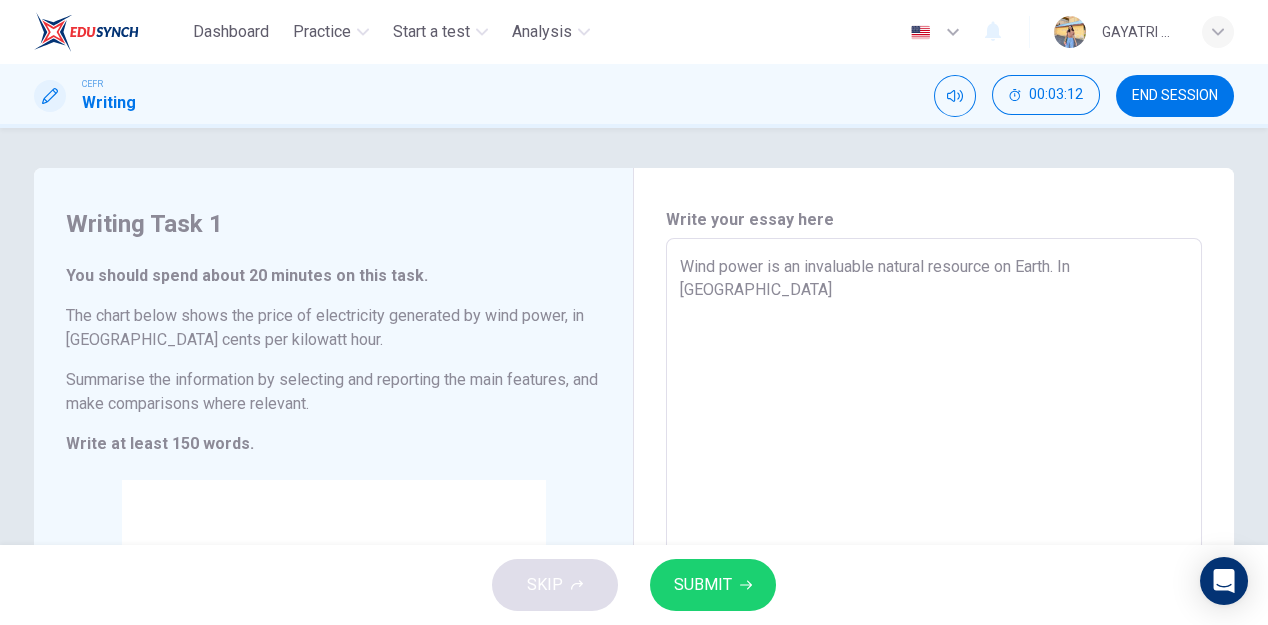 type on "Wind power is an invaluable natural resource on Earth. In [GEOGRAPHIC_DATA]" 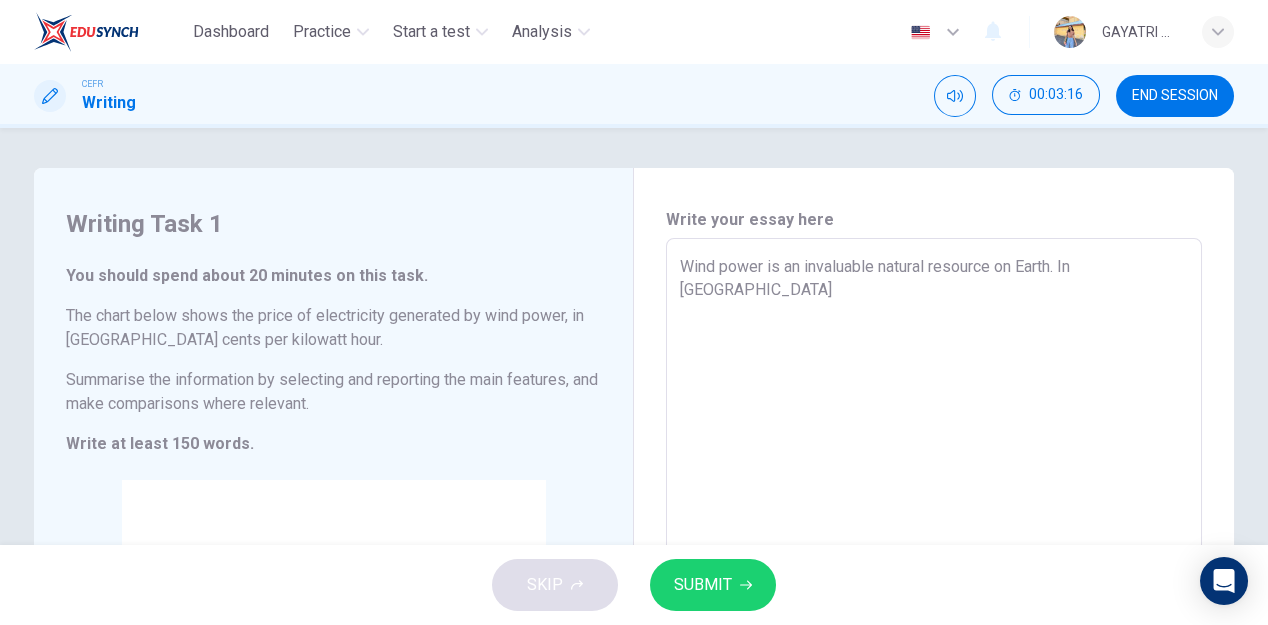 type on "Wind power is an invaluable natural resource on Earth. In [GEOGRAPHIC_DATA]," 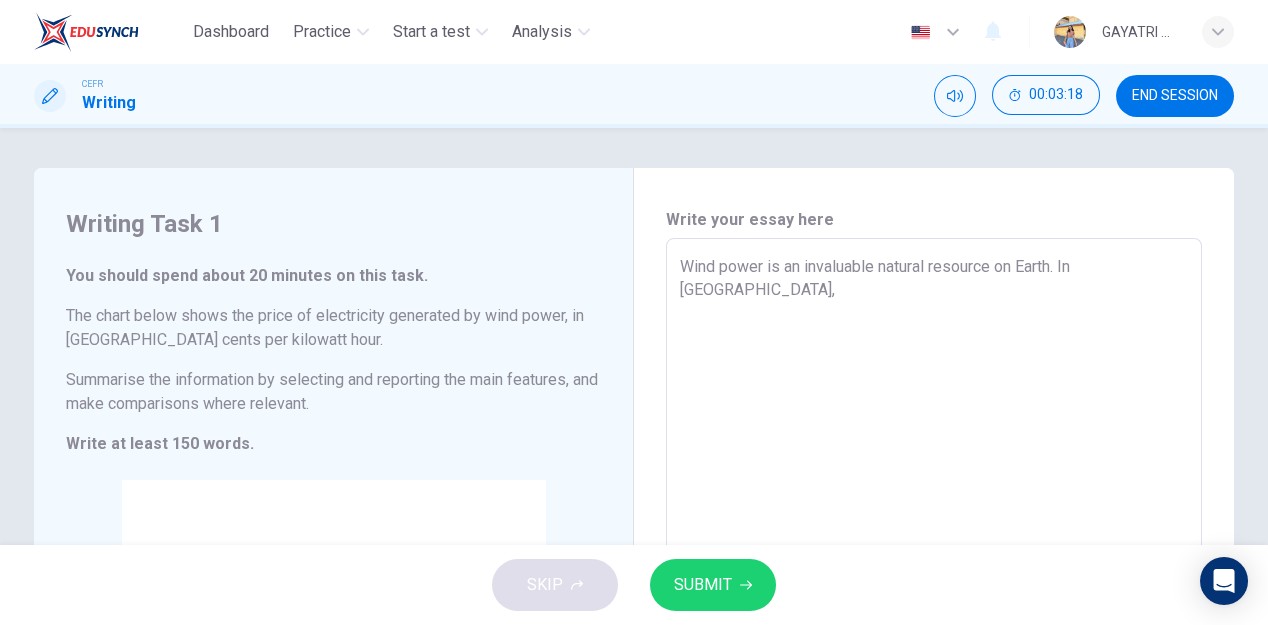 type on "Wind power is an invaluable natural resource on Earth. In [GEOGRAPHIC_DATA]," 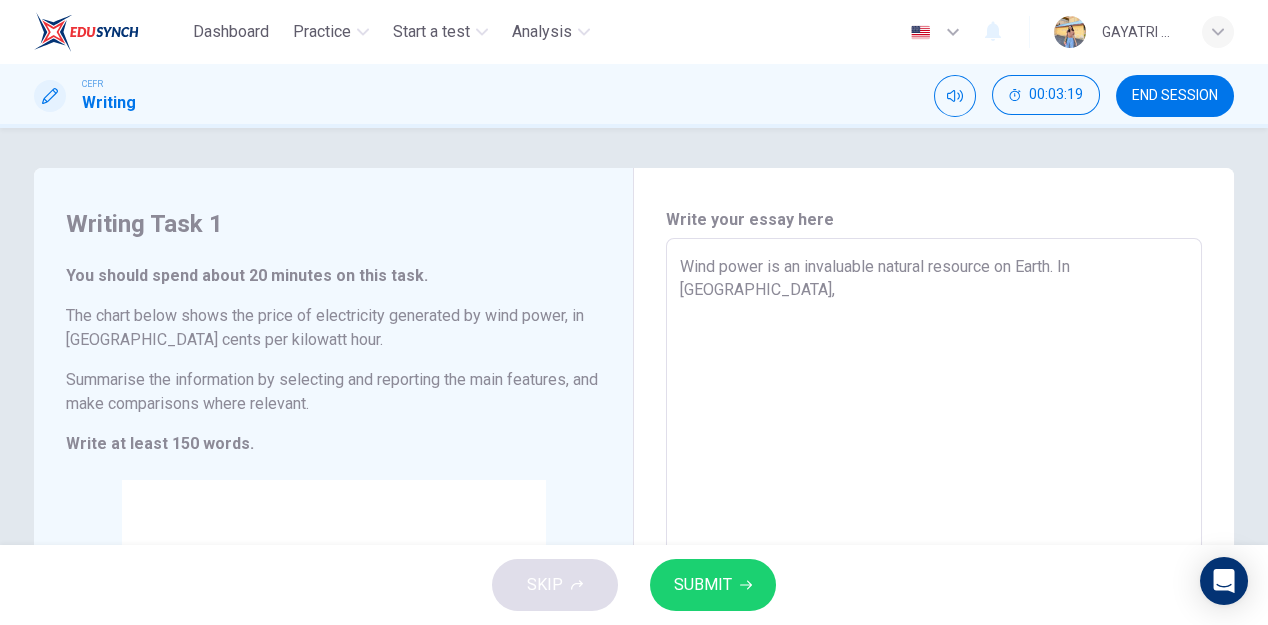 type on "Wind power is an invaluable natural resource on Earth. In [GEOGRAPHIC_DATA], t" 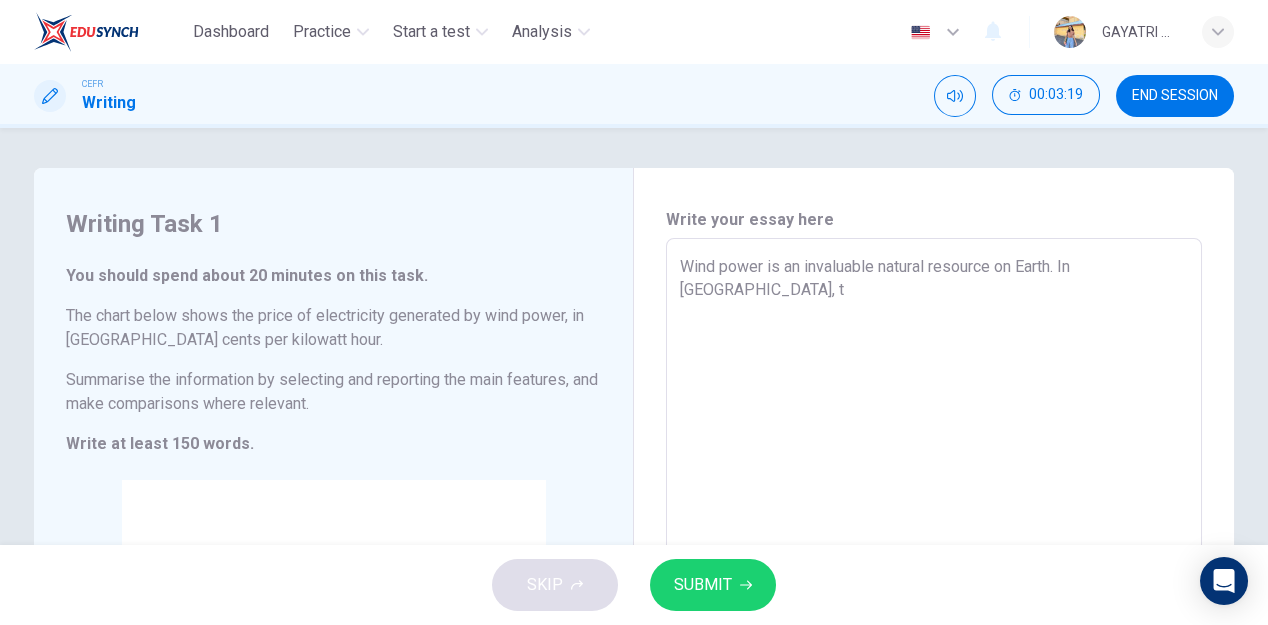 type on "x" 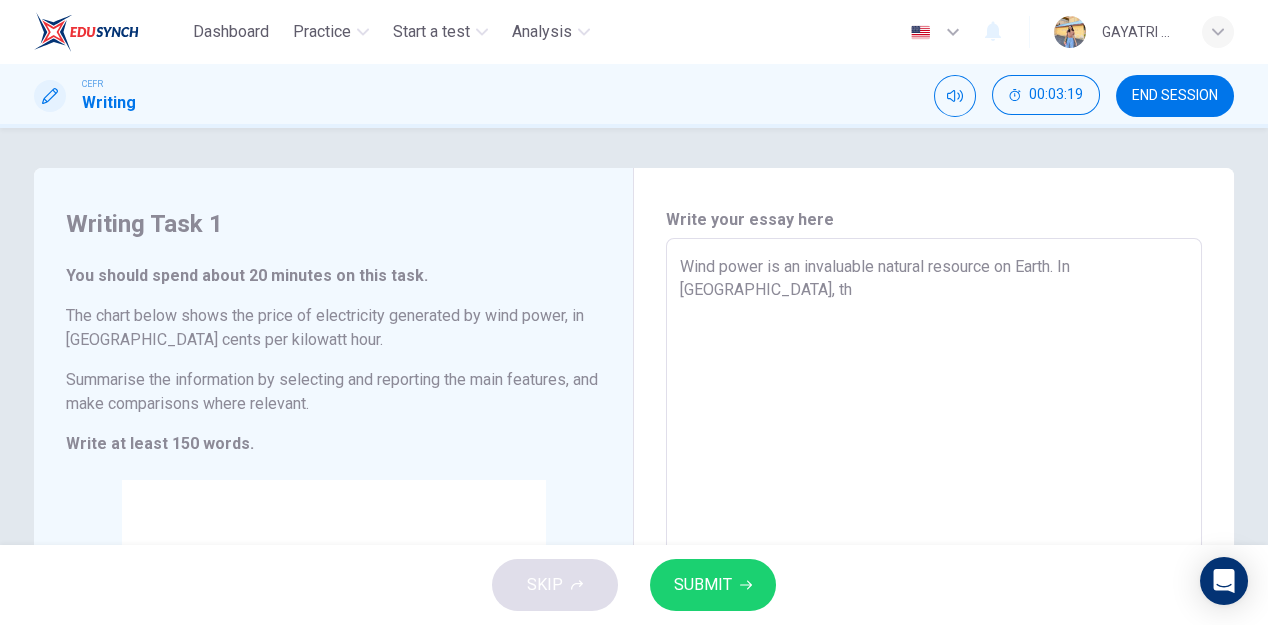 type on "Wind power is an invaluable natural resource on Earth. In [GEOGRAPHIC_DATA], the" 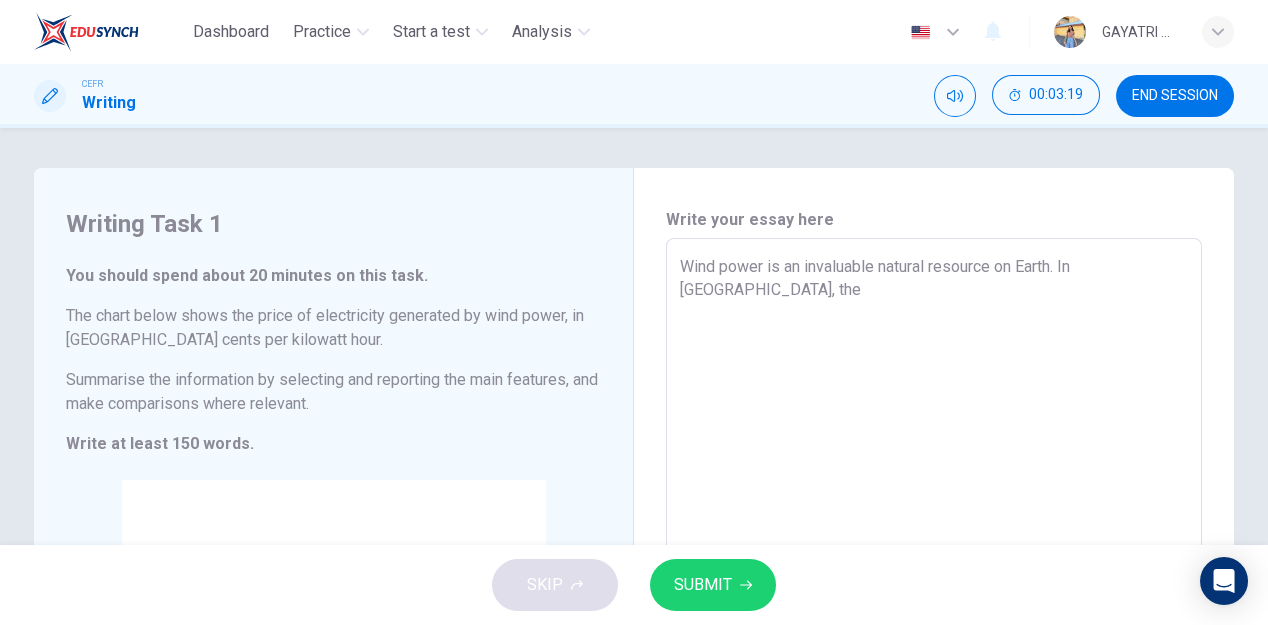 type on "x" 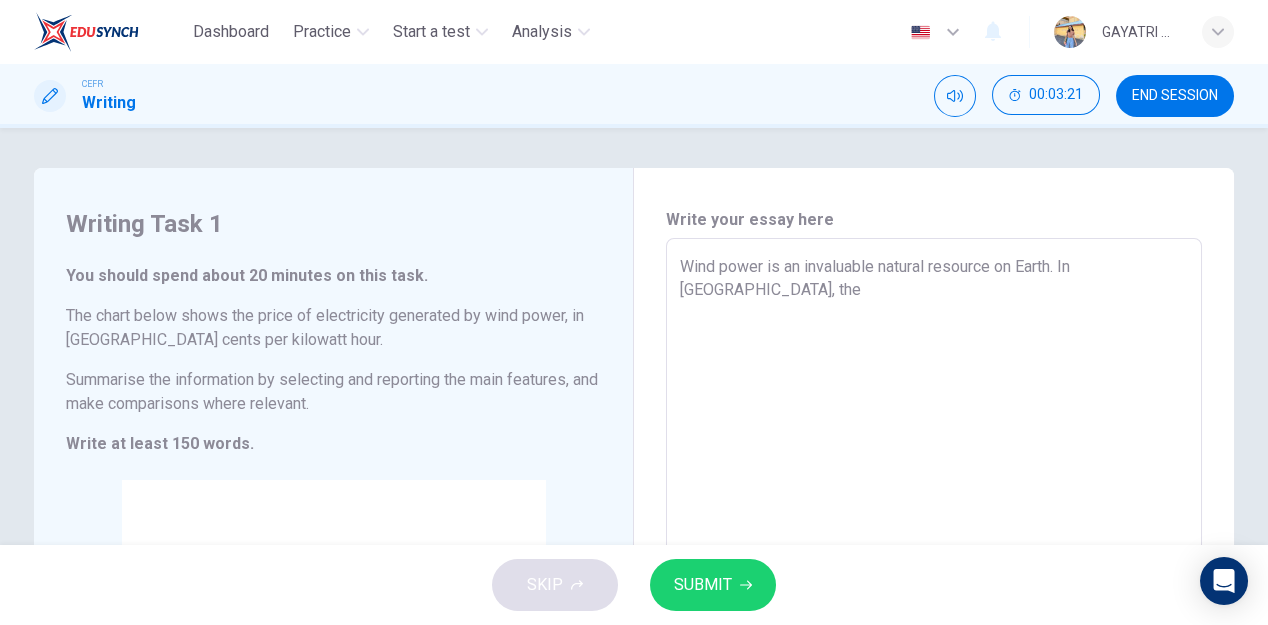 type on "Wind power is an invaluable natural resource on Earth. In [GEOGRAPHIC_DATA], the" 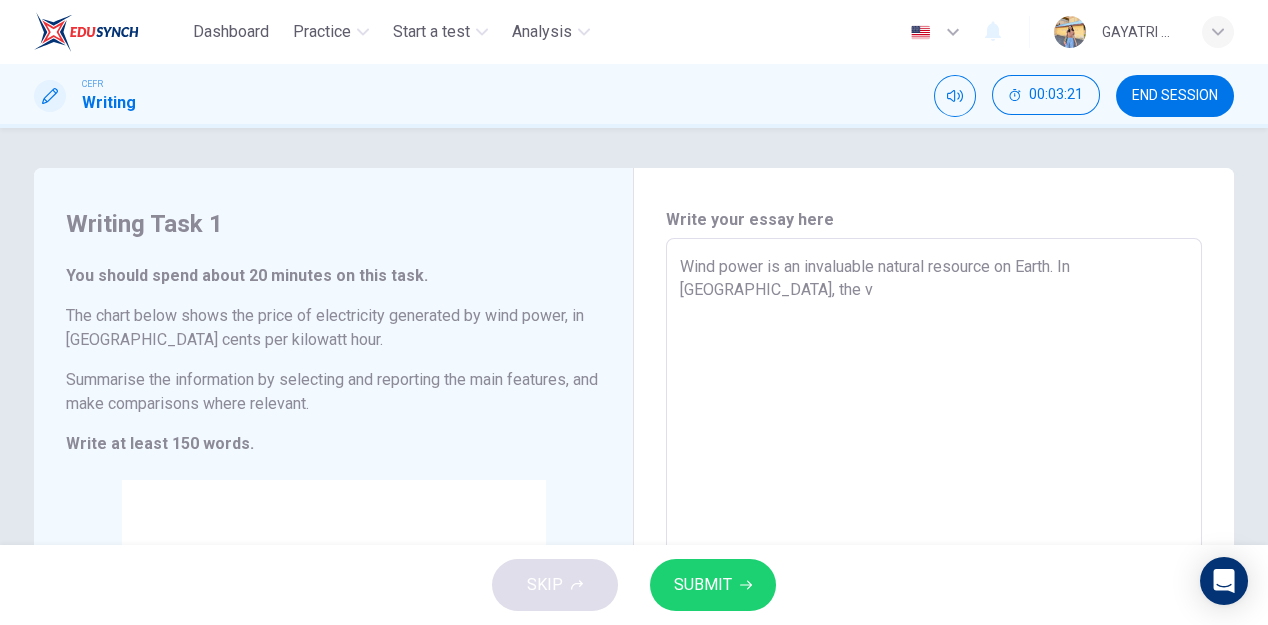 type on "x" 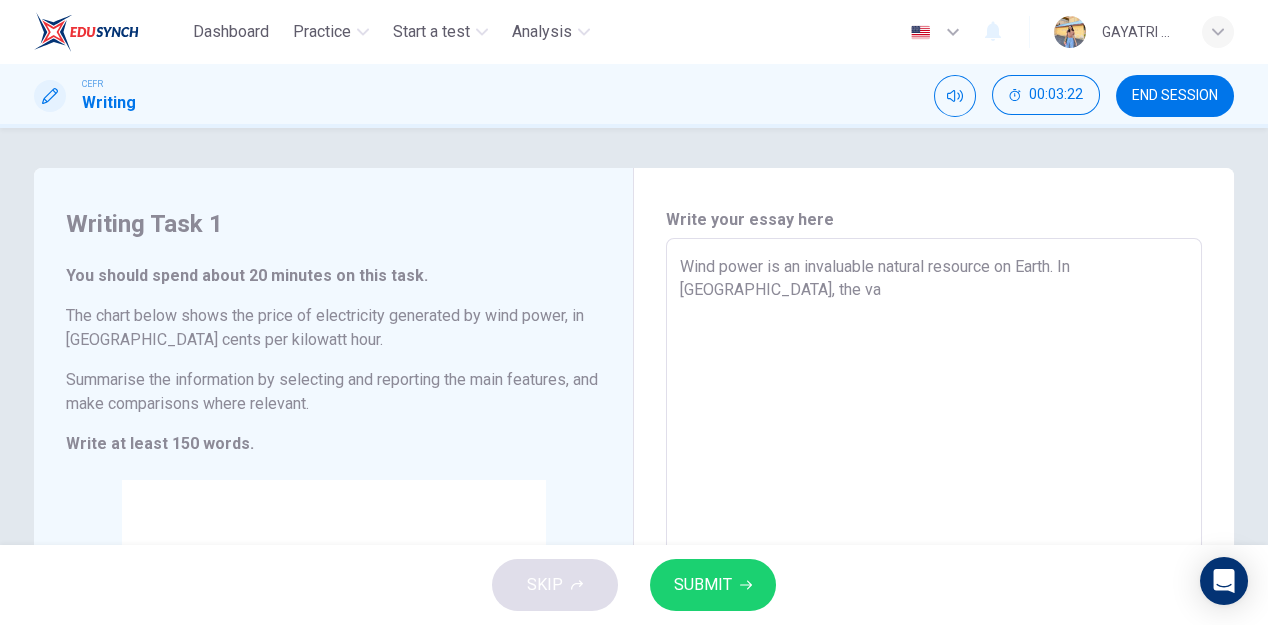 type on "Wind power is an invaluable natural resource on Earth. In [GEOGRAPHIC_DATA], the val" 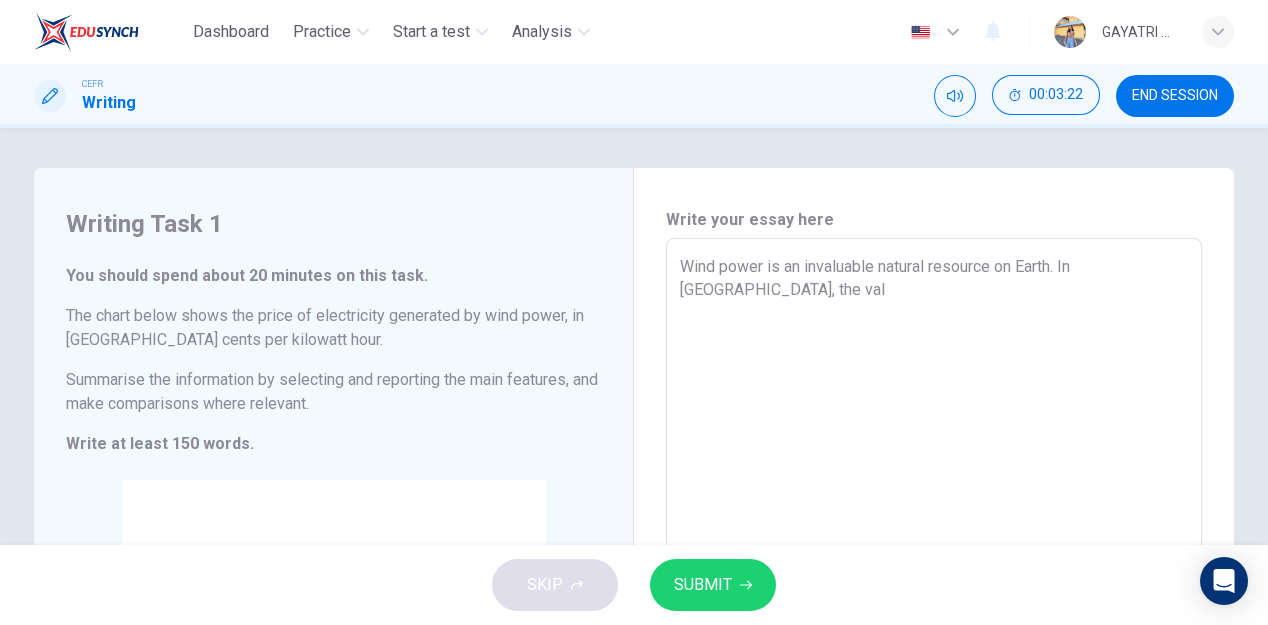 type on "x" 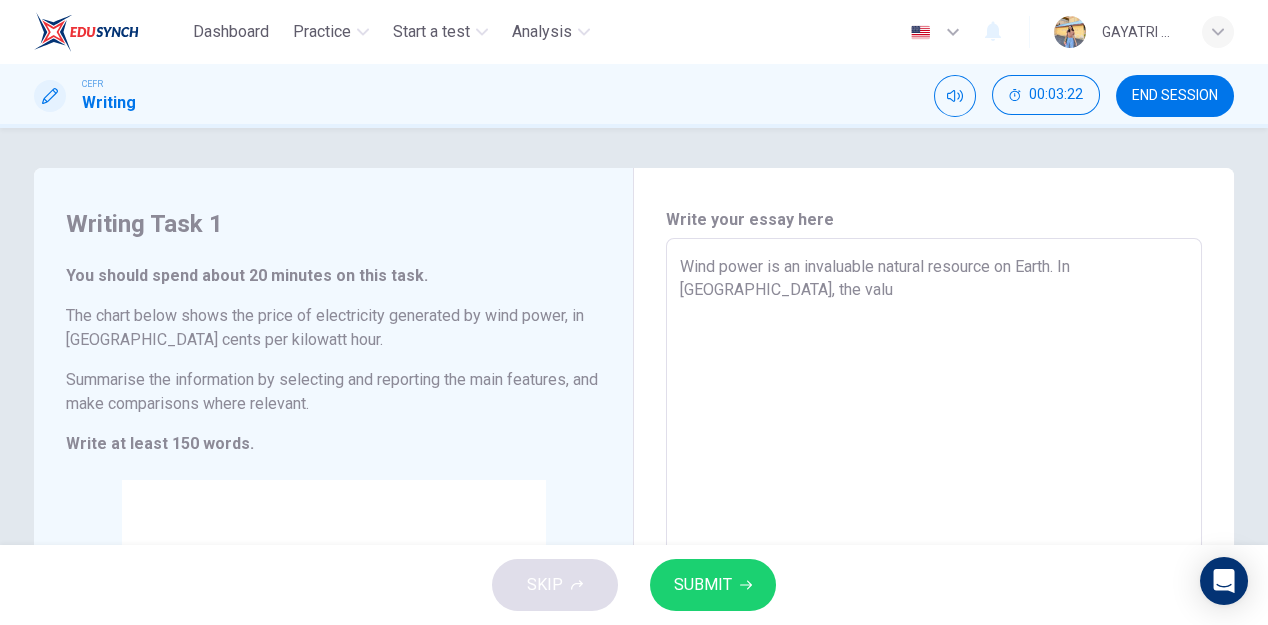 type on "x" 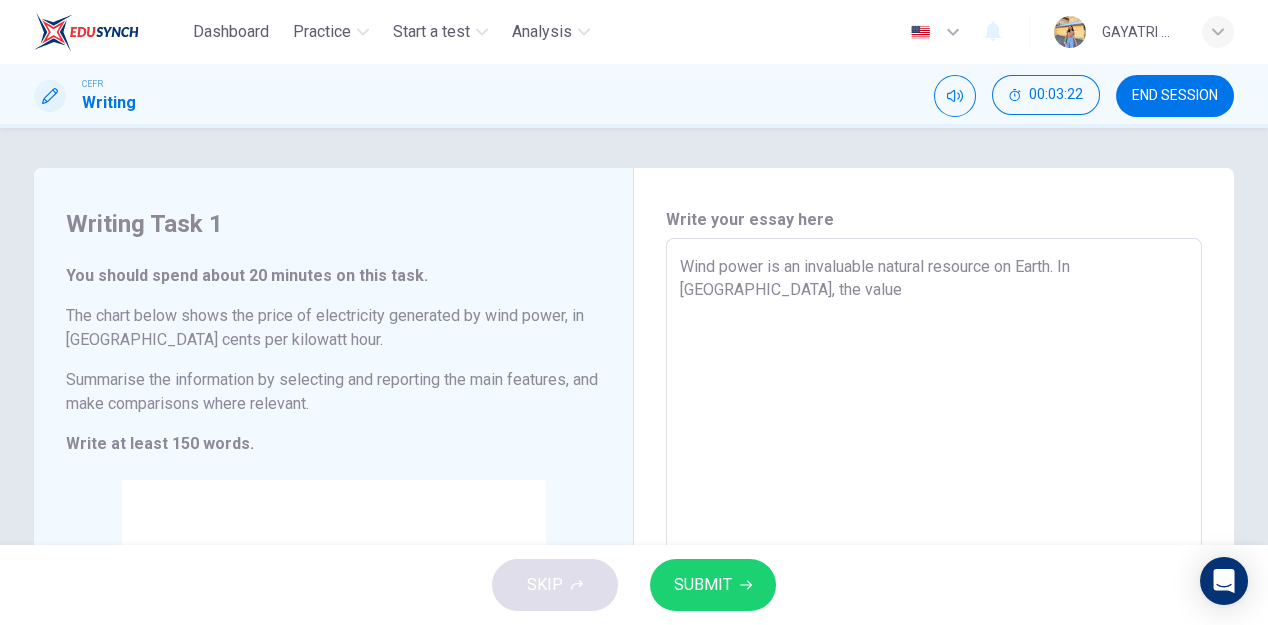type on "x" 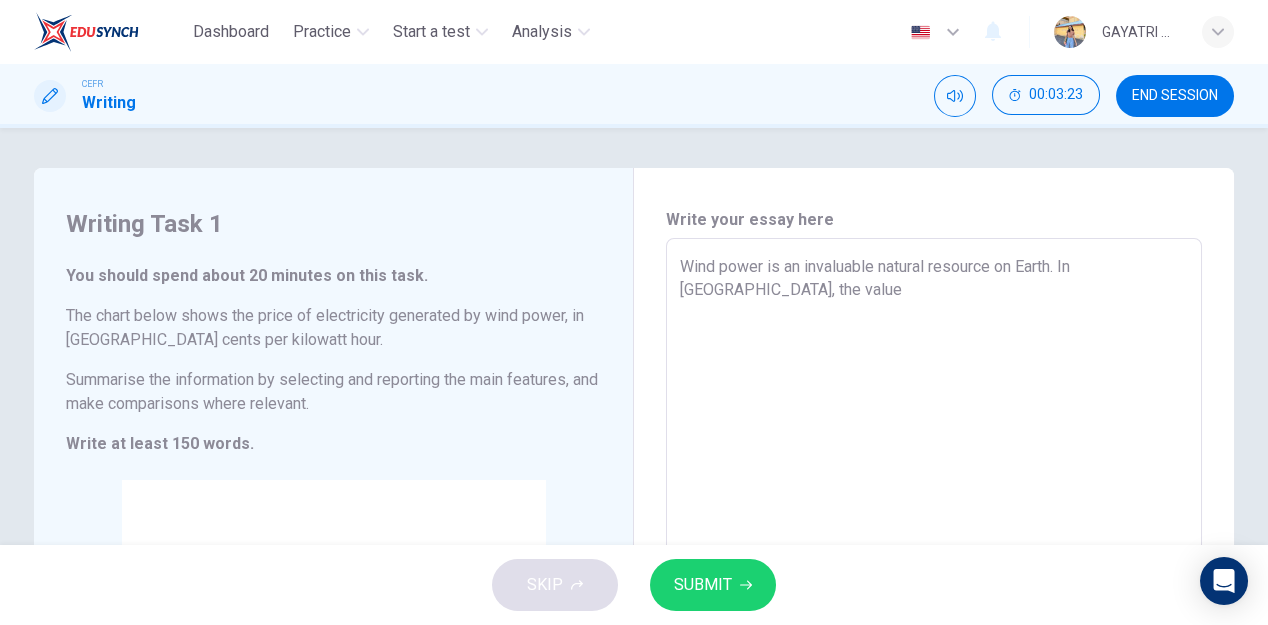 type on "Wind power is an invaluable natural resource on Earth. In [GEOGRAPHIC_DATA], the value" 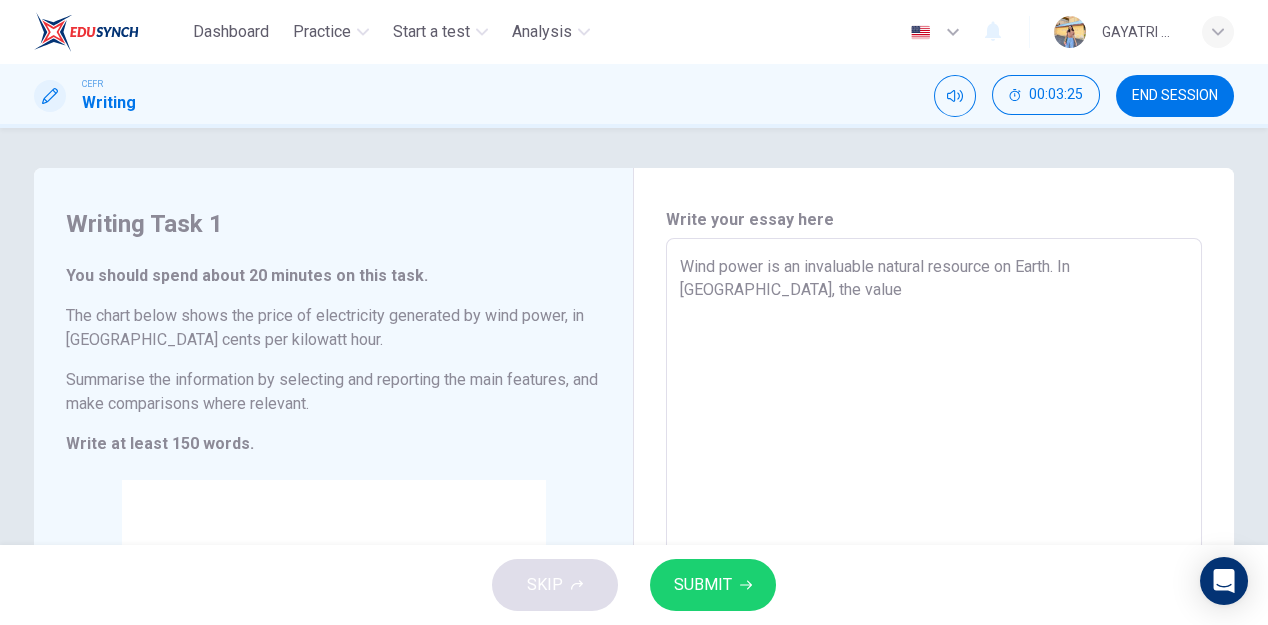 type on "Wind power is an invaluable natural resource on Earth. In [GEOGRAPHIC_DATA], the value f" 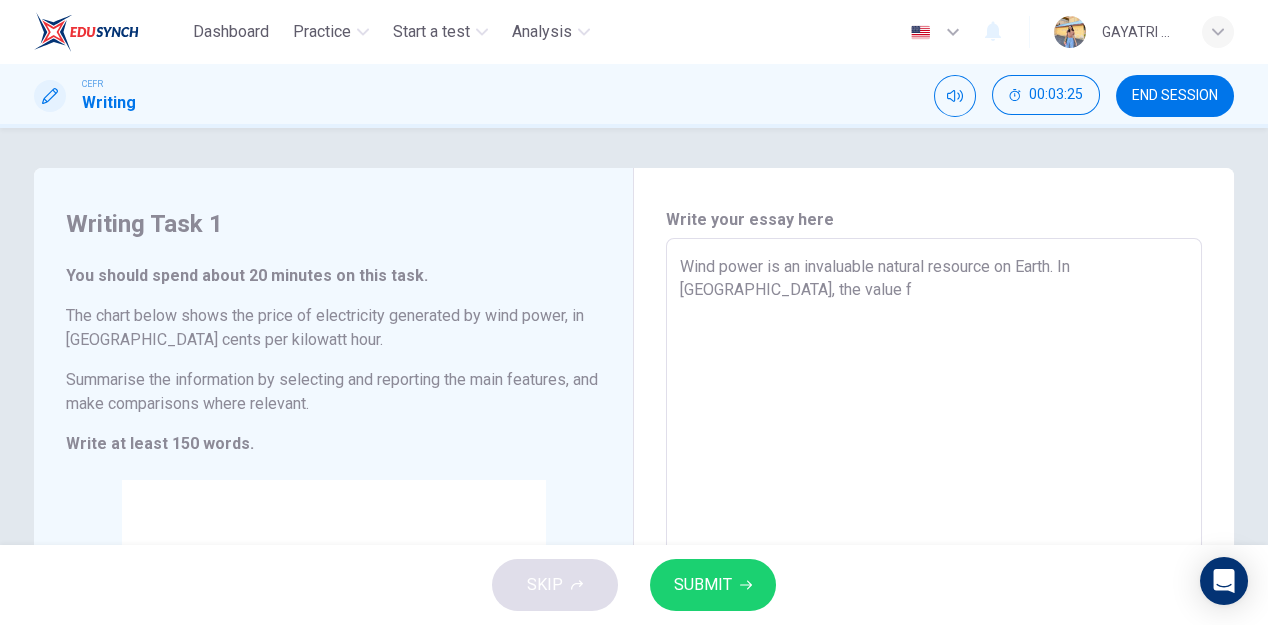 type on "Wind power is an invaluable natural resource on Earth. In [GEOGRAPHIC_DATA], the value fo" 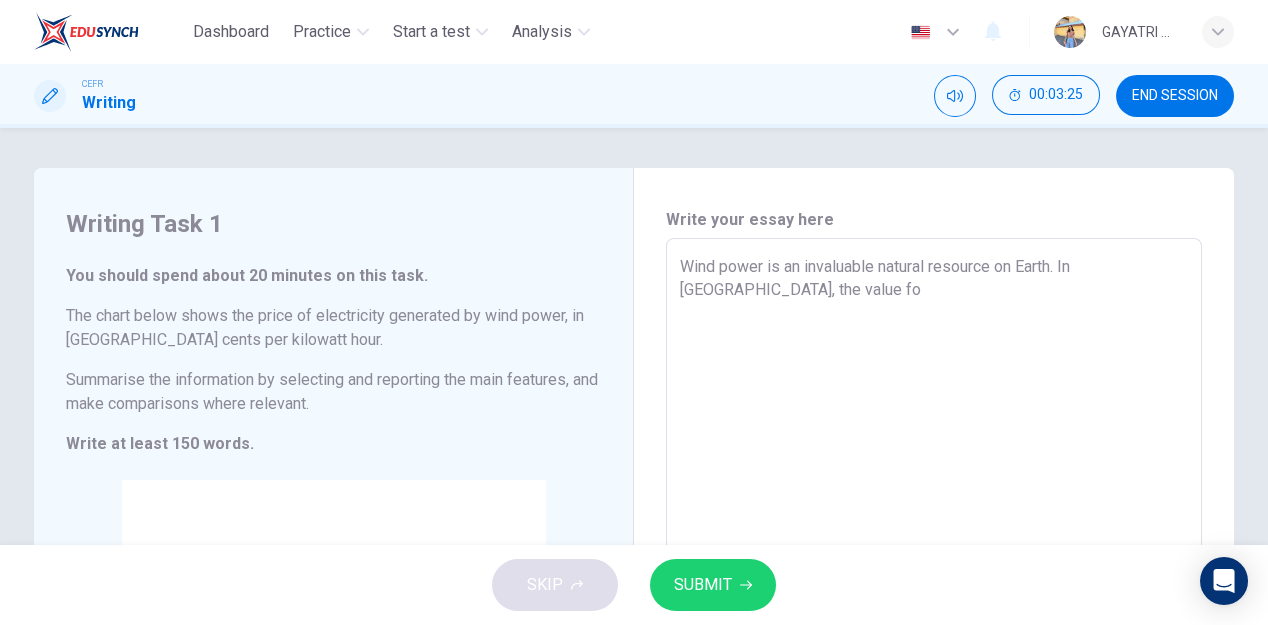 type on "x" 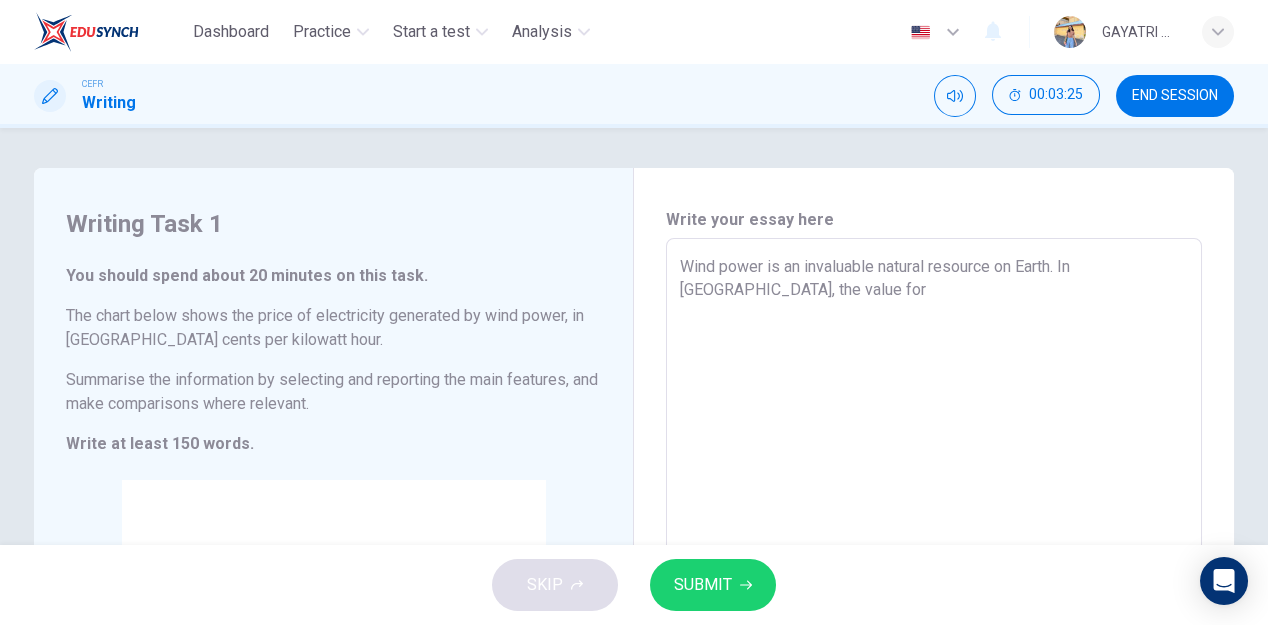 type on "x" 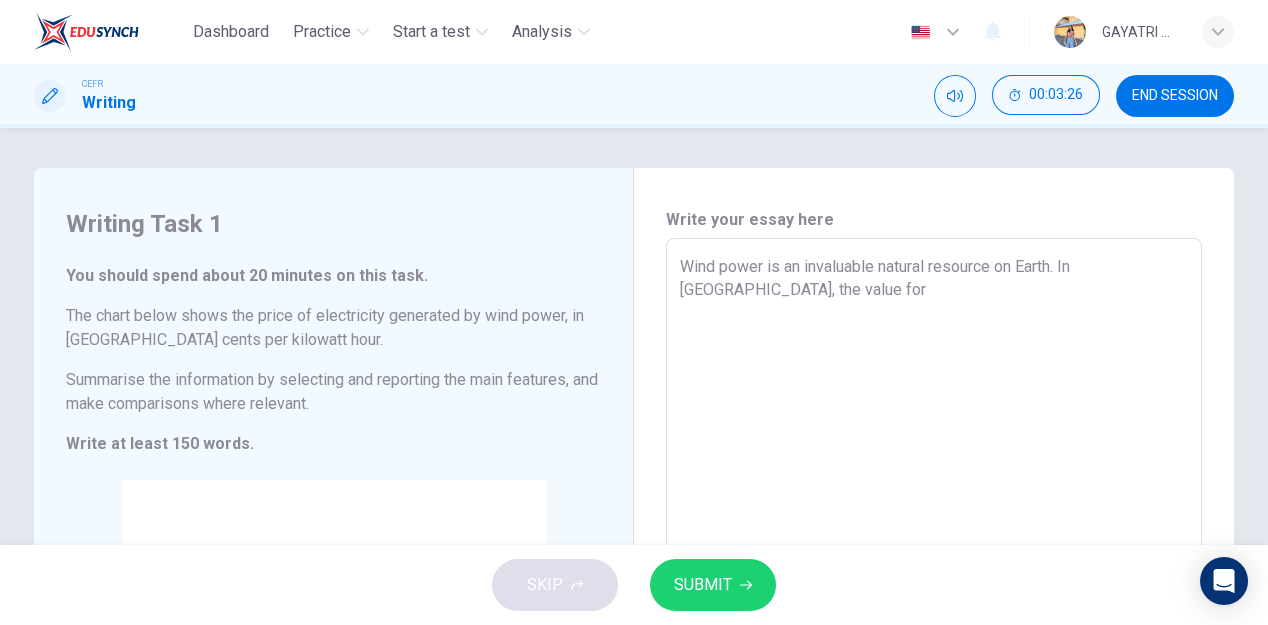 type on "Wind power is an invaluable natural resource on Earth. In [GEOGRAPHIC_DATA], the value for" 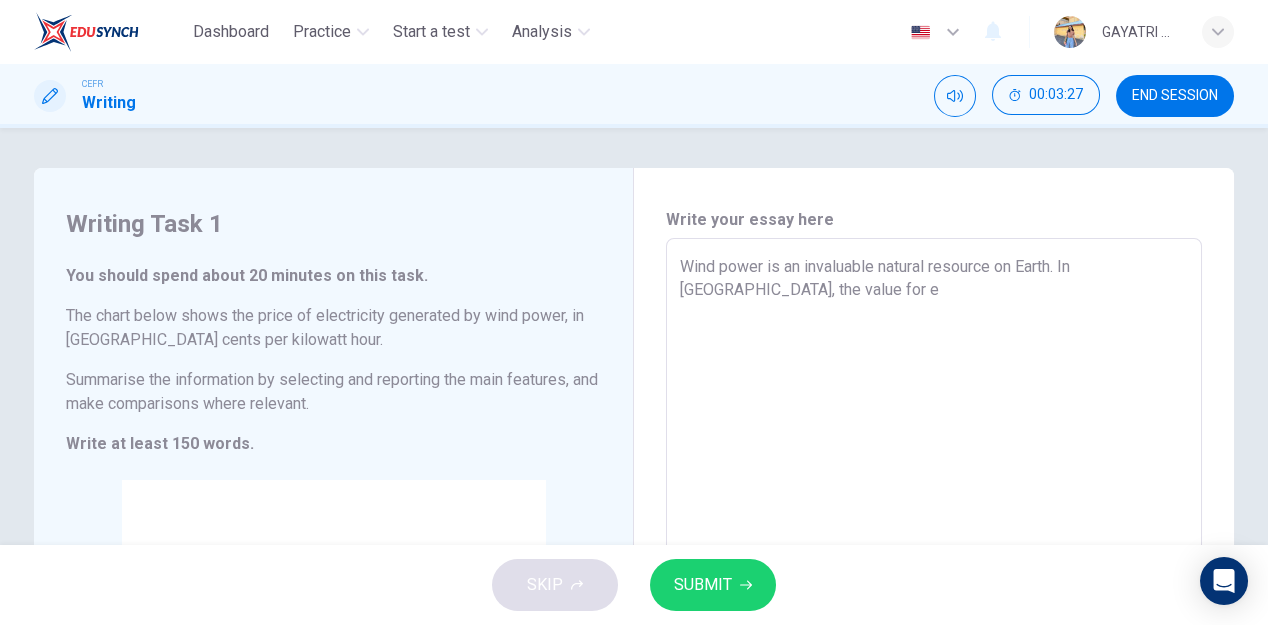 type on "Wind power is an invaluable natural resource on Earth. In [GEOGRAPHIC_DATA], the value for el" 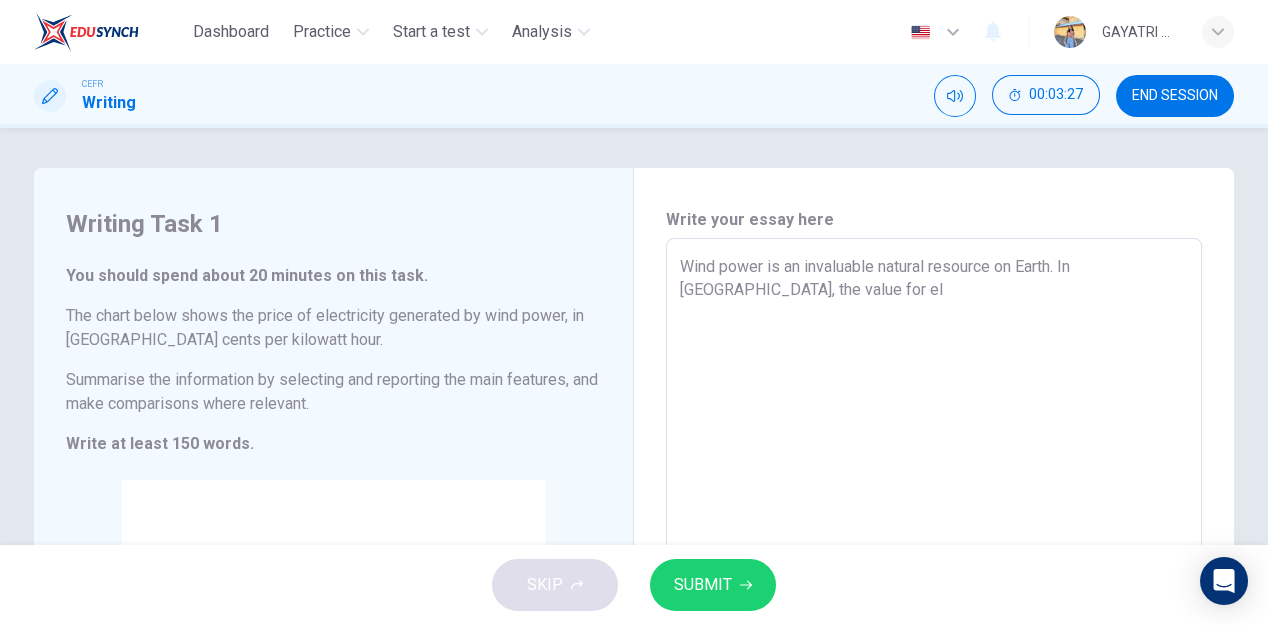 type on "x" 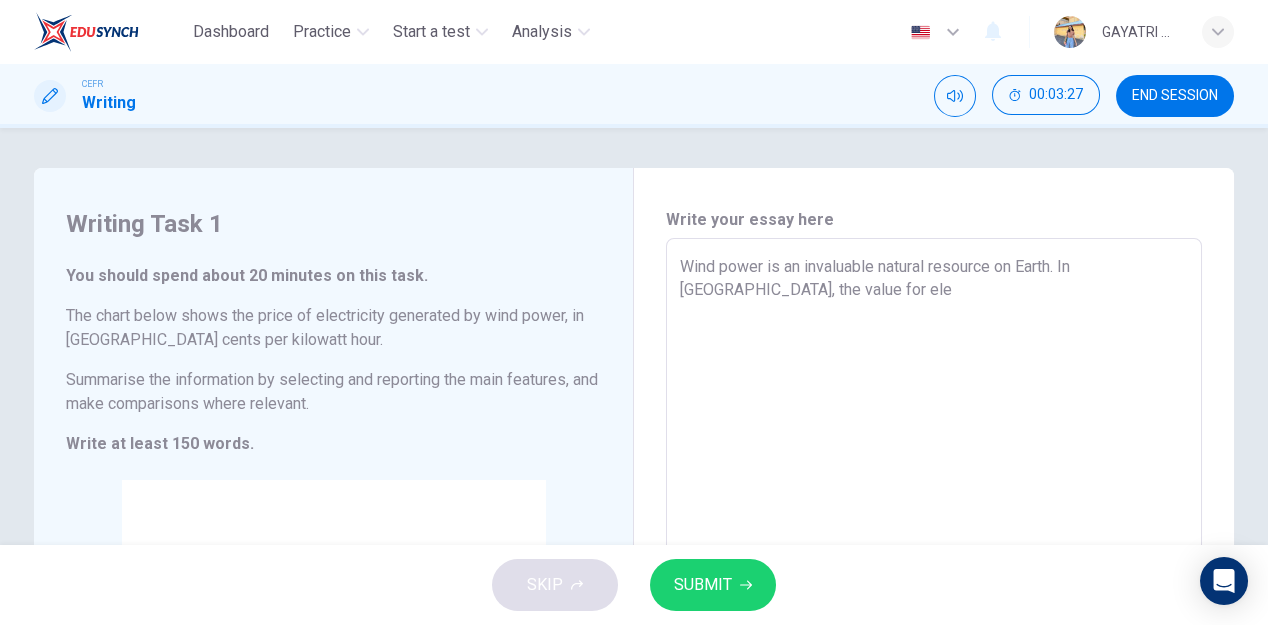 type on "Wind power is an invaluable natural resource on Earth. In [GEOGRAPHIC_DATA], the value for elec" 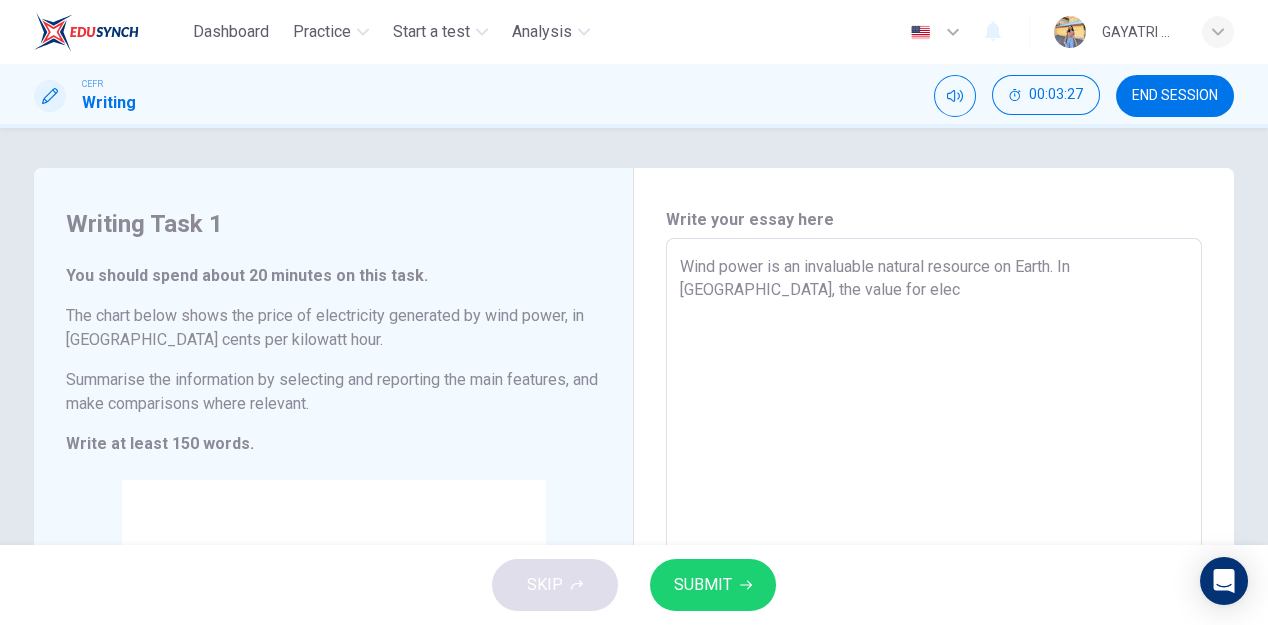type on "x" 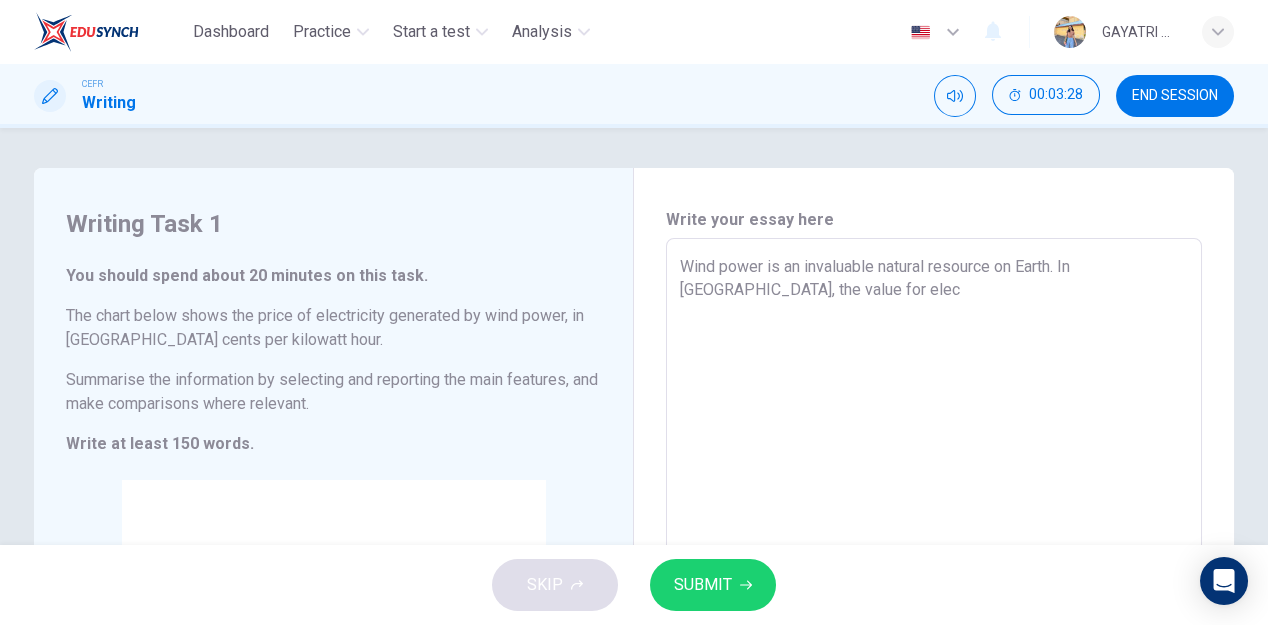 type on "Wind power is an invaluable natural resource on Earth. In [GEOGRAPHIC_DATA], the value for elect" 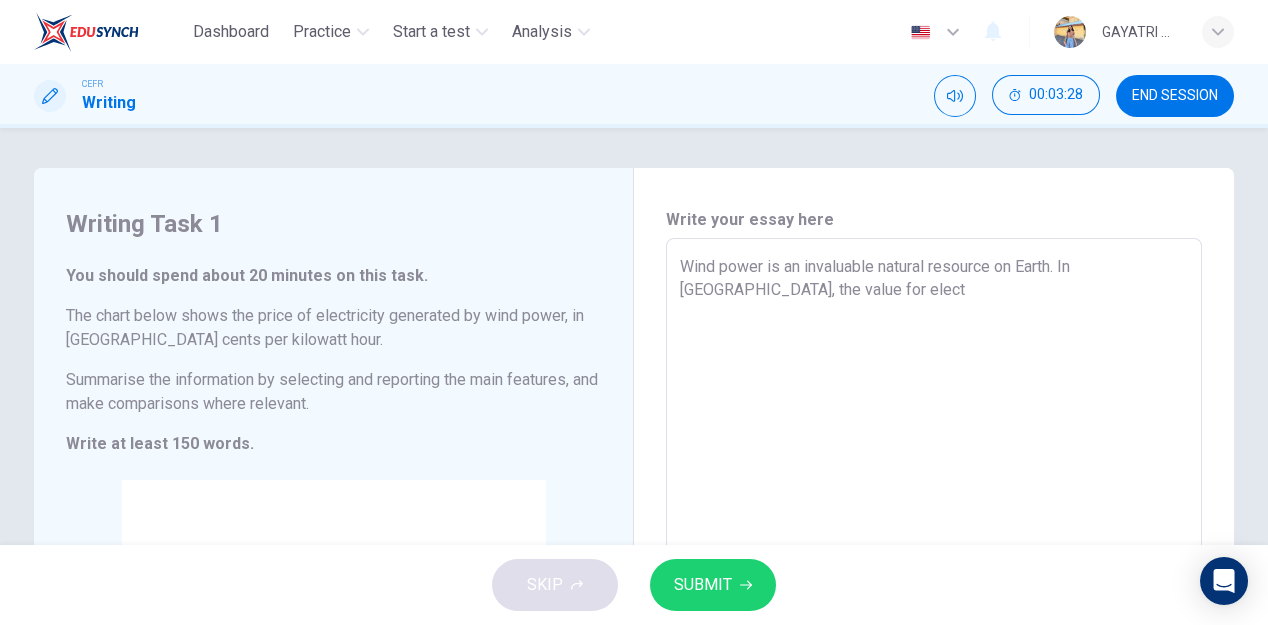 type on "Wind power is an invaluable natural resource on Earth. In [GEOGRAPHIC_DATA], the value for electr" 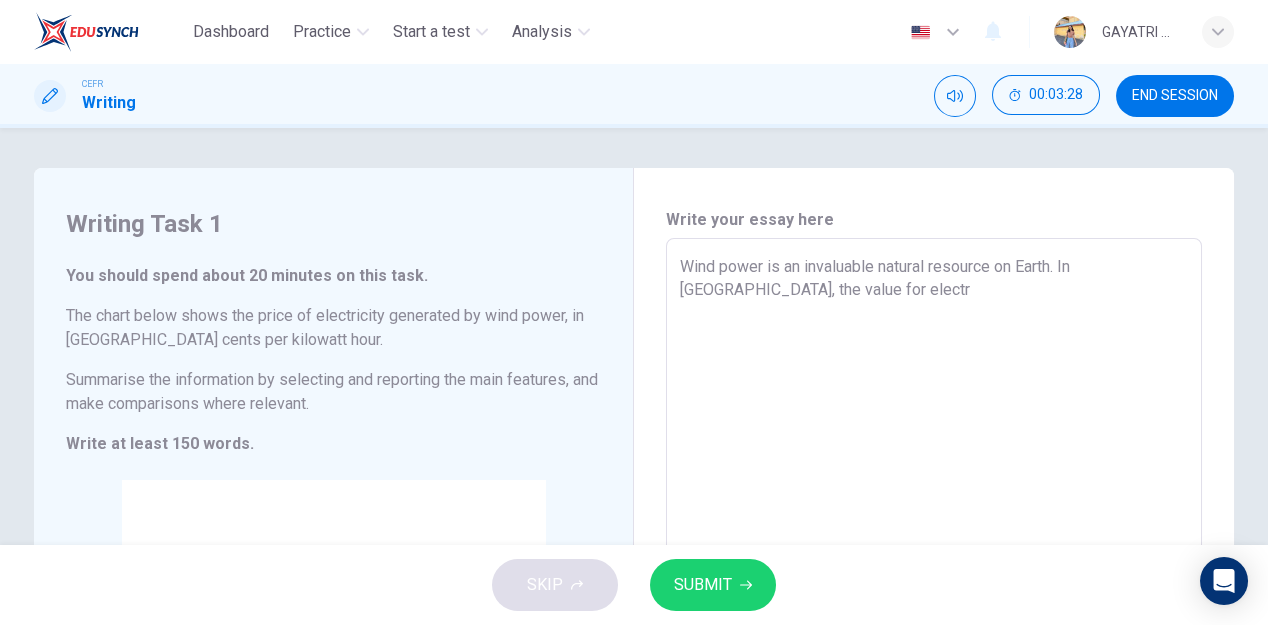 type on "x" 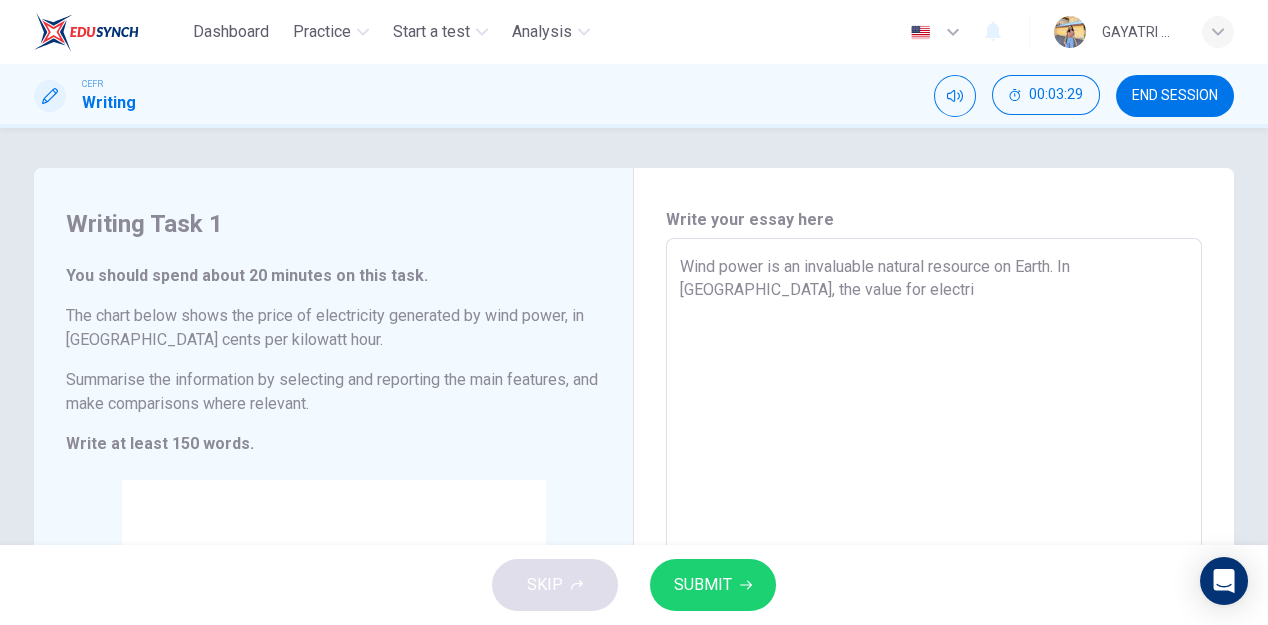type on "x" 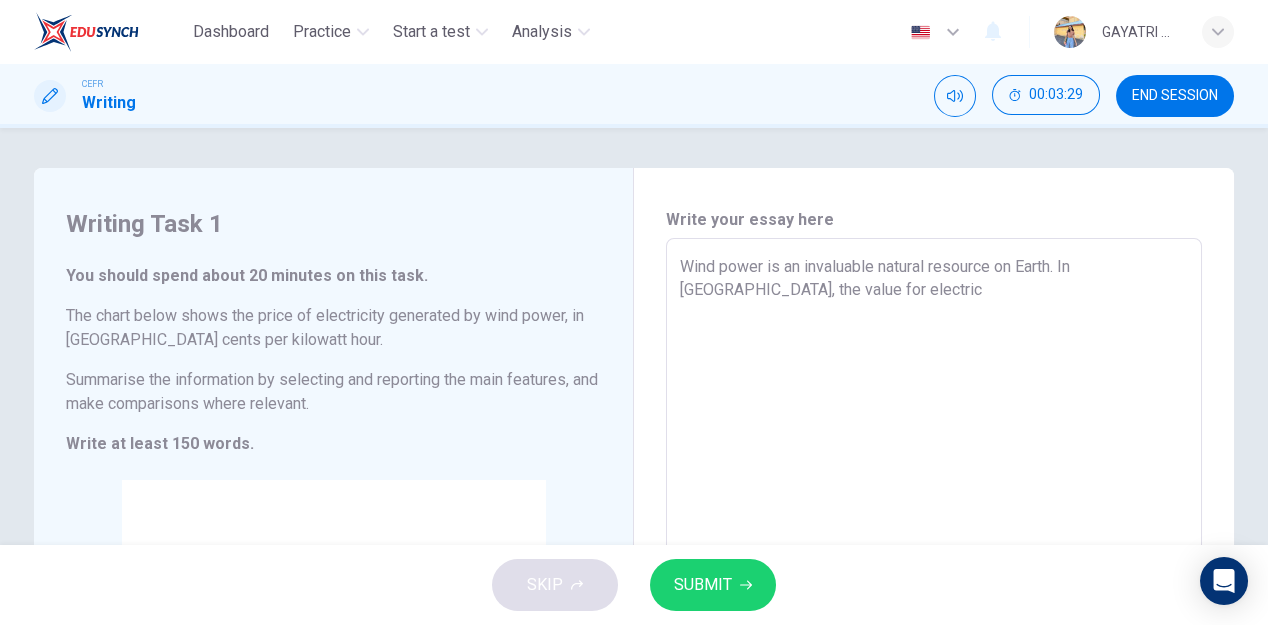 type on "Wind power is an invaluable natural resource on Earth. In [GEOGRAPHIC_DATA], the value for electrici" 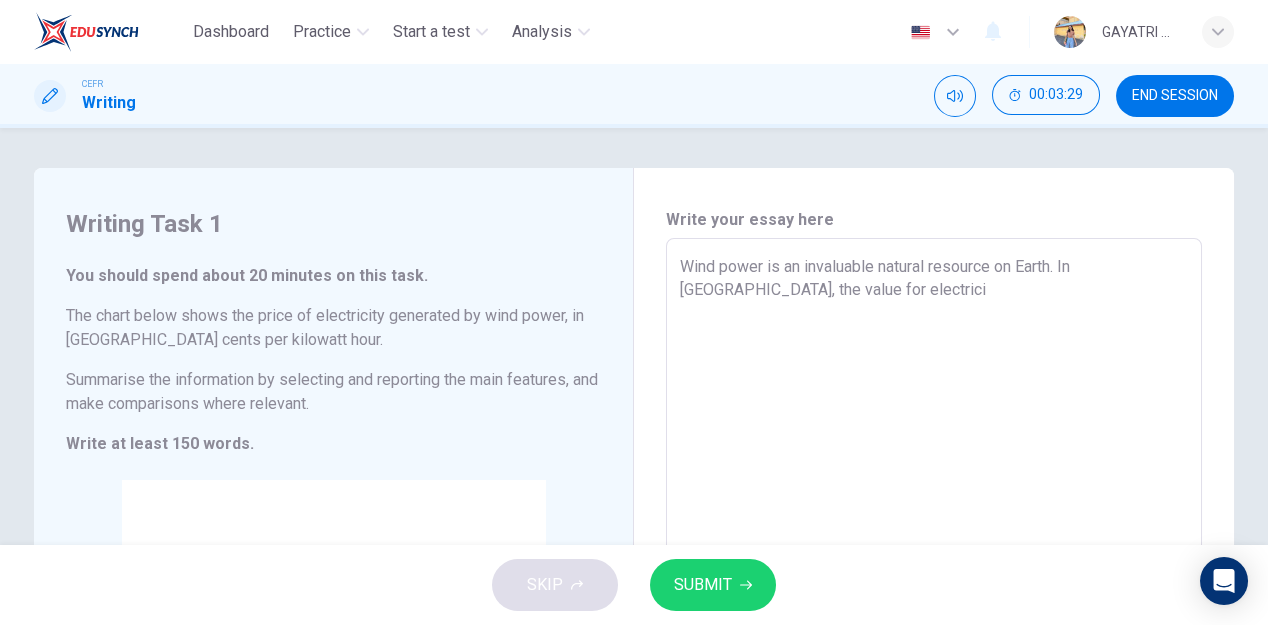 type on "x" 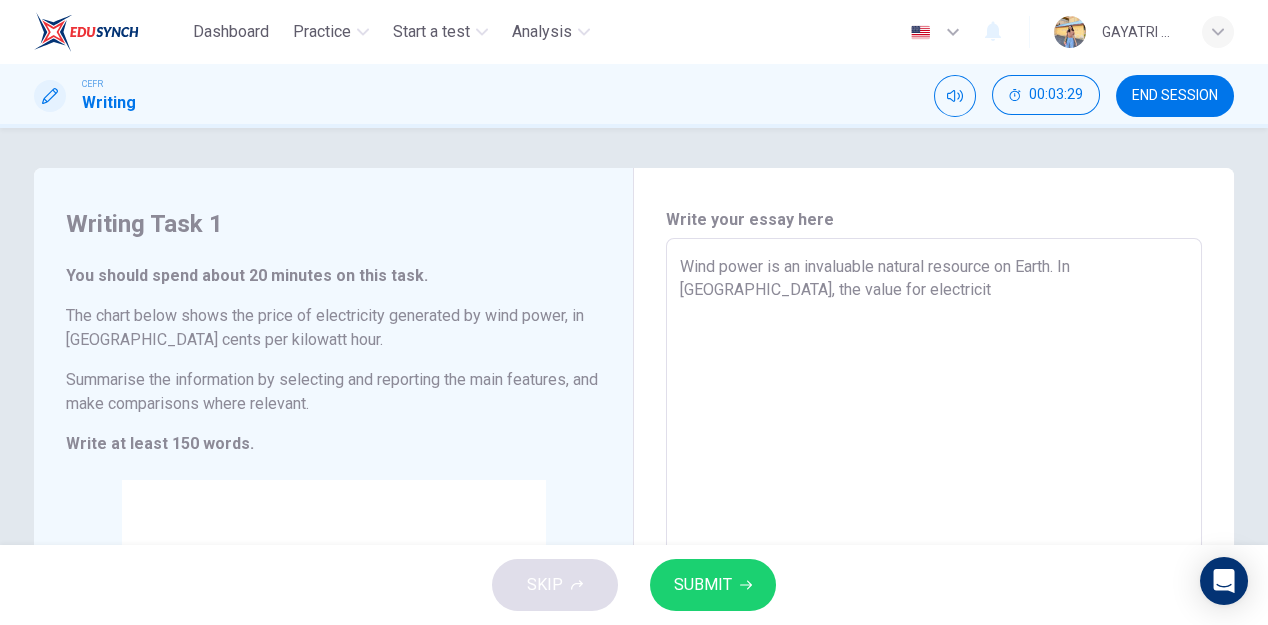 type on "x" 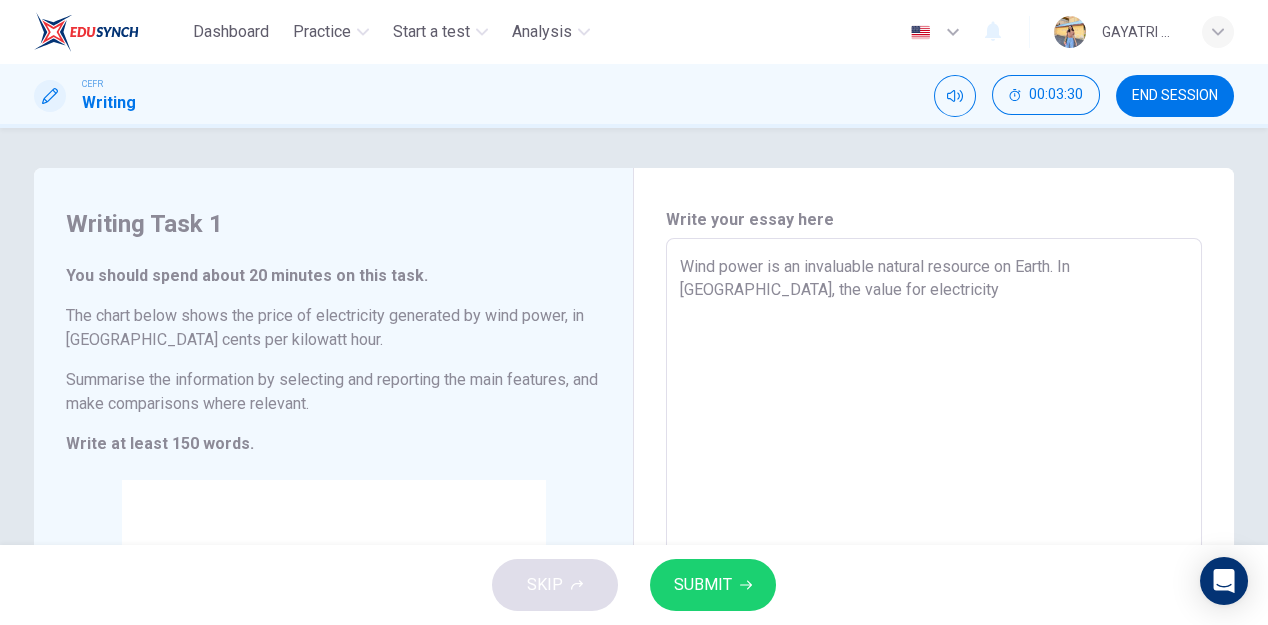 type on "x" 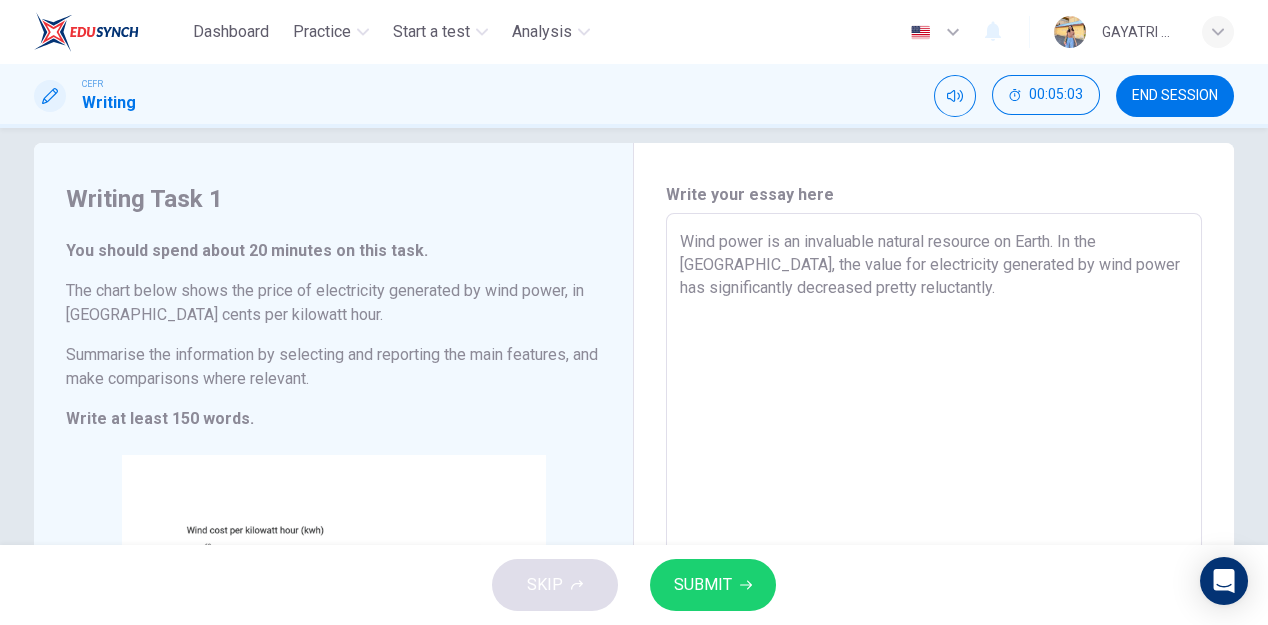 scroll, scrollTop: 18, scrollLeft: 0, axis: vertical 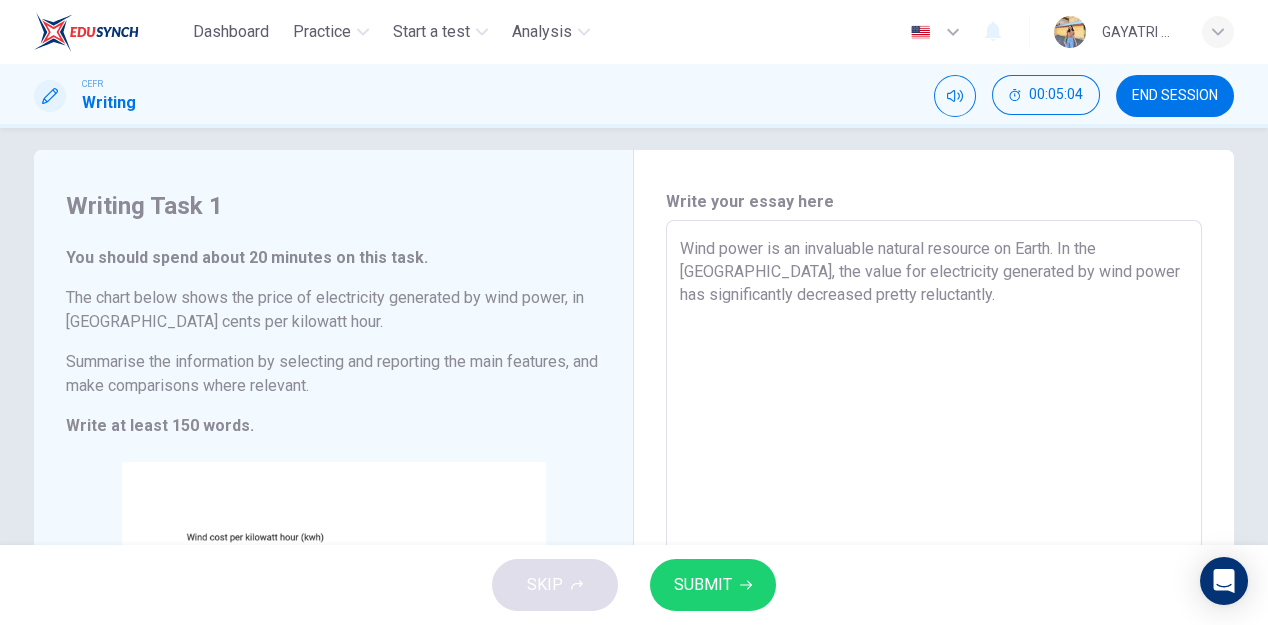 click on "Wind power is an invaluable natural resource on Earth. In the [GEOGRAPHIC_DATA], the value for electricity generated by wind power has significantly decreased pretty reluctantly." at bounding box center (934, 498) 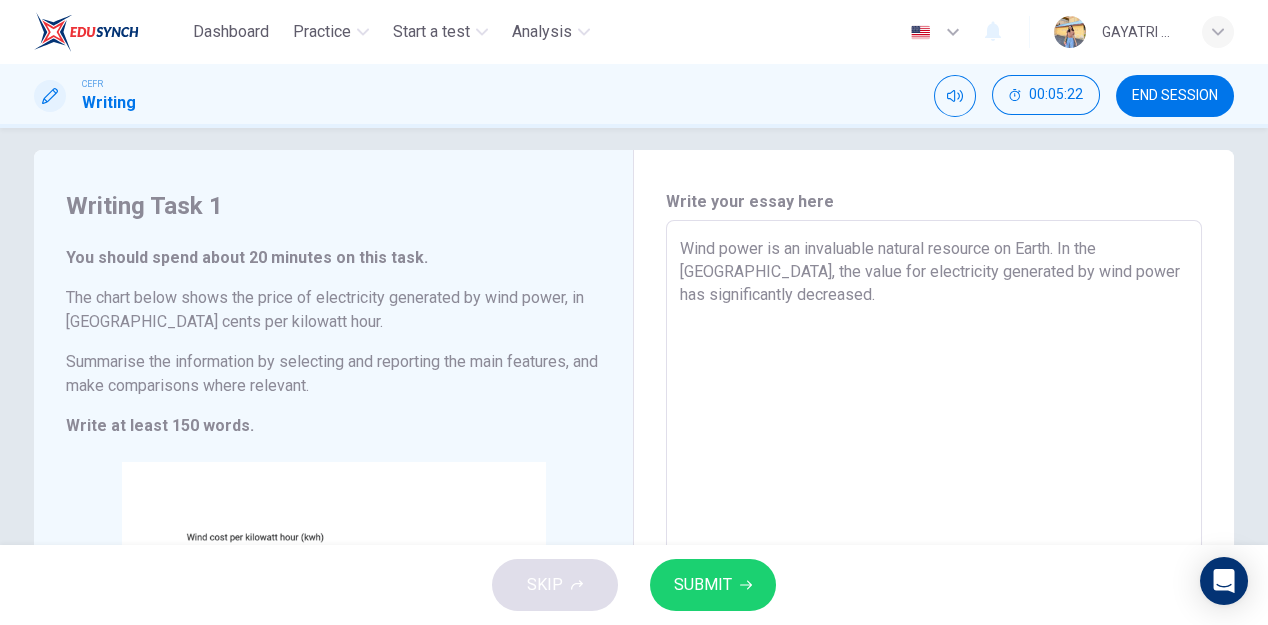 click on "Wind power is an invaluable natural resource on Earth. In the [GEOGRAPHIC_DATA], the value for electricity generated by wind power has significantly decreased." at bounding box center [934, 498] 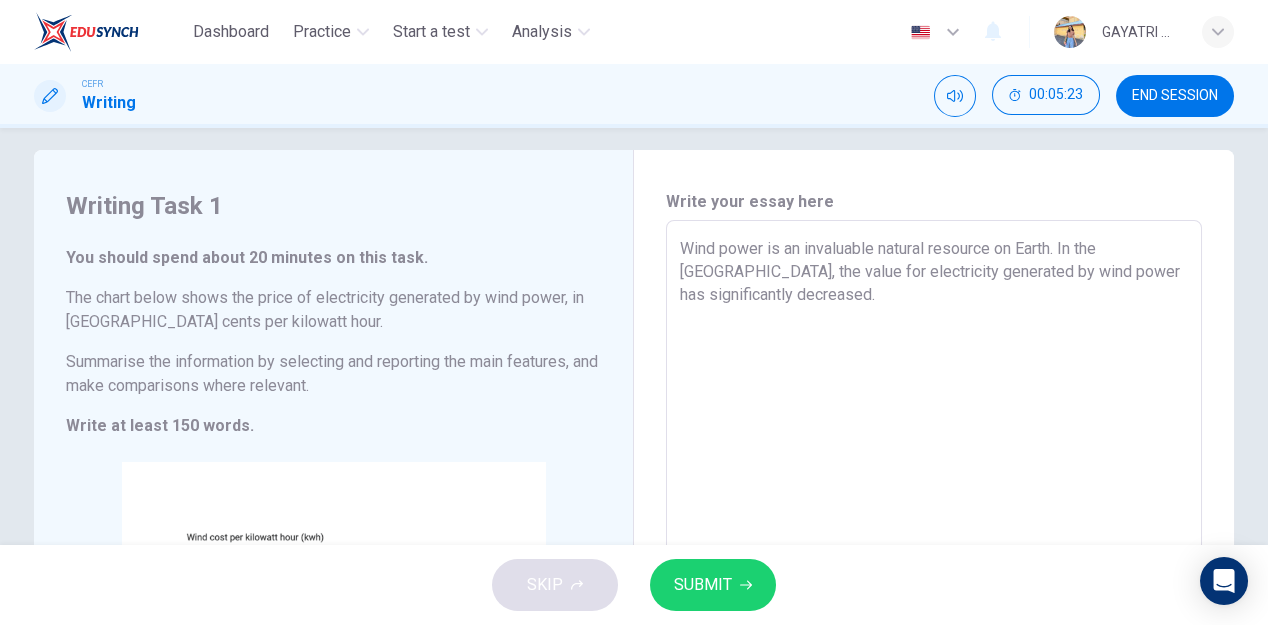click on "Wind power is an invaluable natural resource on Earth. In the [GEOGRAPHIC_DATA], the value for electricity generated by wind power has significantly decreased." at bounding box center [934, 498] 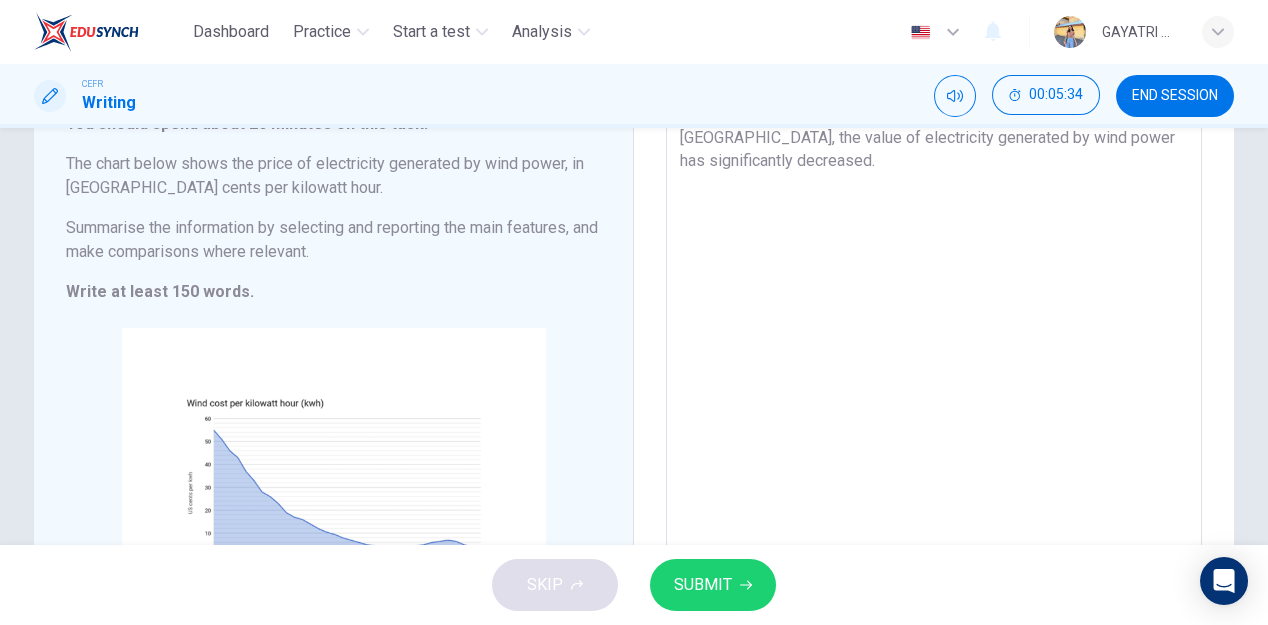 scroll, scrollTop: 139, scrollLeft: 0, axis: vertical 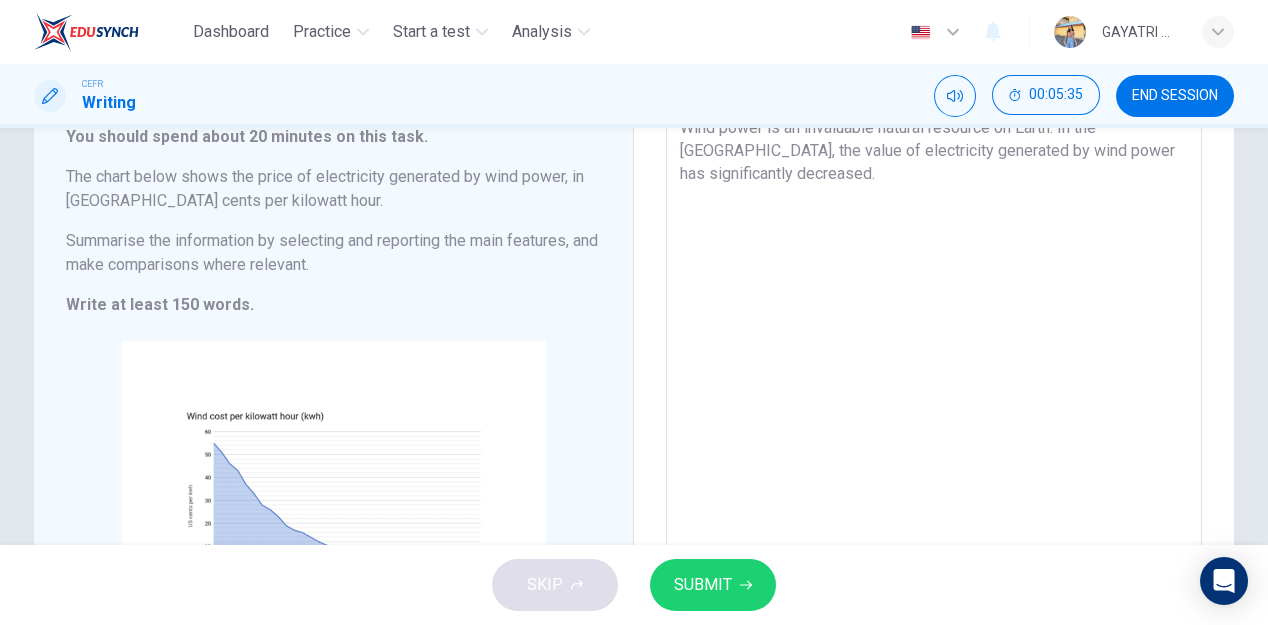 click on "Wind power is an invaluable natural resource on Earth. In the [GEOGRAPHIC_DATA], the value of electricity generated by wind power has significantly decreased." at bounding box center (934, 377) 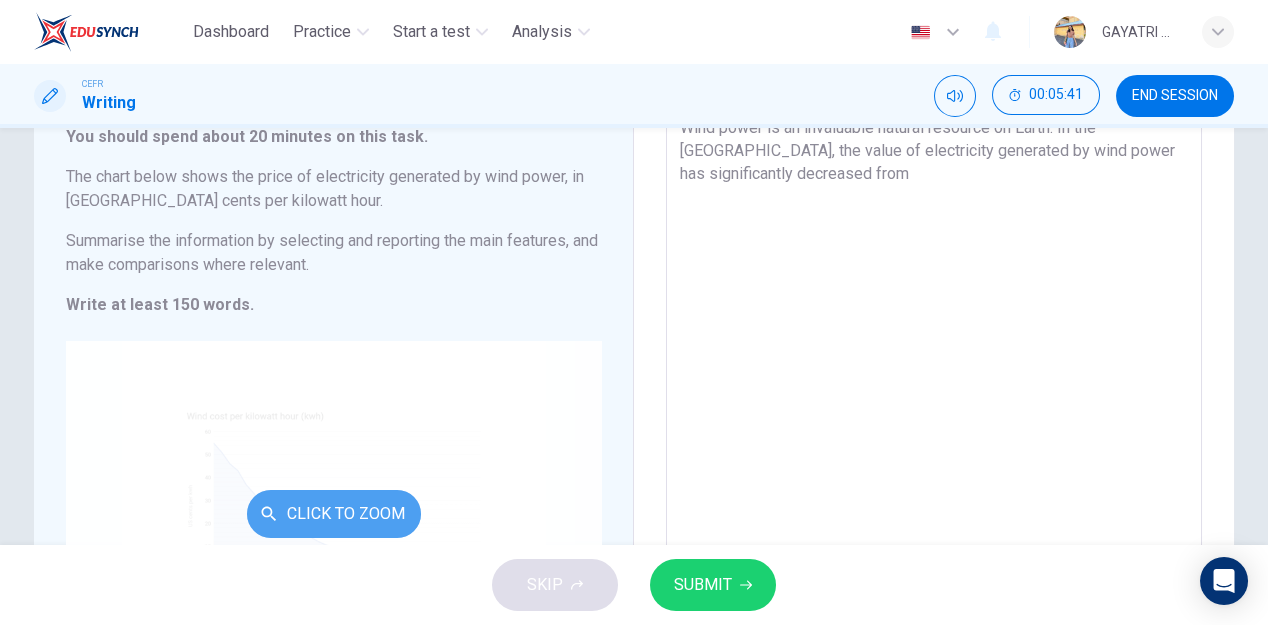 click on "Click to Zoom" at bounding box center (334, 514) 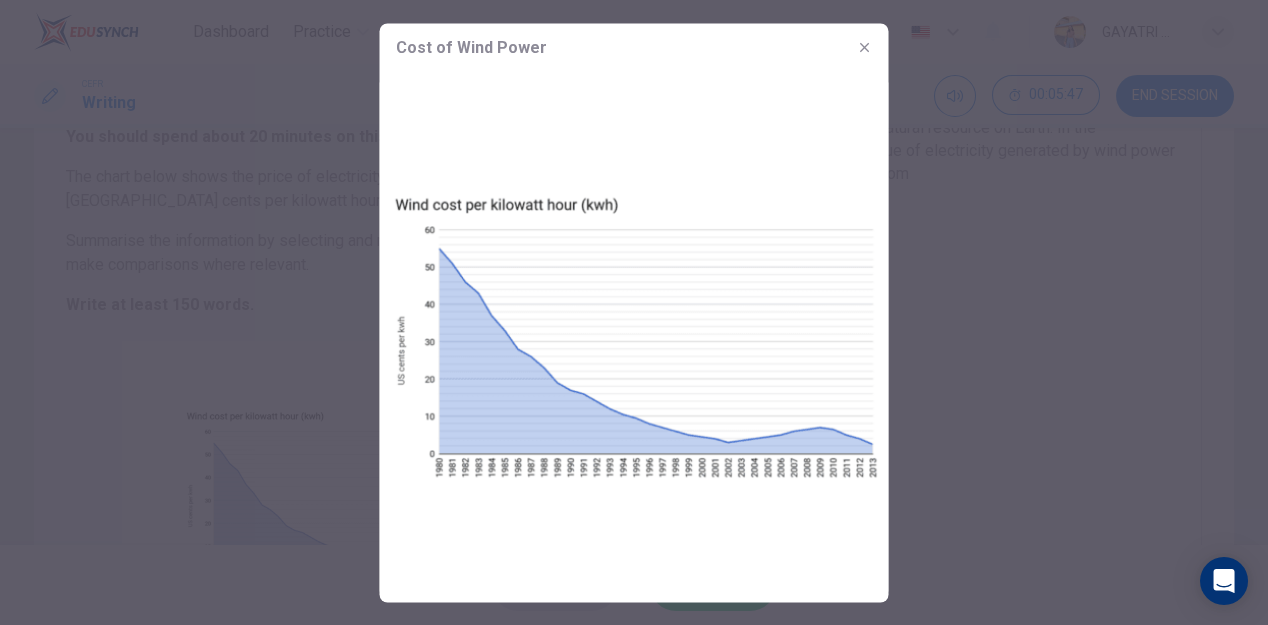 click at bounding box center (634, 312) 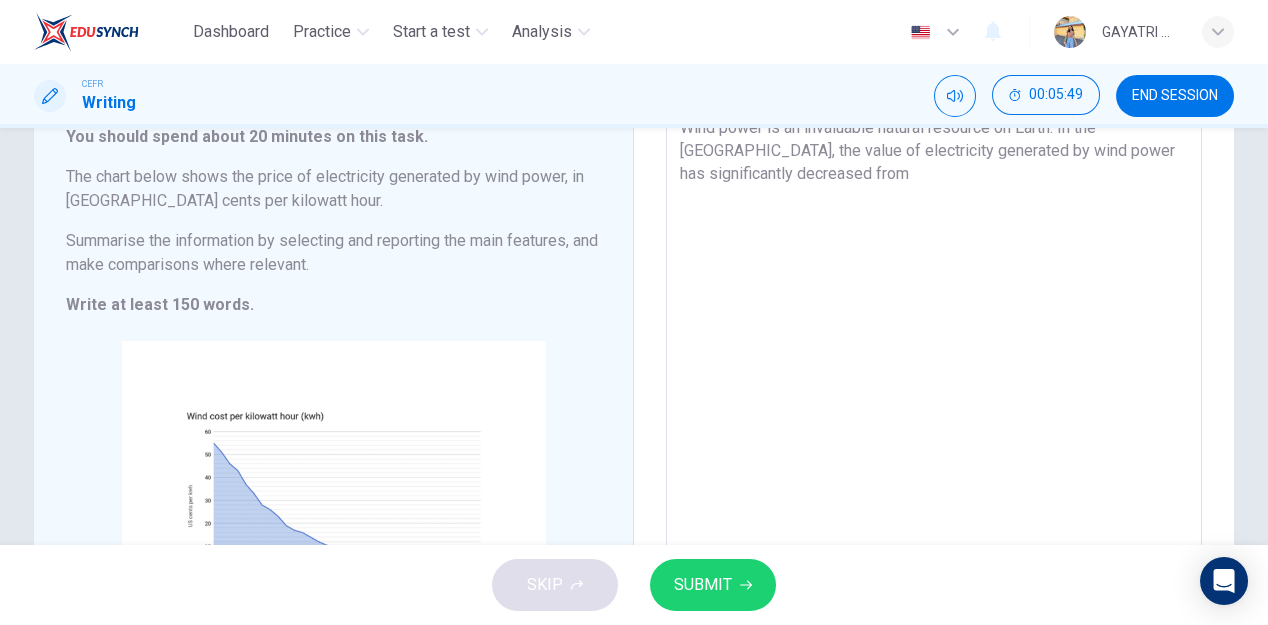 click on "Wind power is an invaluable natural resource on Earth. In the [GEOGRAPHIC_DATA], the value of electricity generated by wind power has significantly decreased from" at bounding box center [934, 377] 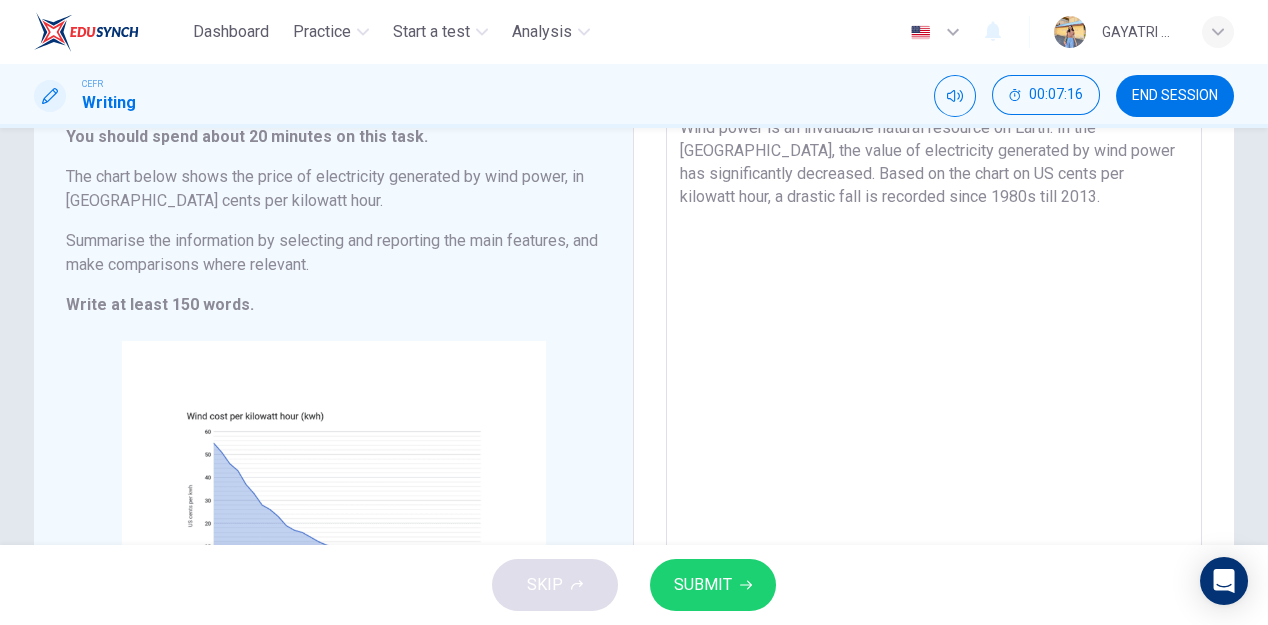 scroll, scrollTop: 112, scrollLeft: 0, axis: vertical 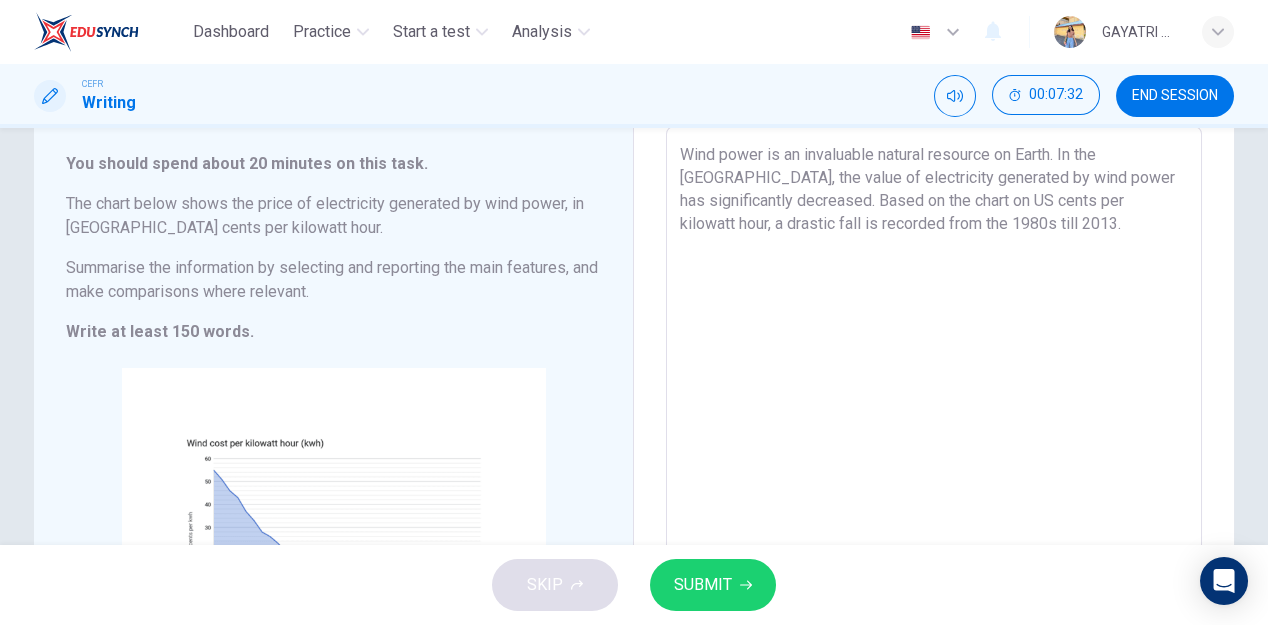 click on "Wind power is an invaluable natural resource on Earth. In the [GEOGRAPHIC_DATA], the value of electricity generated by wind power has significantly decreased. Based on the chart on US cents per kilowatt hour, a drastic fall is recorded from the 1980s till 2013." at bounding box center [934, 404] 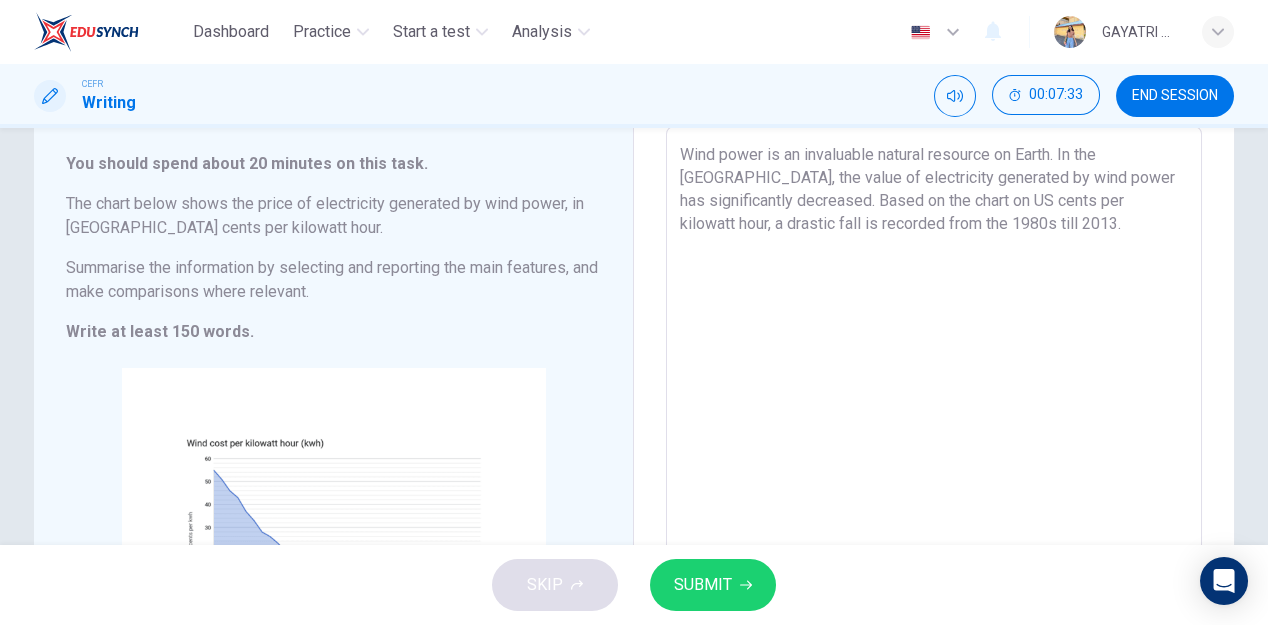 scroll, scrollTop: 58, scrollLeft: 0, axis: vertical 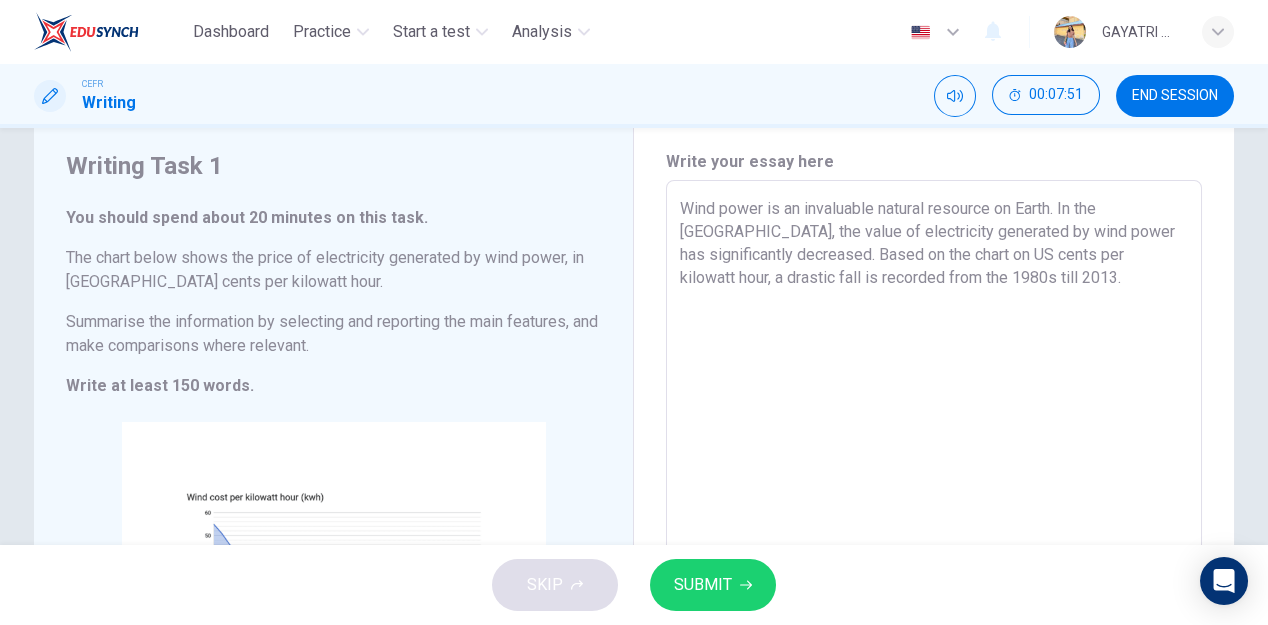 click on "Wind power is an invaluable natural resource on Earth. In the [GEOGRAPHIC_DATA], the value of electricity generated by wind power has significantly decreased. Based on the chart on US cents per kilowatt hour, a drastic fall is recorded from the 1980s till 2013." at bounding box center (934, 458) 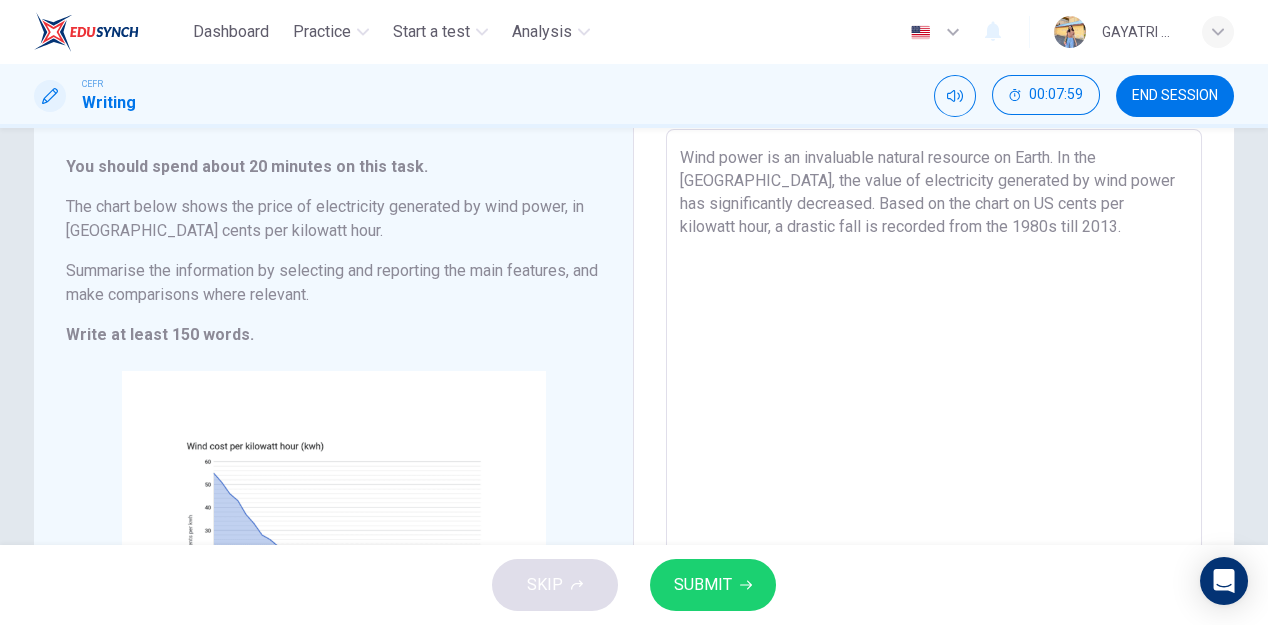 scroll, scrollTop: 103, scrollLeft: 0, axis: vertical 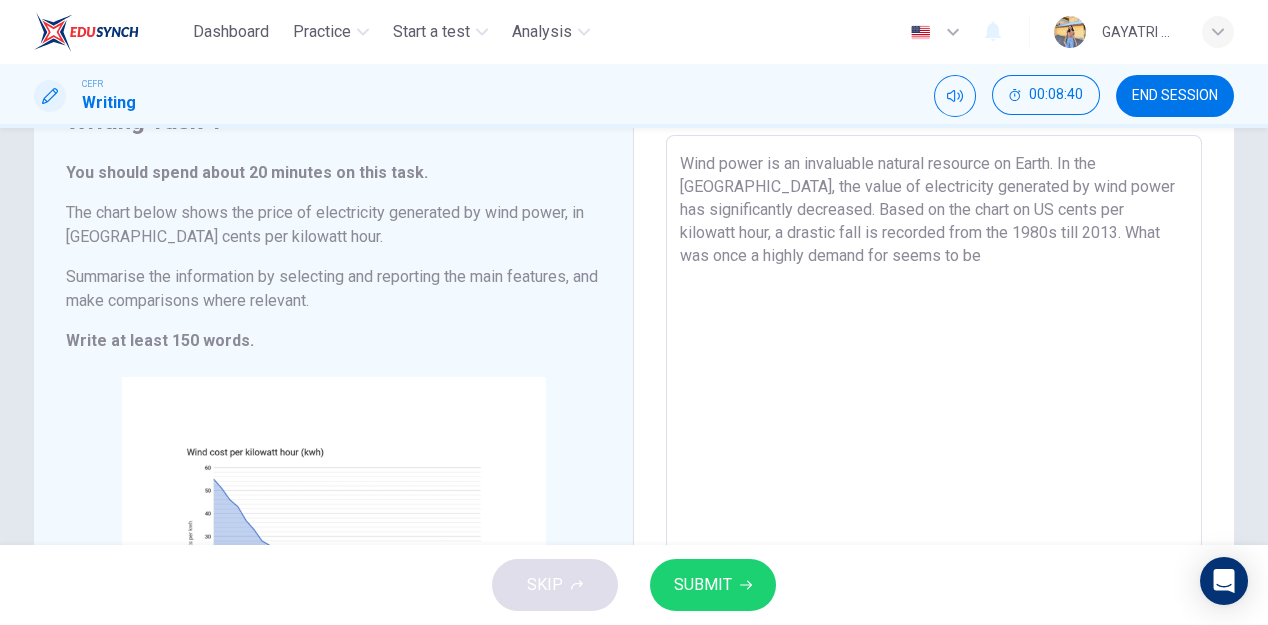 click on "Wind power is an invaluable natural resource on Earth. In the [GEOGRAPHIC_DATA], the value of electricity generated by wind power has significantly decreased. Based on the chart on US cents per kilowatt hour, a drastic fall is recorded from the 1980s till 2013. What was once a highly demand for seems to be" at bounding box center (934, 413) 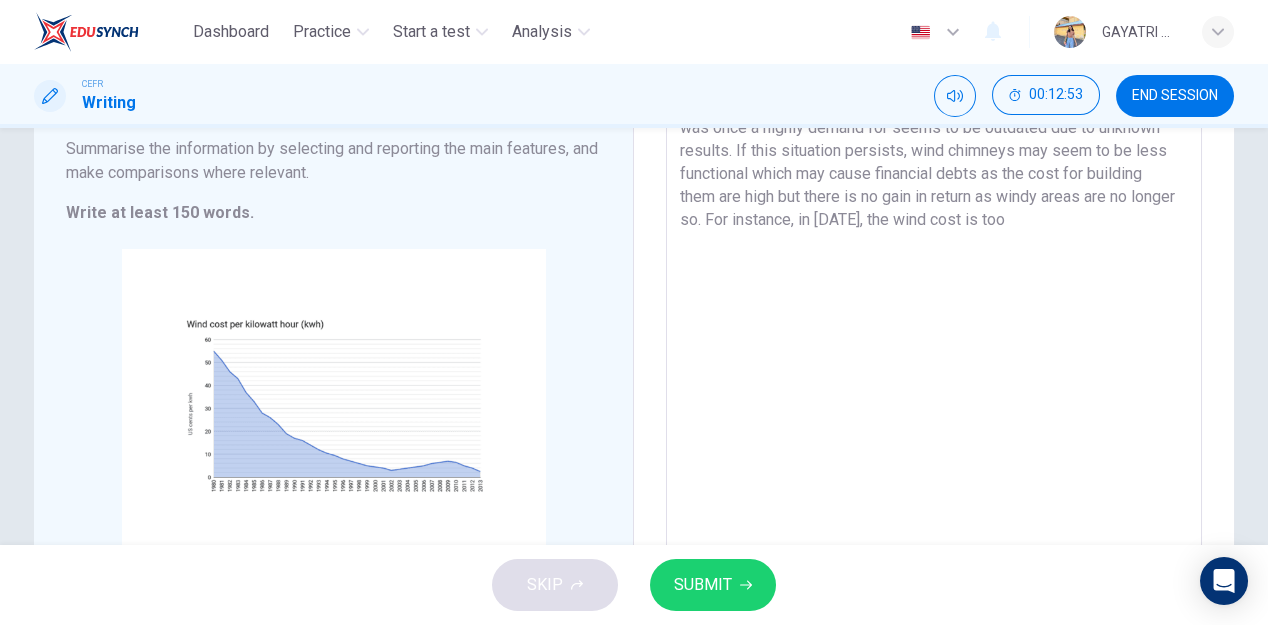 scroll, scrollTop: 230, scrollLeft: 0, axis: vertical 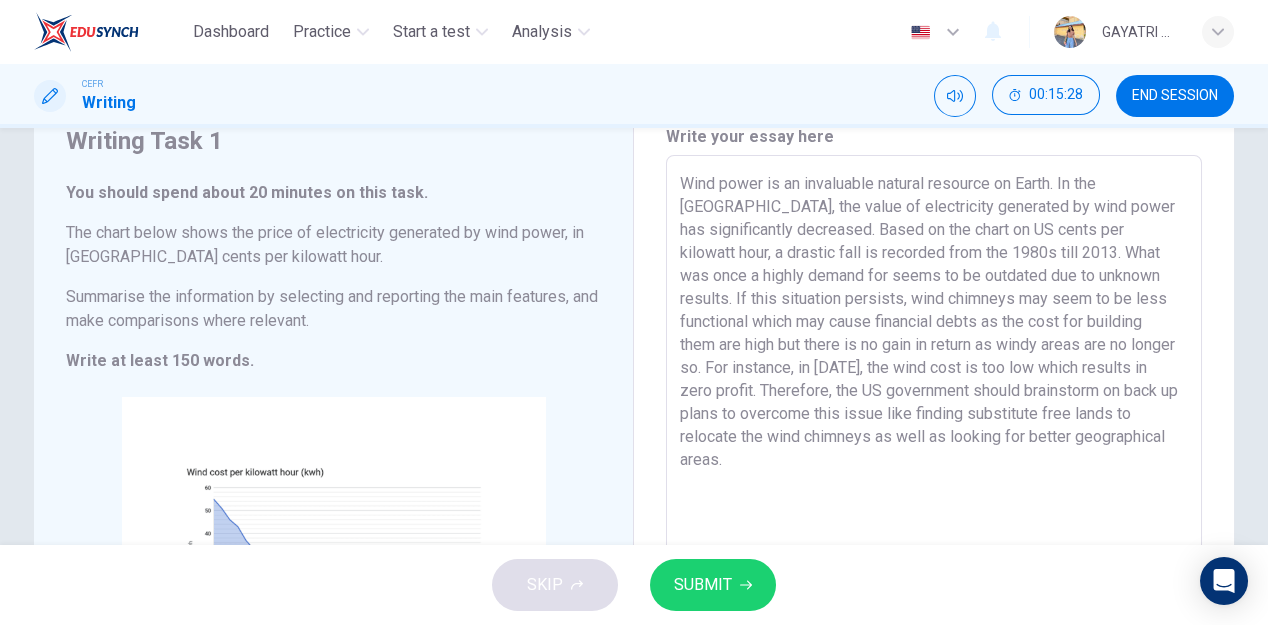 drag, startPoint x: 674, startPoint y: 179, endPoint x: 826, endPoint y: 451, distance: 311.58948 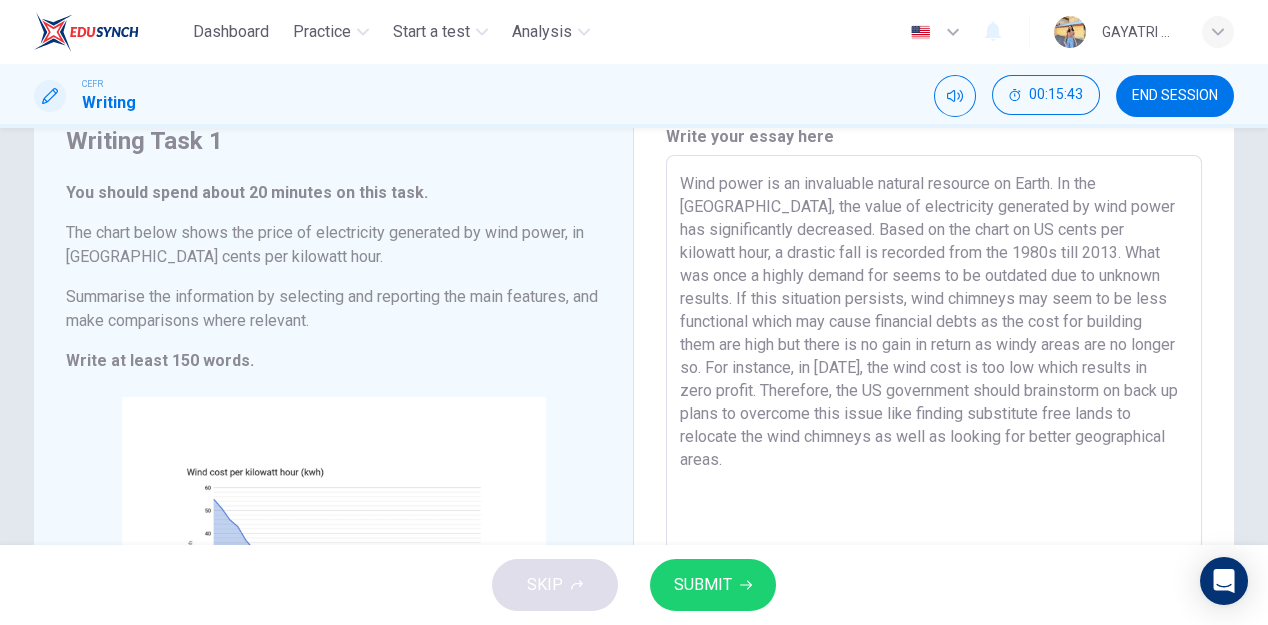 click on "Wind power is an invaluable natural resource on Earth. In the [GEOGRAPHIC_DATA], the value of electricity generated by wind power has significantly decreased. Based on the chart on US cents per kilowatt hour, a drastic fall is recorded from the 1980s till 2013. What was once a highly demand for seems to be outdated due to unknown results. If this situation persists, wind chimneys may seem to be less functional which may cause financial debts as the cost for building them are high but there is no gain in return as windy areas are no longer so. For instance, in [DATE], the wind cost is too low which results in zero profit. Therefore, the US government should brainstorm on back up plans to overcome this issue like finding substitute free lands to relocate the wind chimneys as well as looking for better geographical areas." at bounding box center (934, 433) 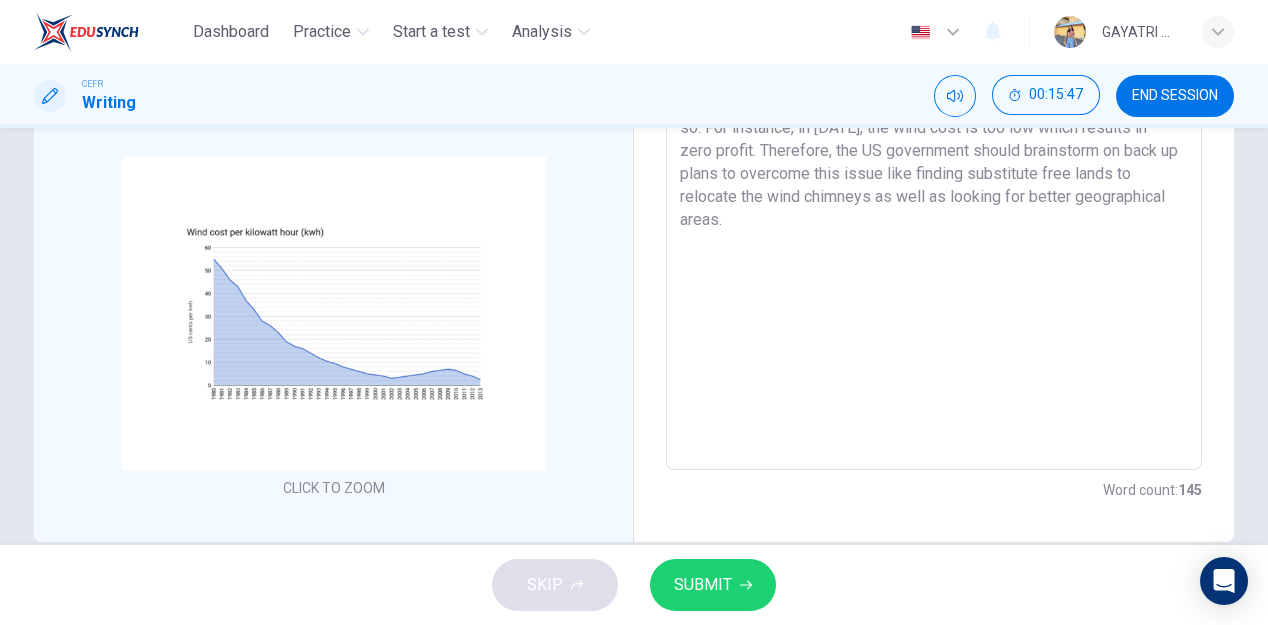 scroll, scrollTop: 359, scrollLeft: 0, axis: vertical 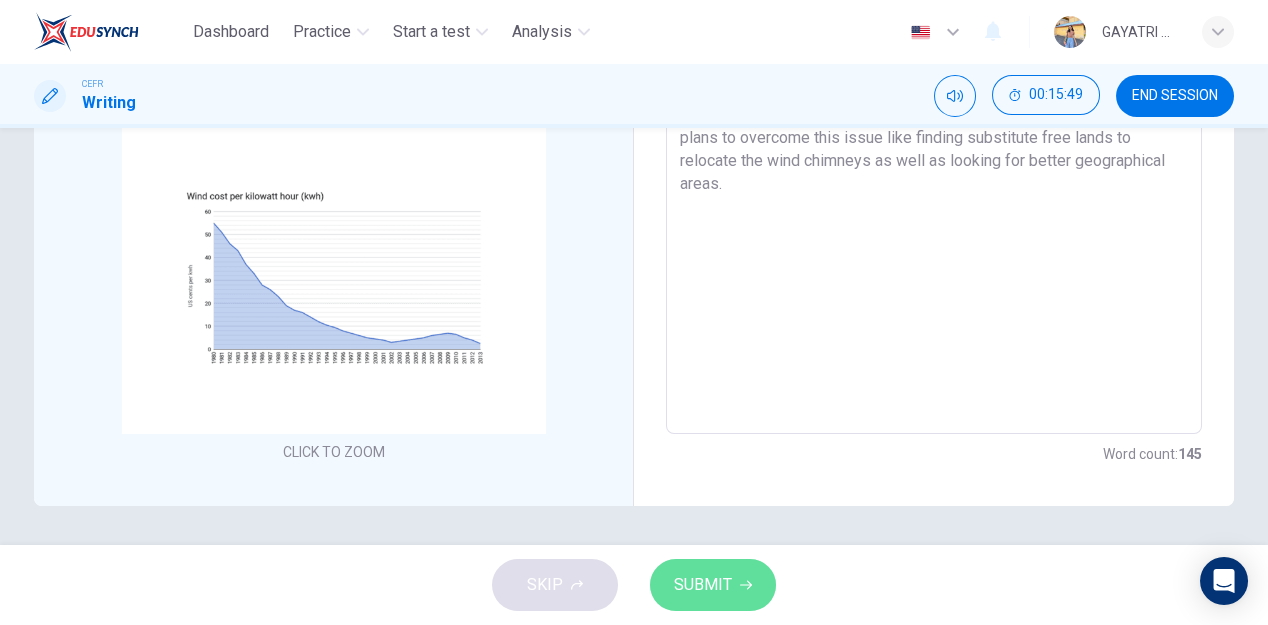 click on "SUBMIT" at bounding box center [703, 585] 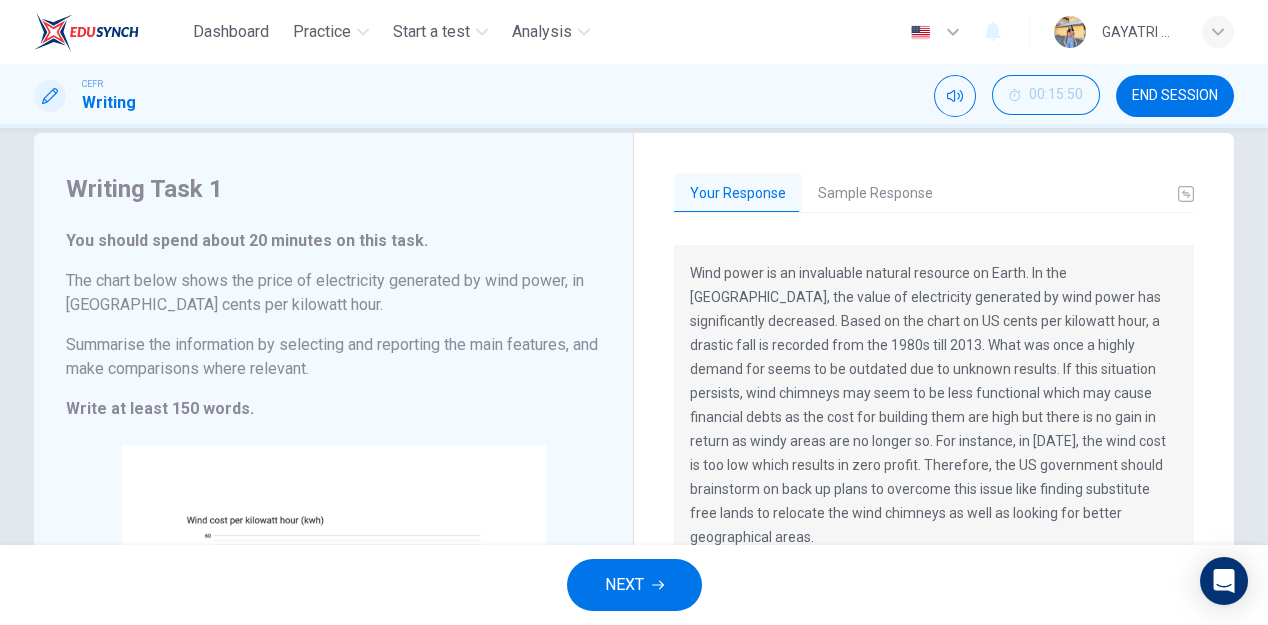 scroll, scrollTop: 37, scrollLeft: 0, axis: vertical 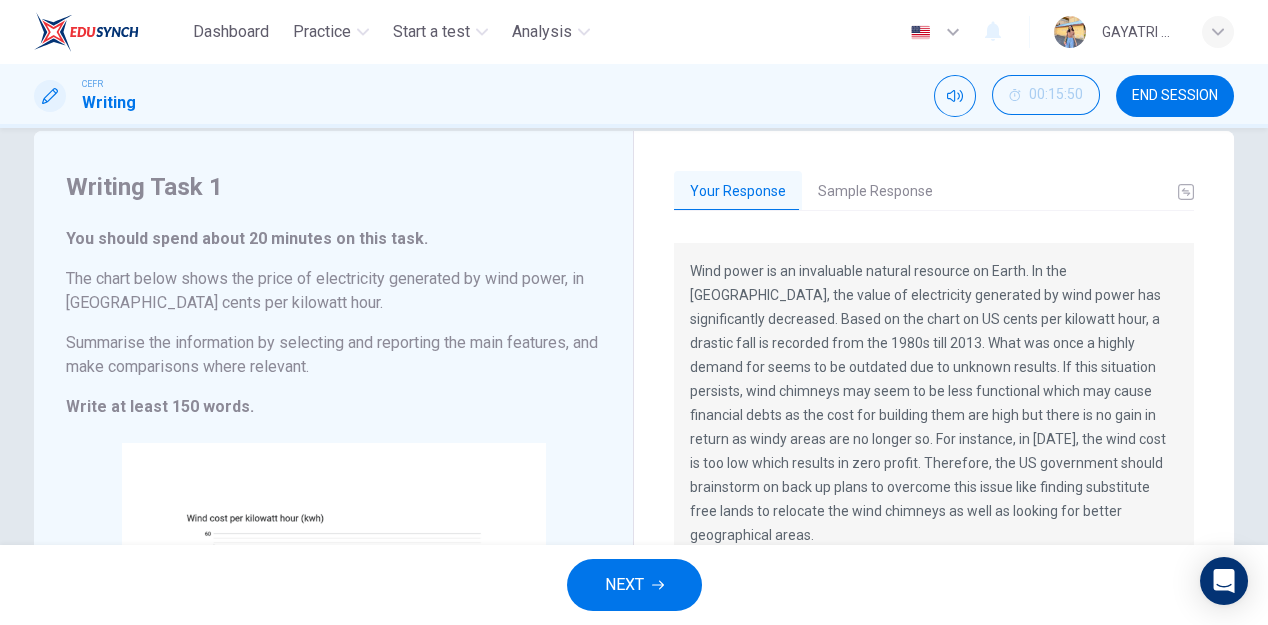 drag, startPoint x: 686, startPoint y: 274, endPoint x: 1005, endPoint y: 539, distance: 414.71194 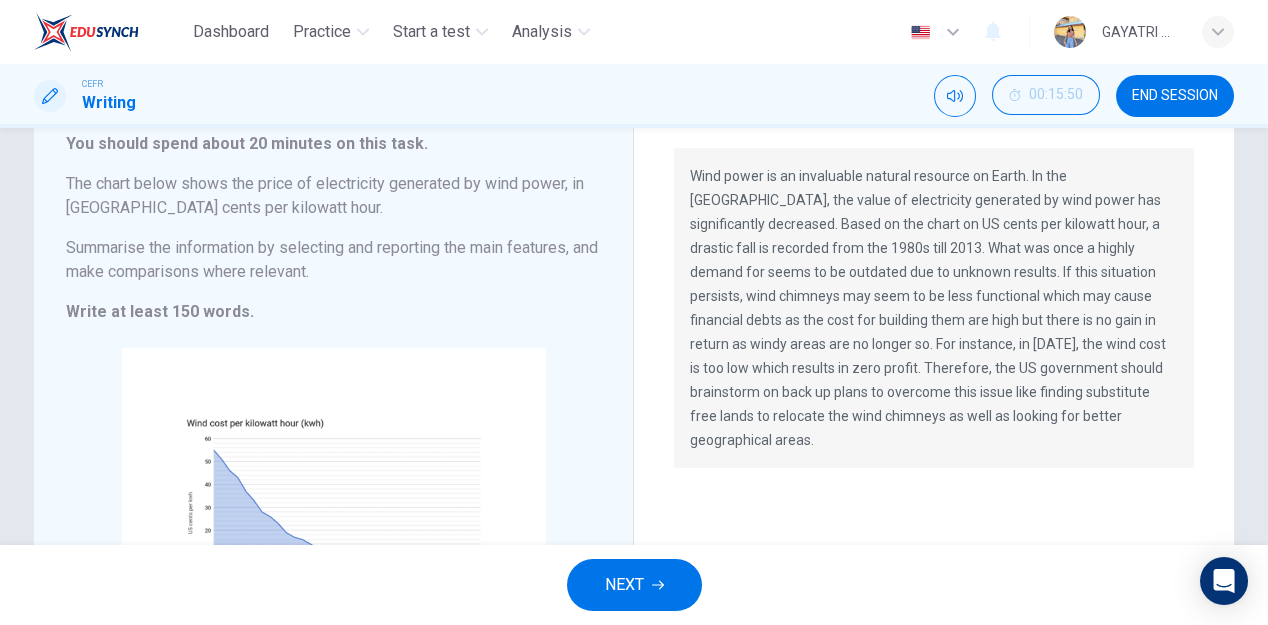 scroll, scrollTop: 133, scrollLeft: 0, axis: vertical 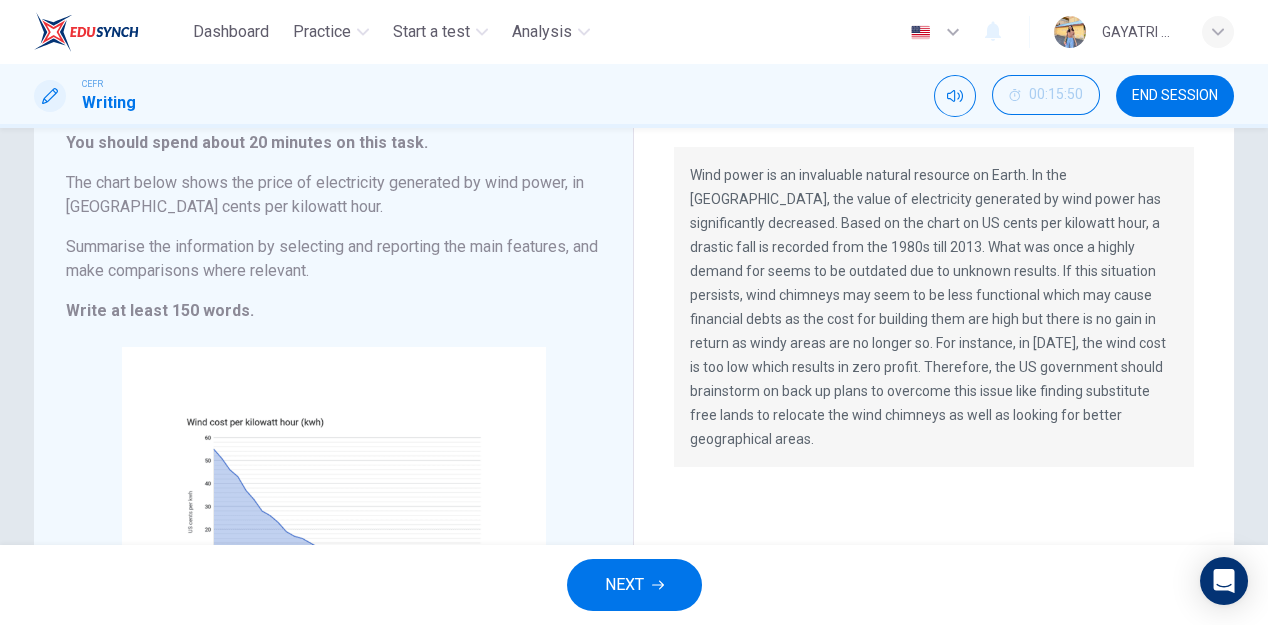 drag, startPoint x: 1047, startPoint y: 418, endPoint x: 754, endPoint y: 240, distance: 342.83087 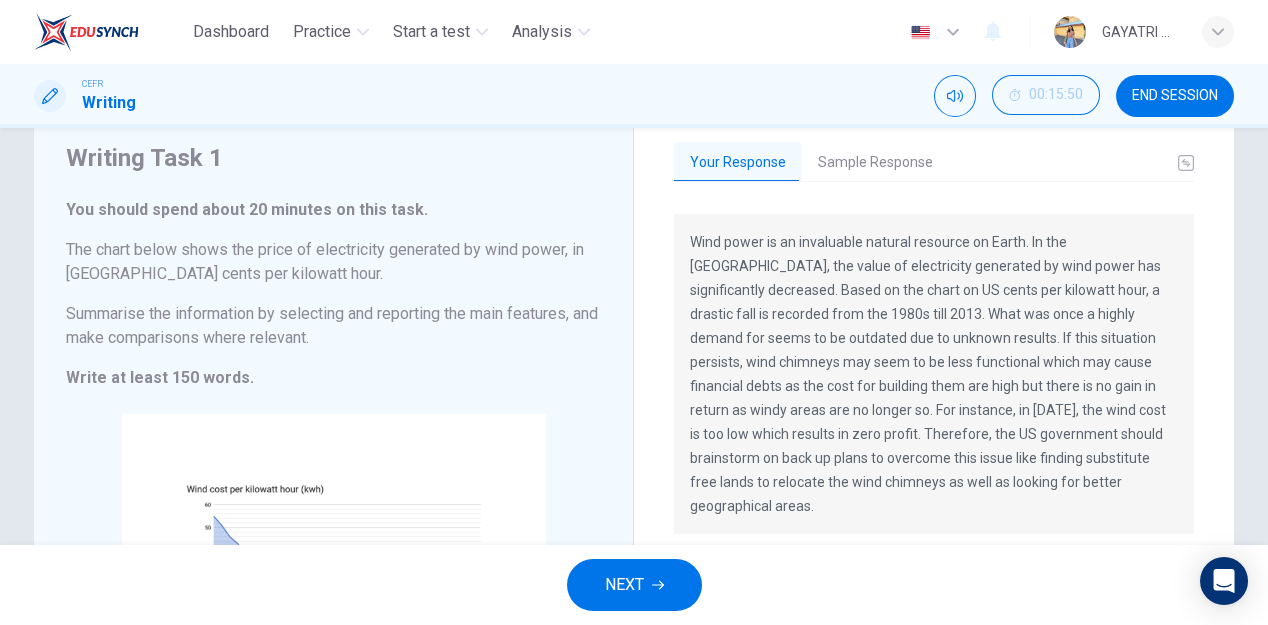 scroll, scrollTop: 66, scrollLeft: 0, axis: vertical 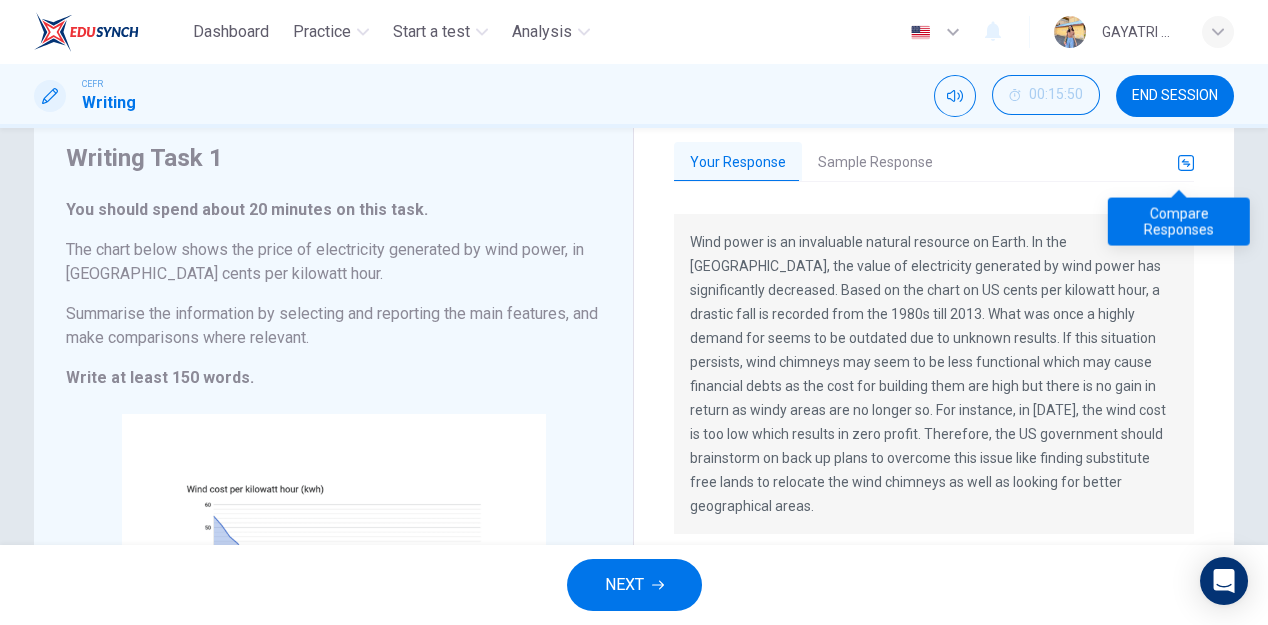 click 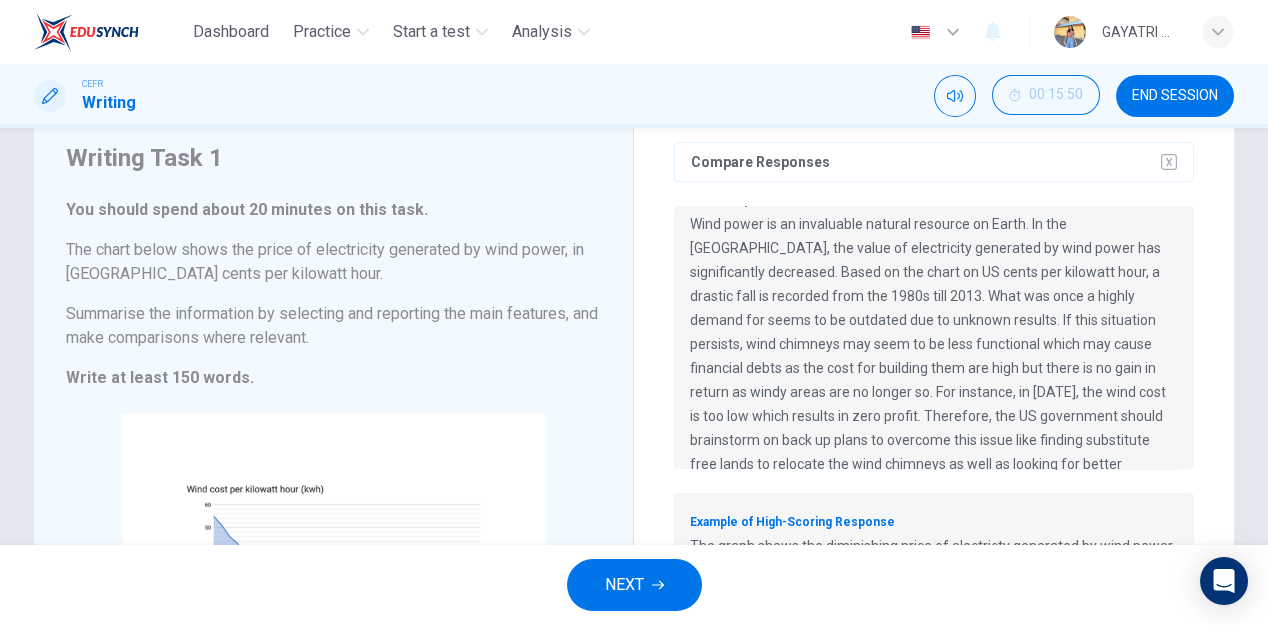 scroll, scrollTop: 59, scrollLeft: 0, axis: vertical 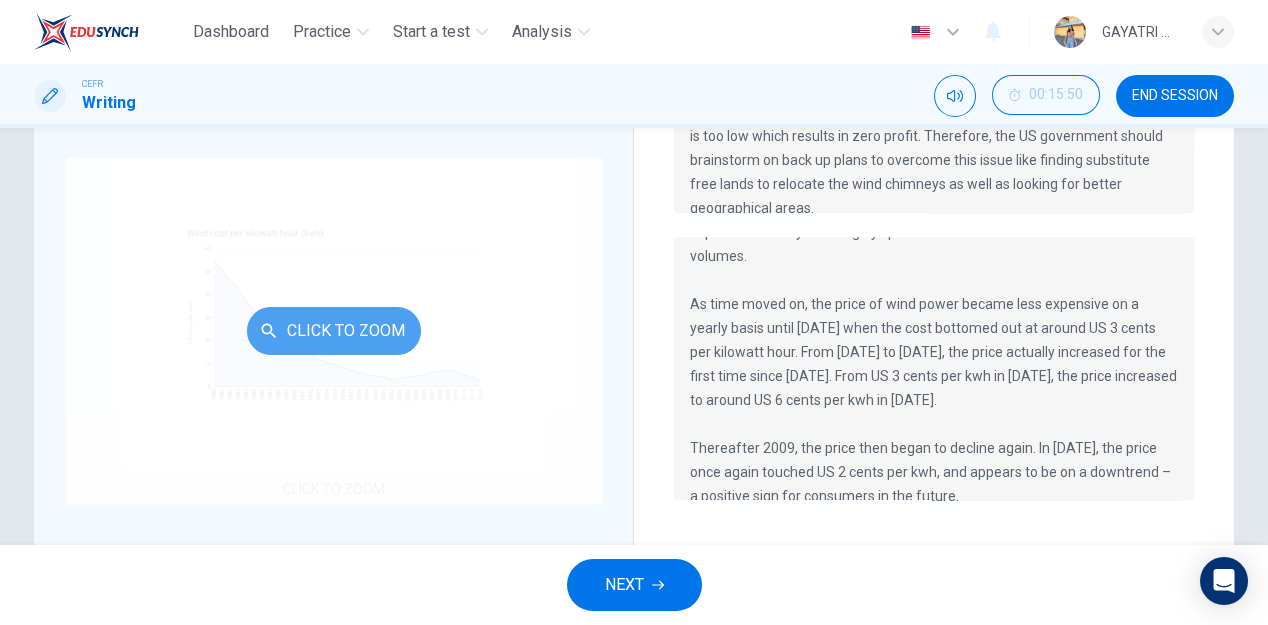 click on "Click to Zoom" at bounding box center [334, 331] 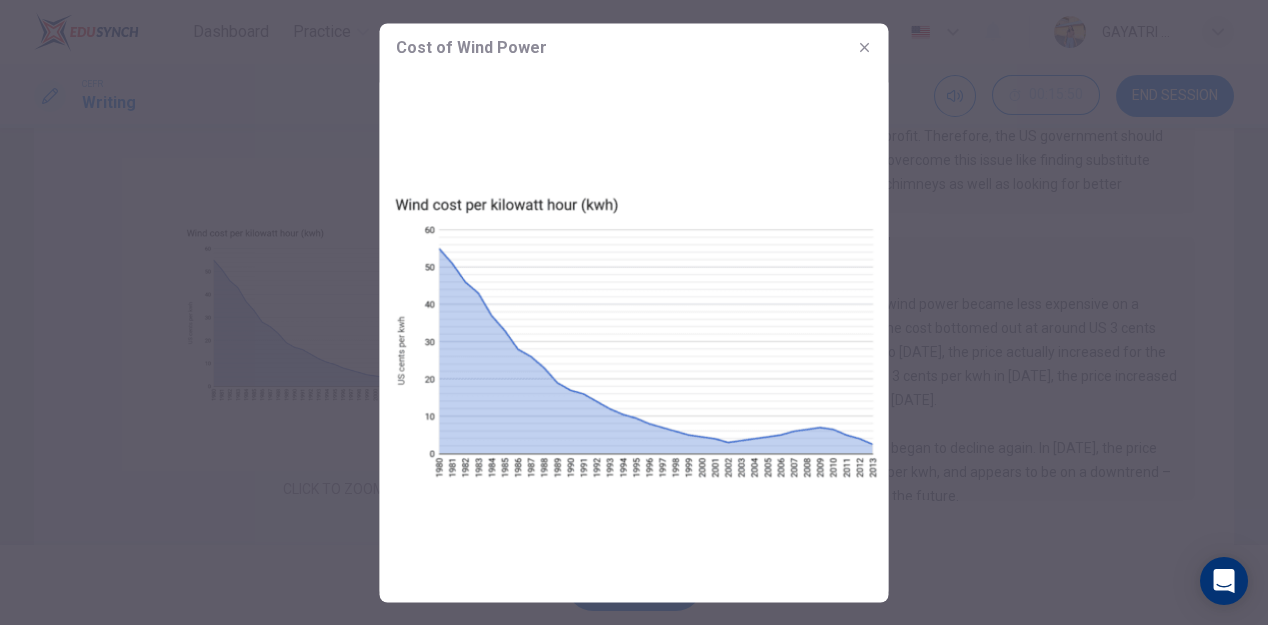 click at bounding box center (634, 336) 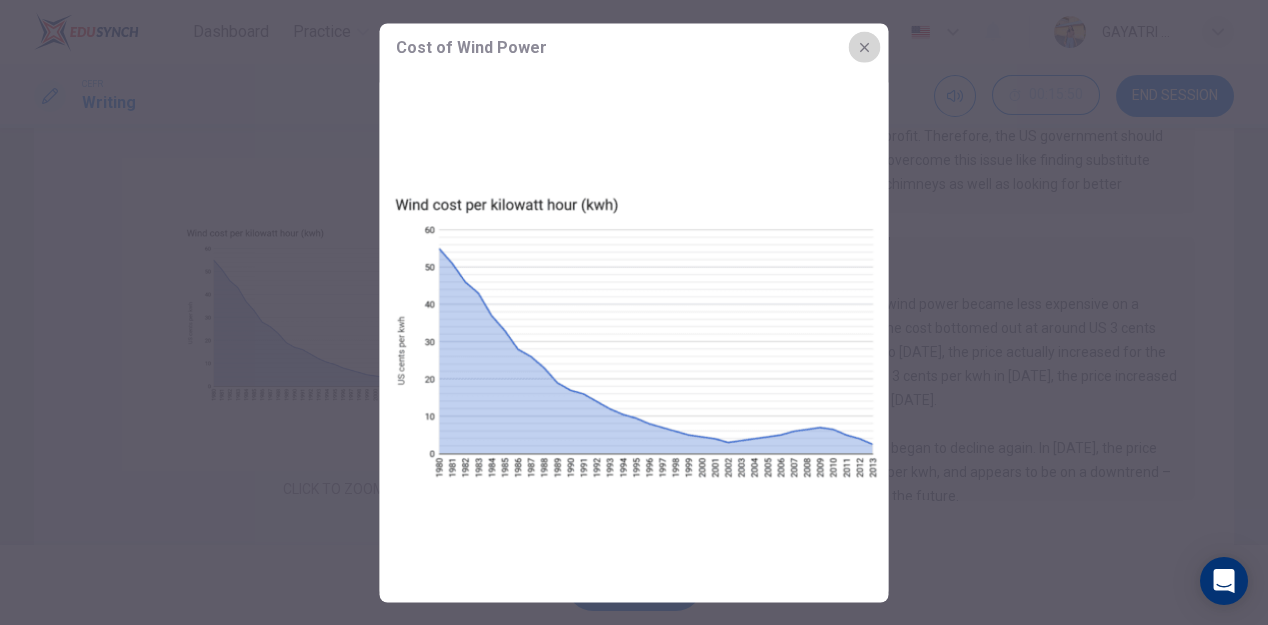 click 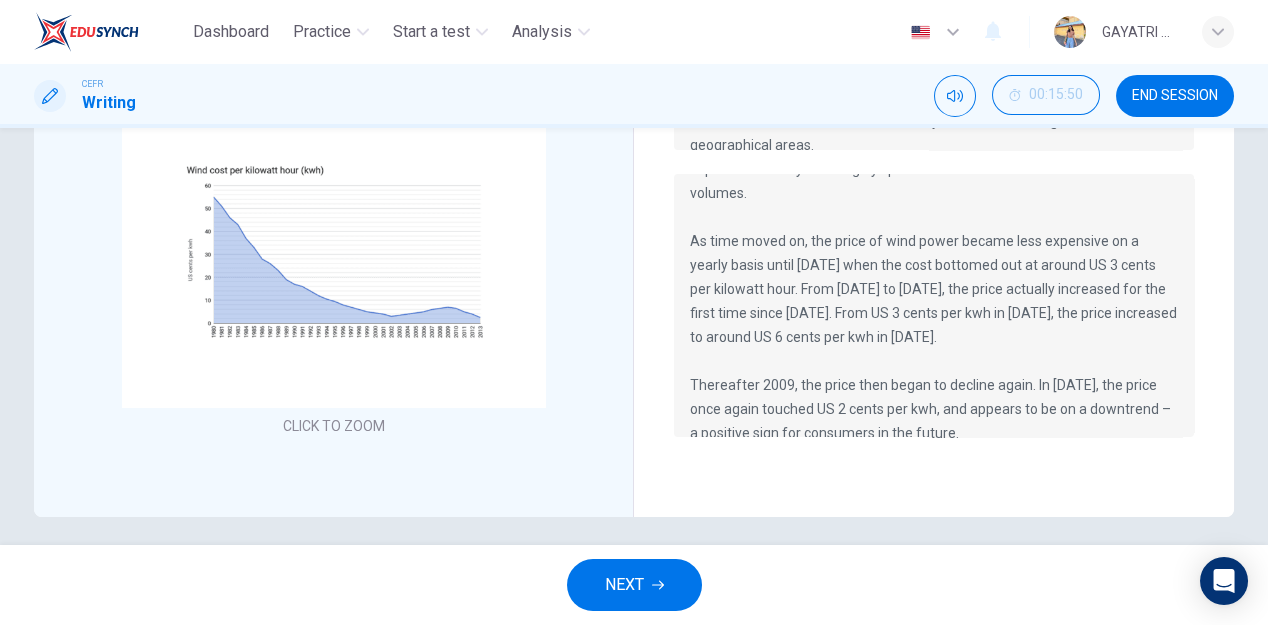 scroll, scrollTop: 385, scrollLeft: 0, axis: vertical 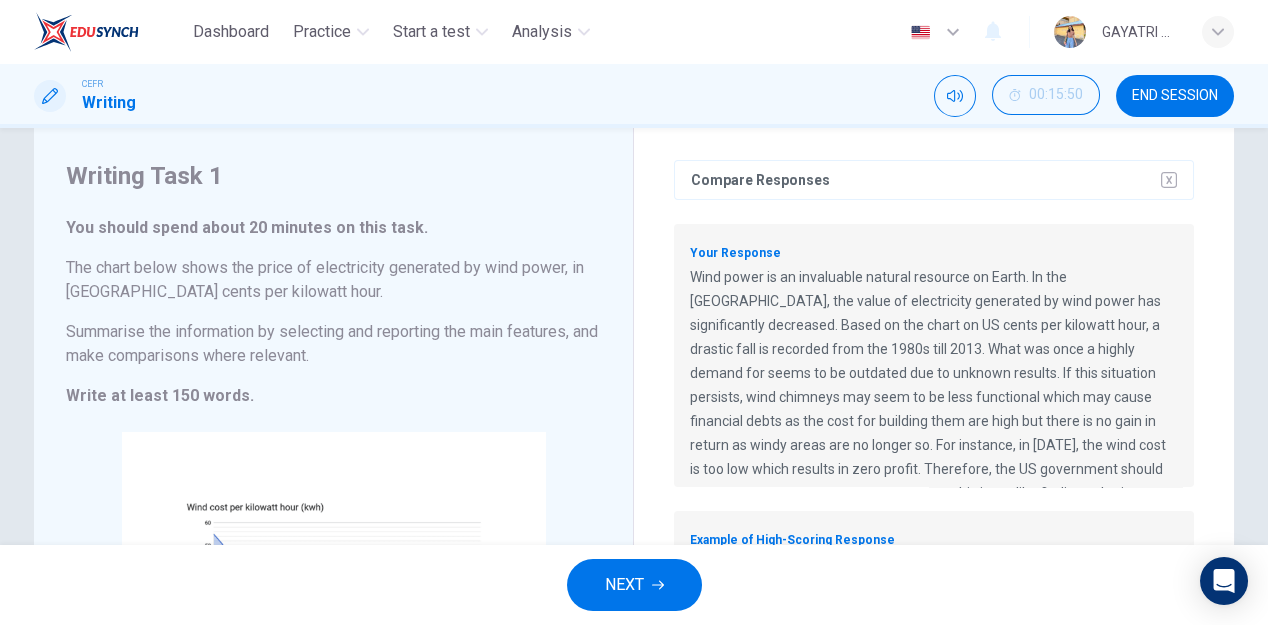 drag, startPoint x: 66, startPoint y: 225, endPoint x: 304, endPoint y: 380, distance: 284.0229 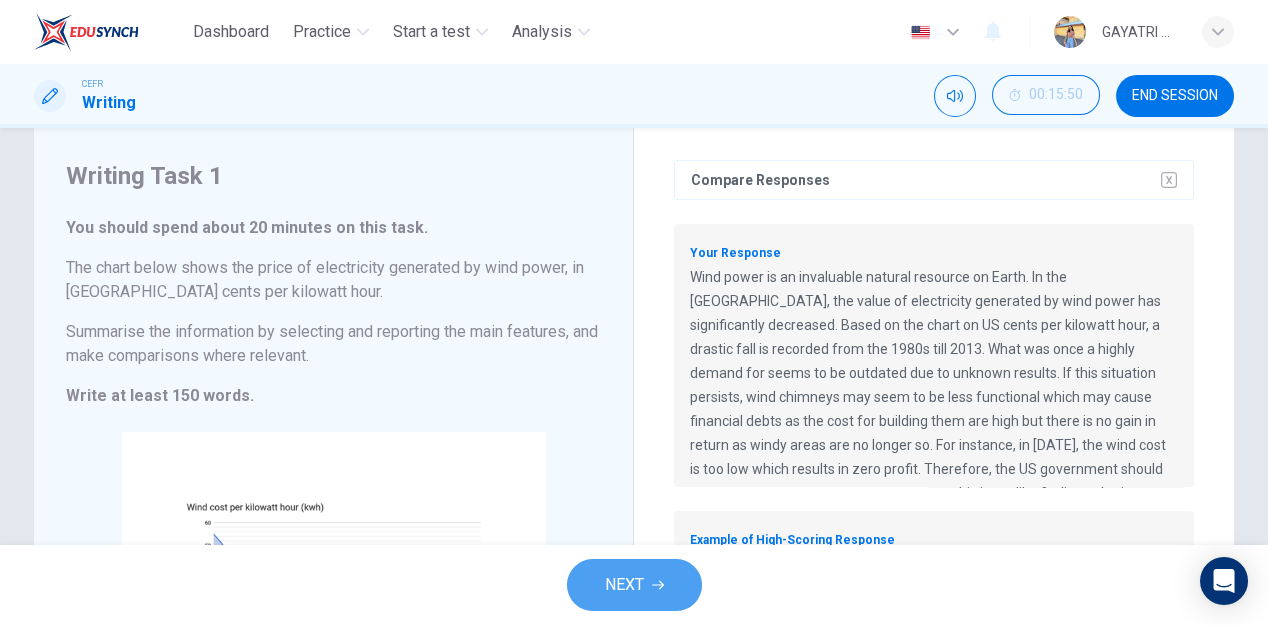 click on "NEXT" at bounding box center [634, 585] 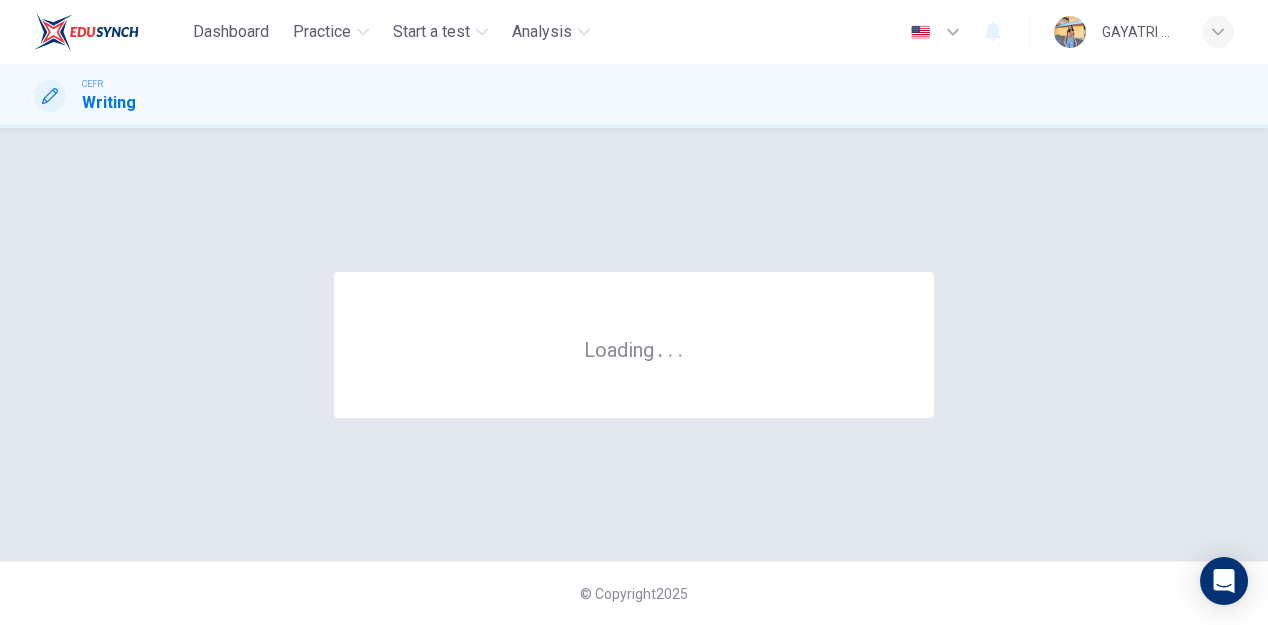 scroll, scrollTop: 0, scrollLeft: 0, axis: both 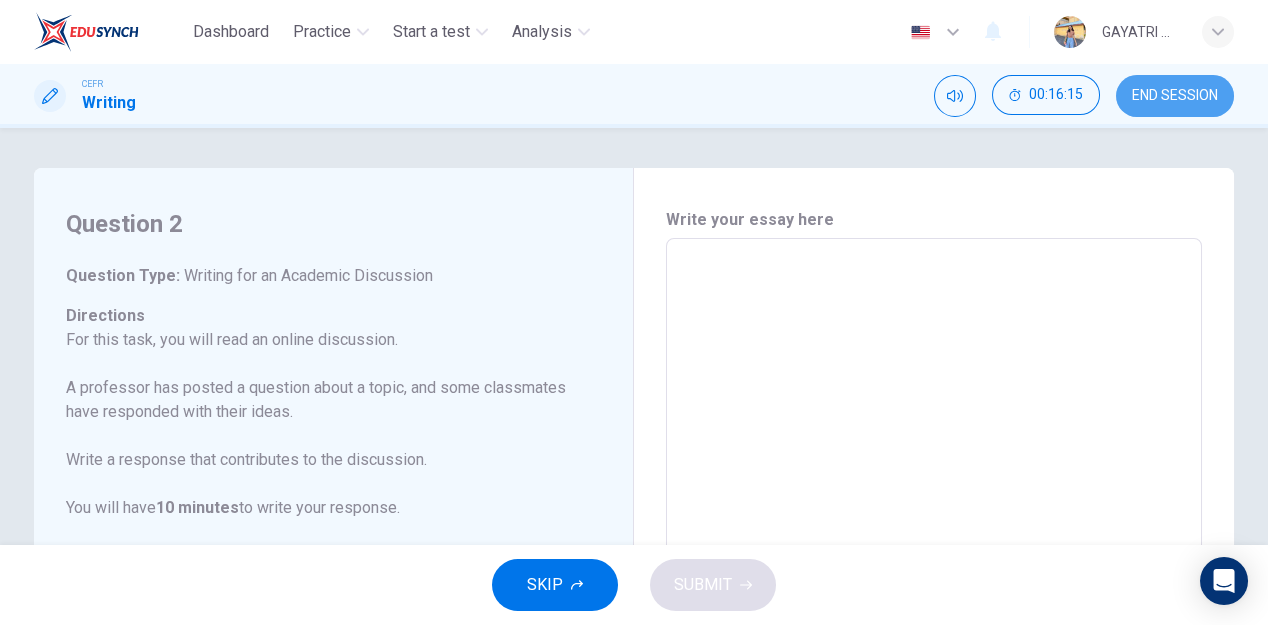 click on "END SESSION" at bounding box center [1175, 96] 